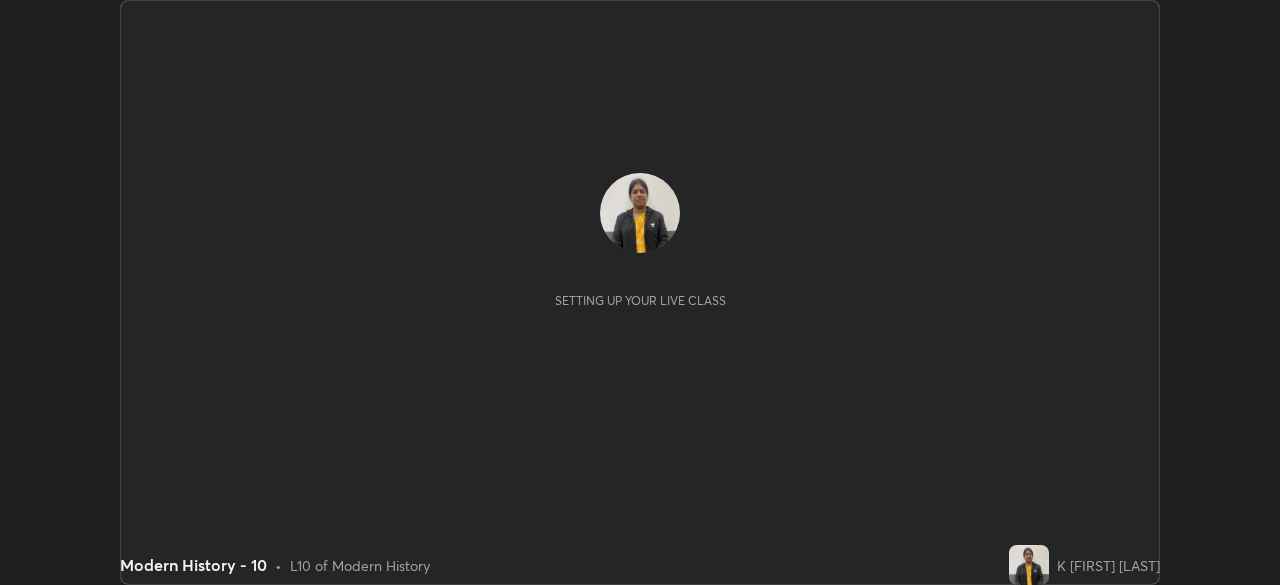 scroll, scrollTop: 0, scrollLeft: 0, axis: both 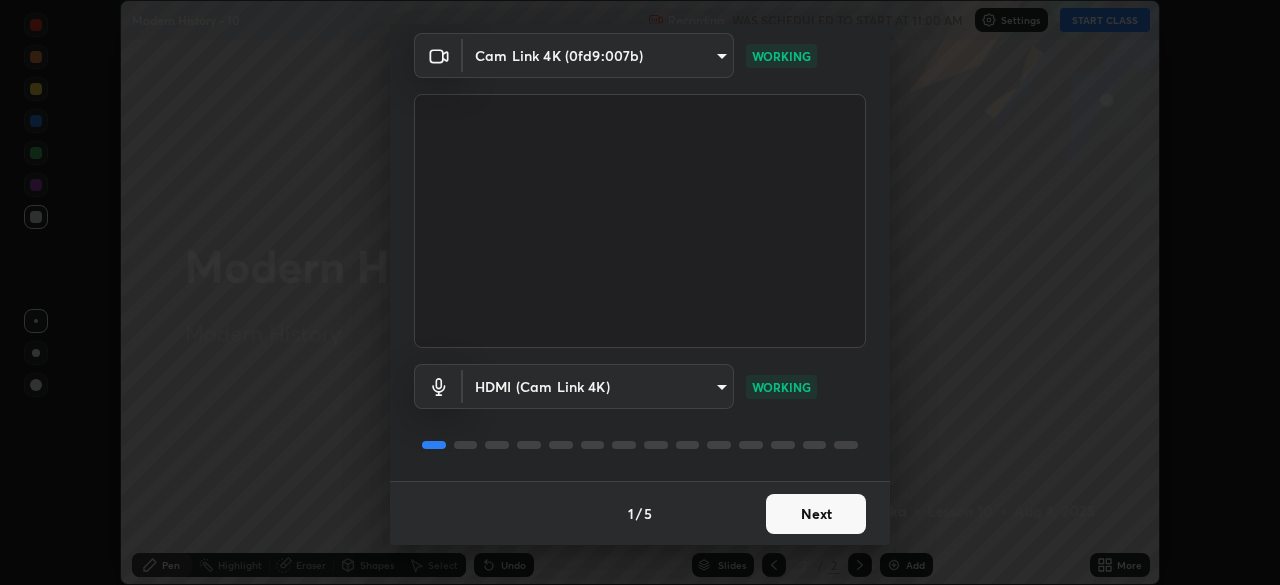 click on "Next" at bounding box center (816, 514) 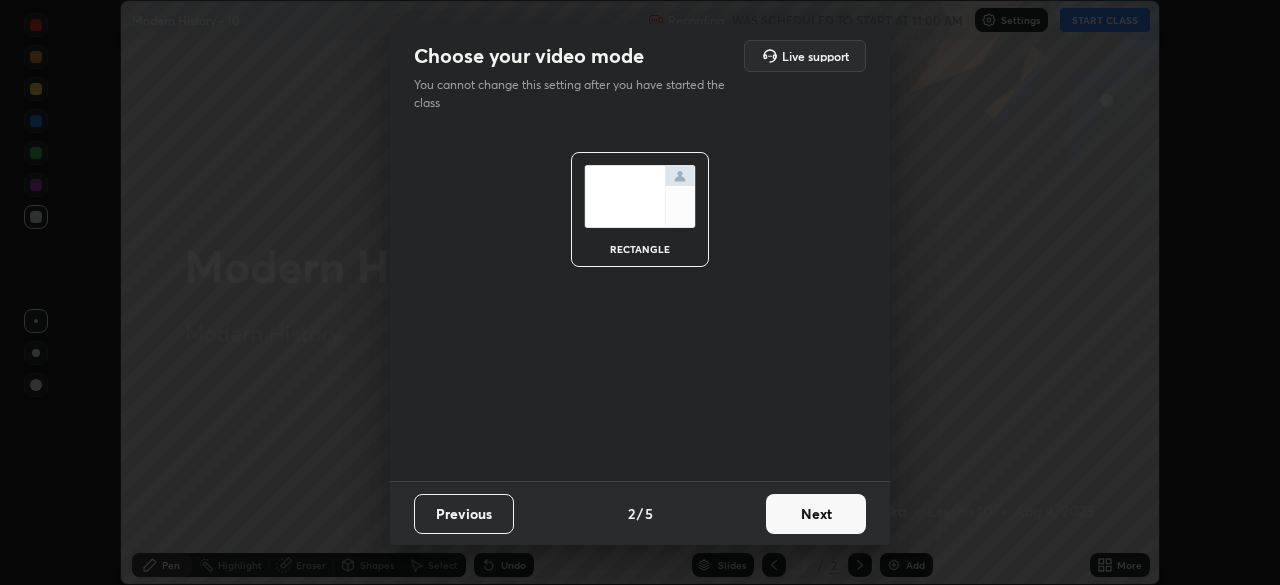 click on "Next" at bounding box center [816, 514] 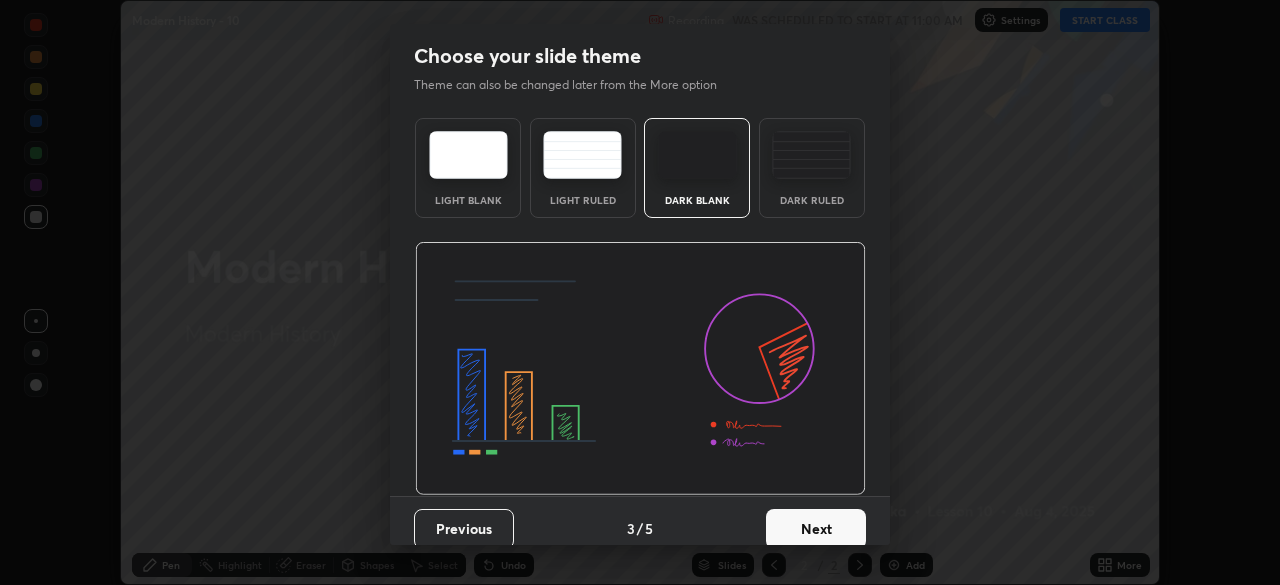click on "Next" at bounding box center (816, 529) 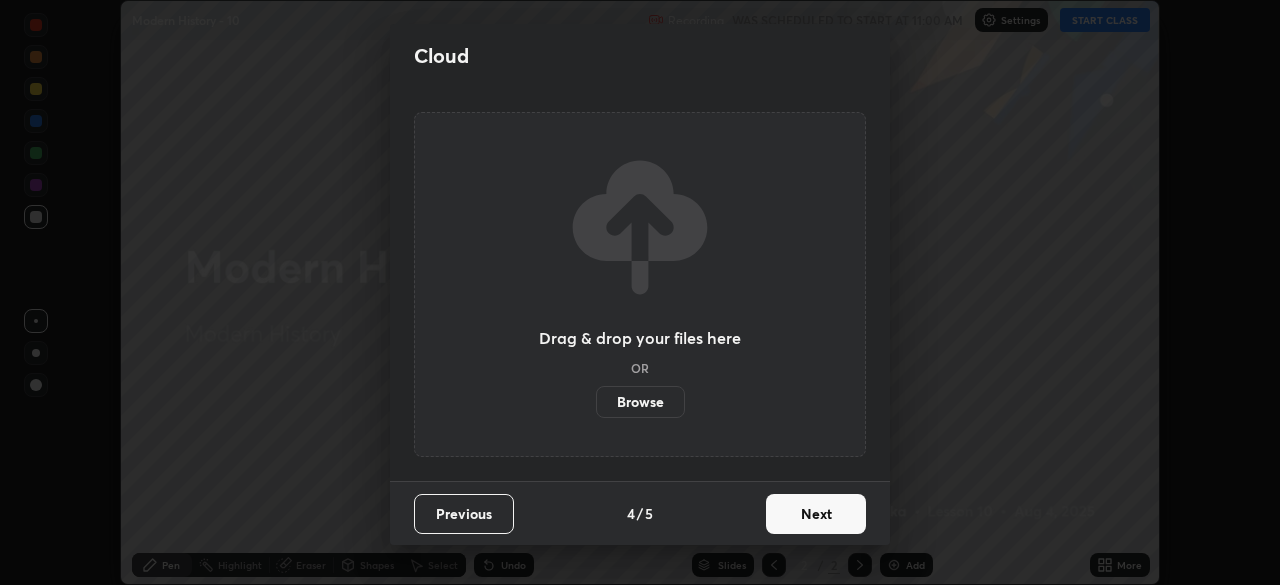 click on "Next" at bounding box center (816, 514) 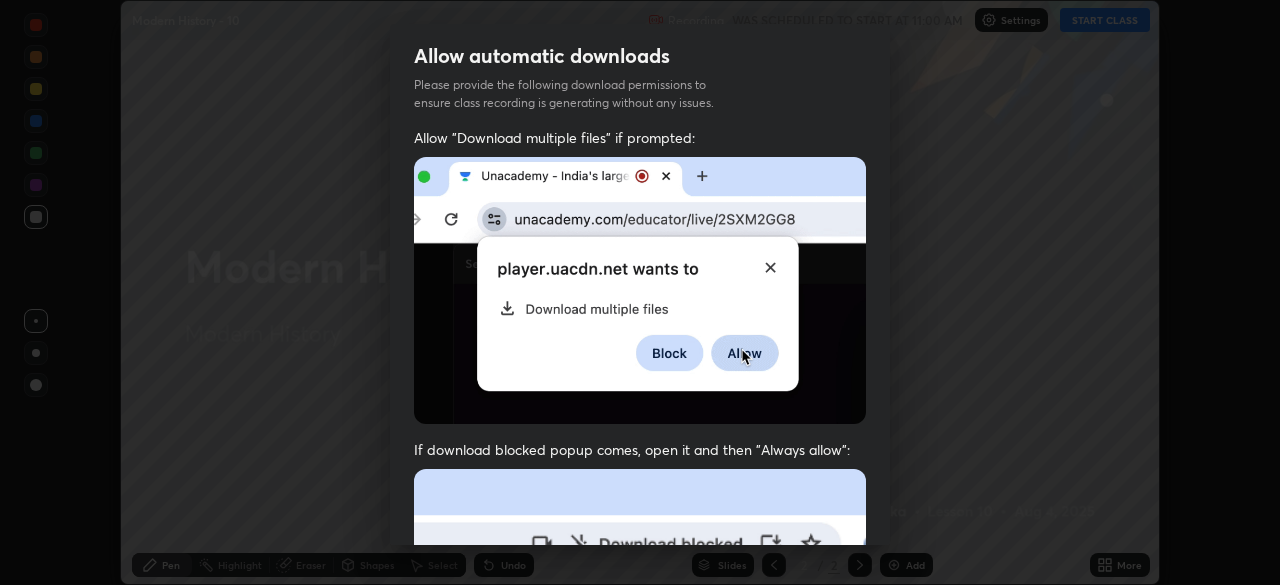 click at bounding box center [640, 687] 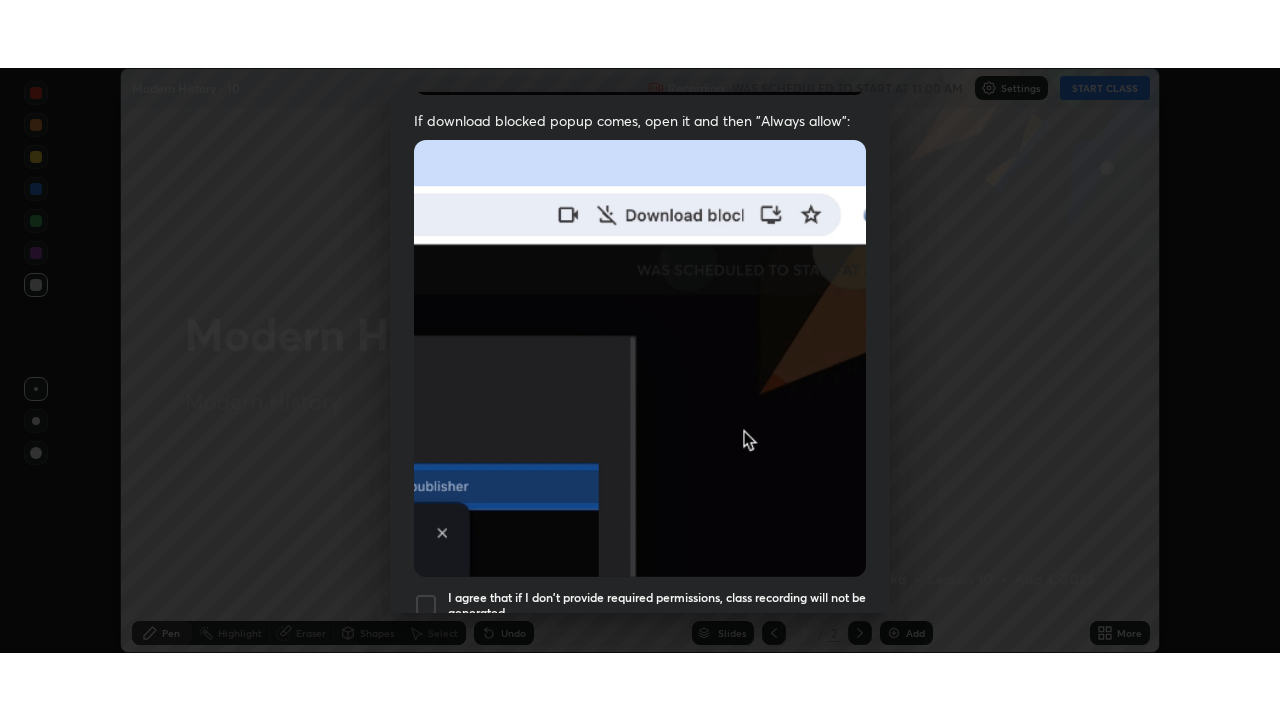 scroll, scrollTop: 479, scrollLeft: 0, axis: vertical 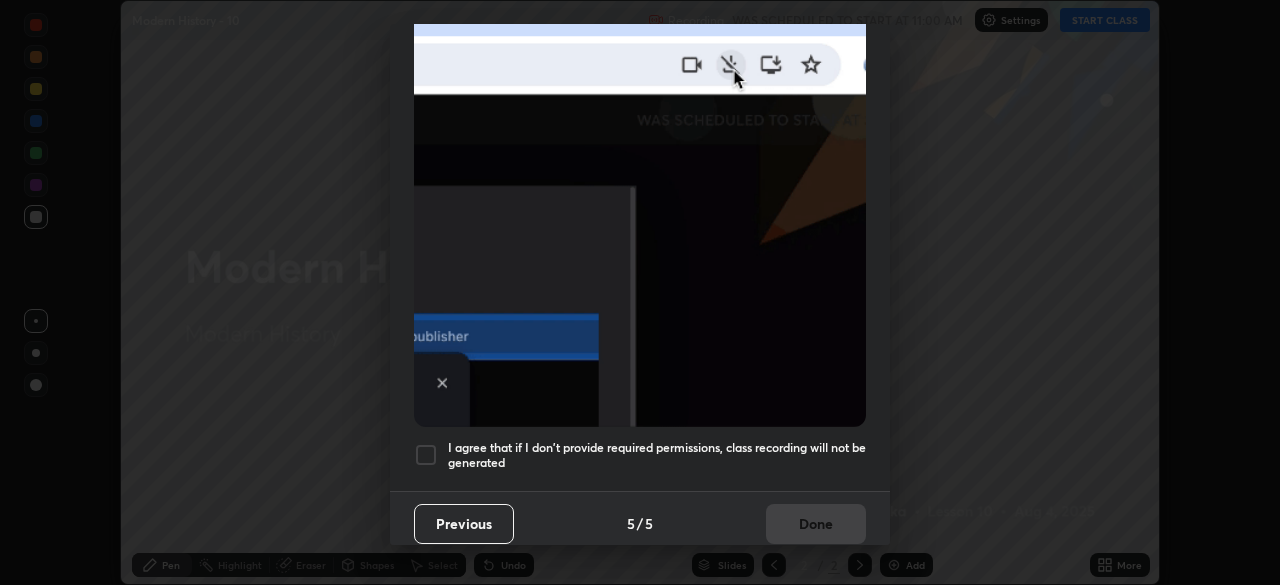 click at bounding box center [426, 455] 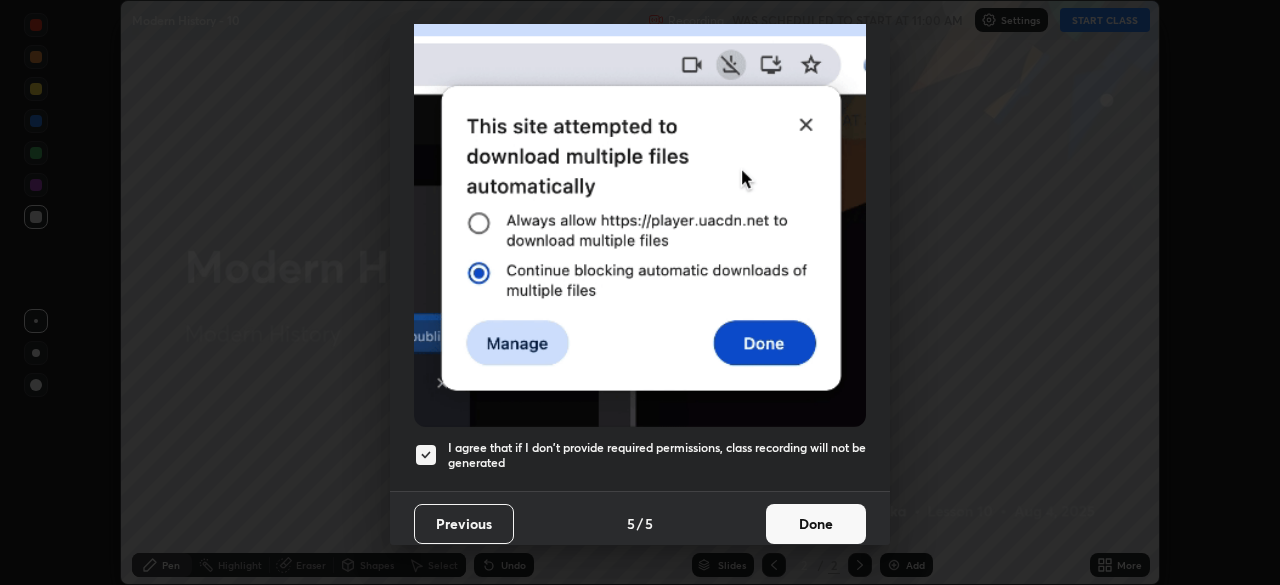 click on "Done" at bounding box center [816, 524] 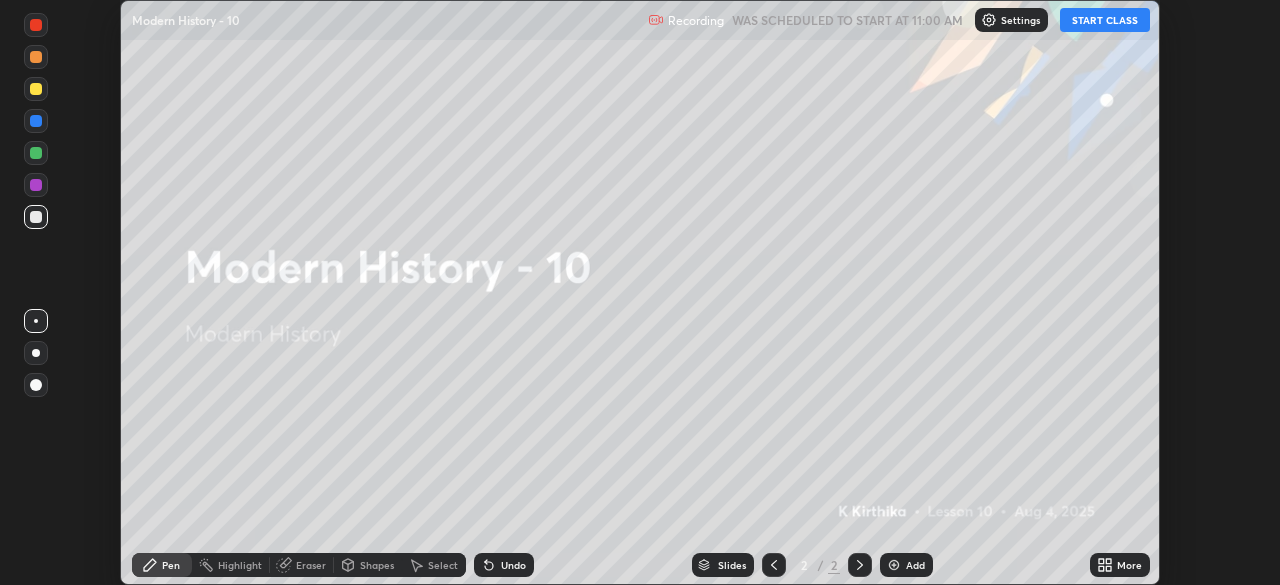 click 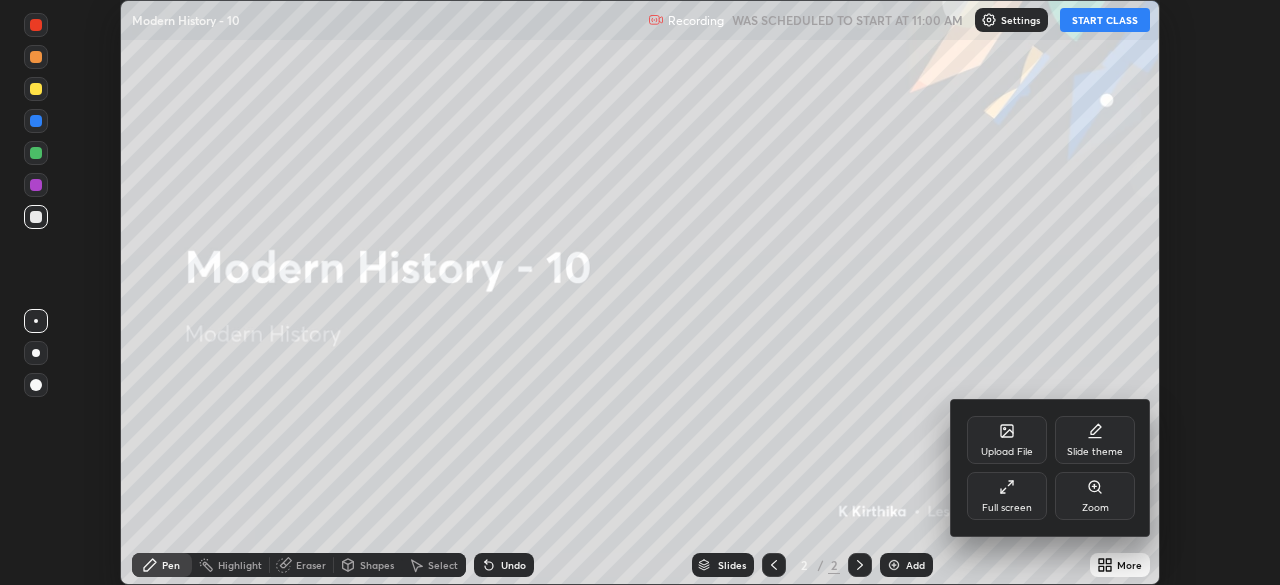 click on "Full screen" at bounding box center [1007, 508] 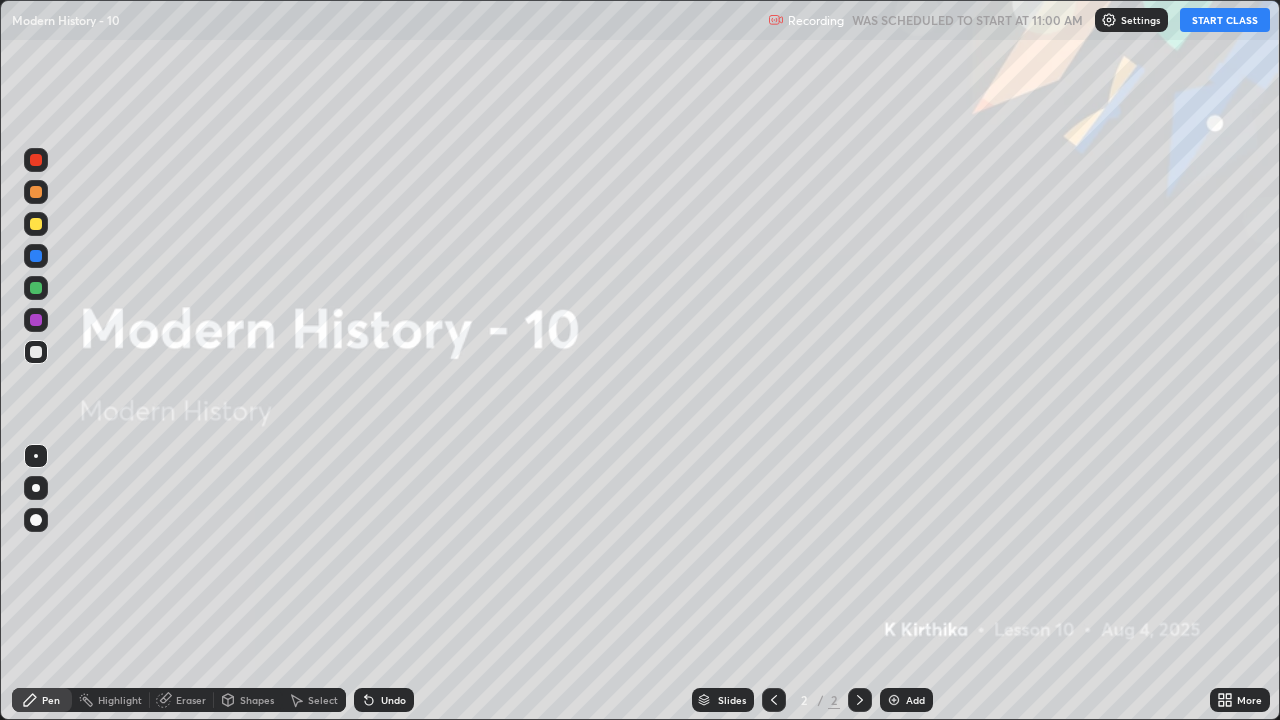 scroll, scrollTop: 99280, scrollLeft: 98720, axis: both 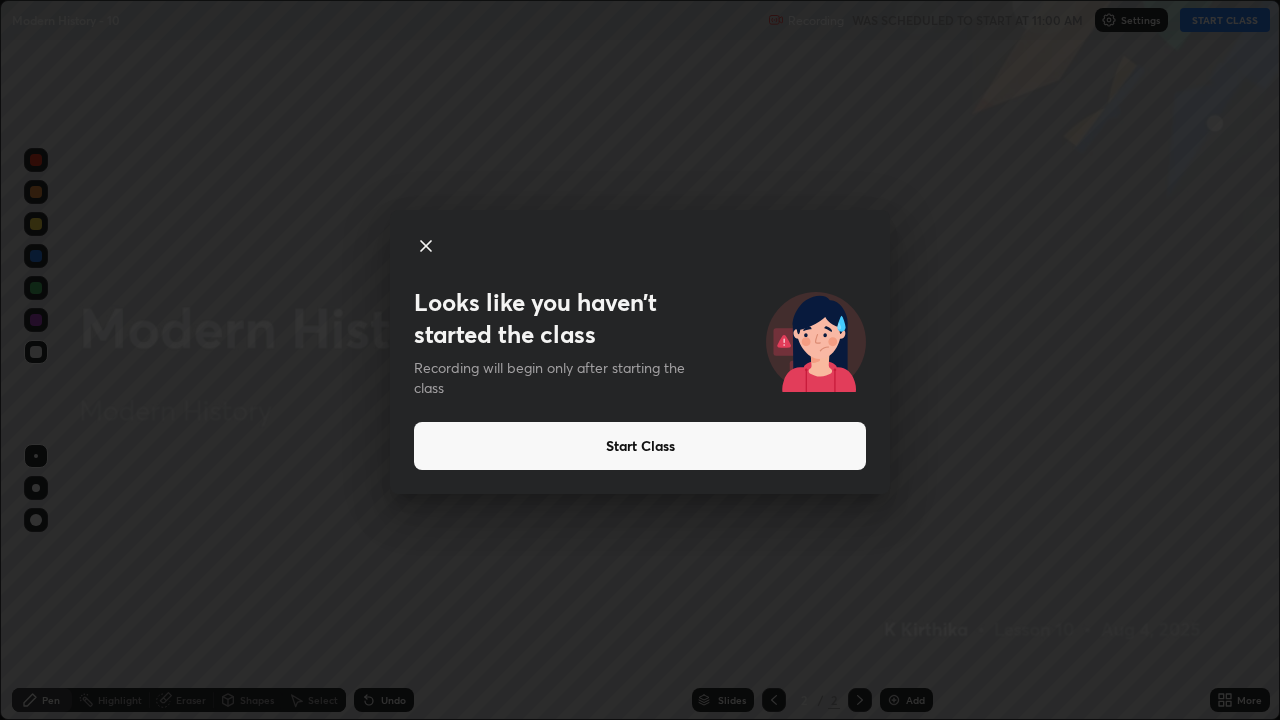 click on "Start Class" at bounding box center [640, 446] 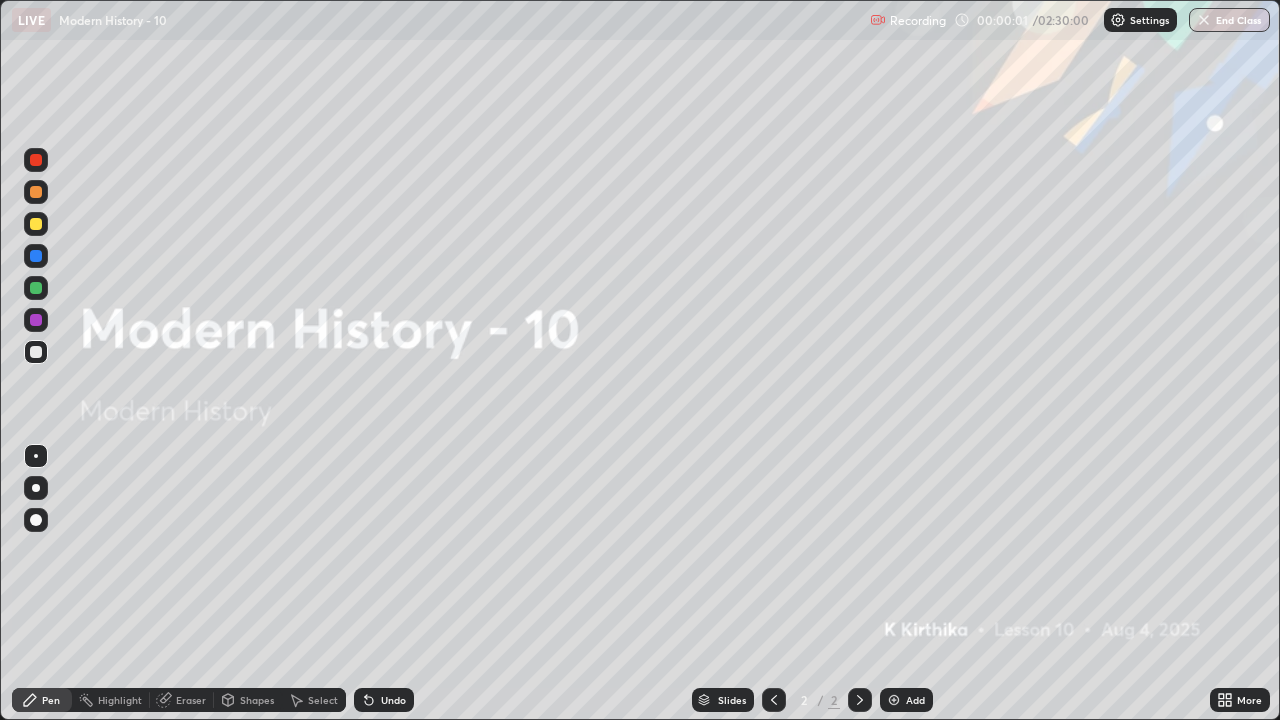 click at bounding box center [894, 700] 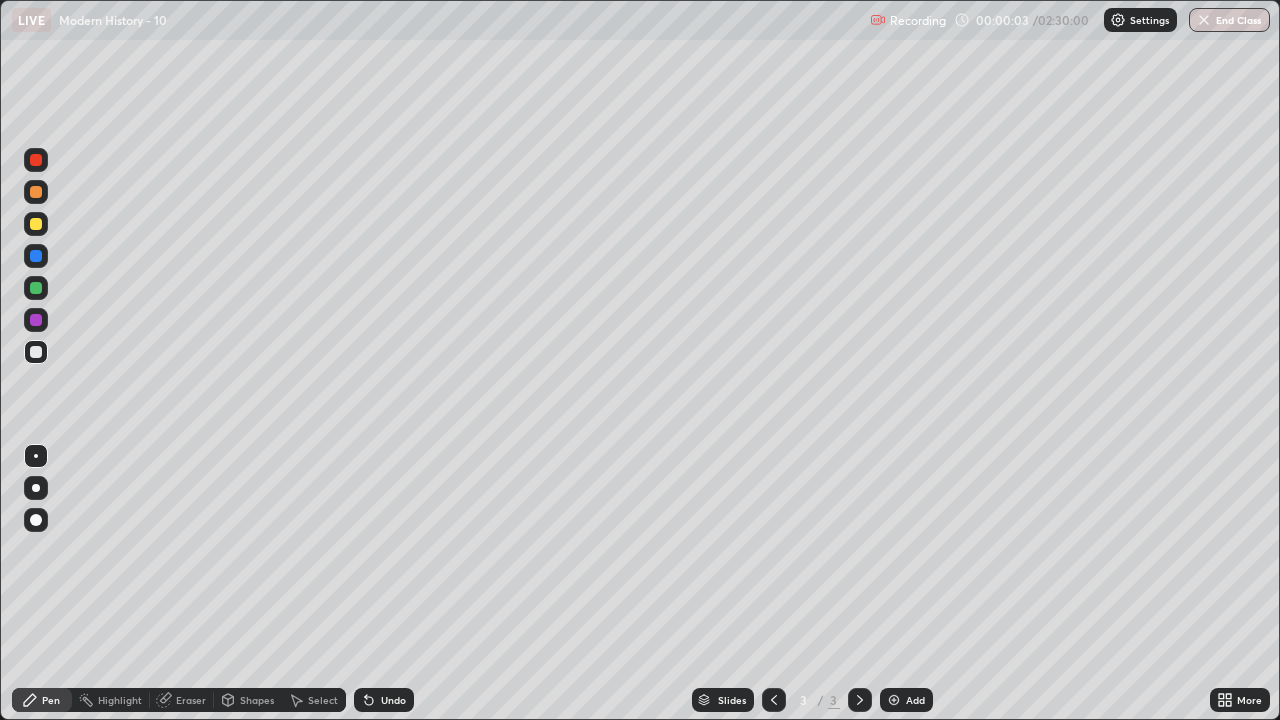 click on "Eraser" at bounding box center (191, 700) 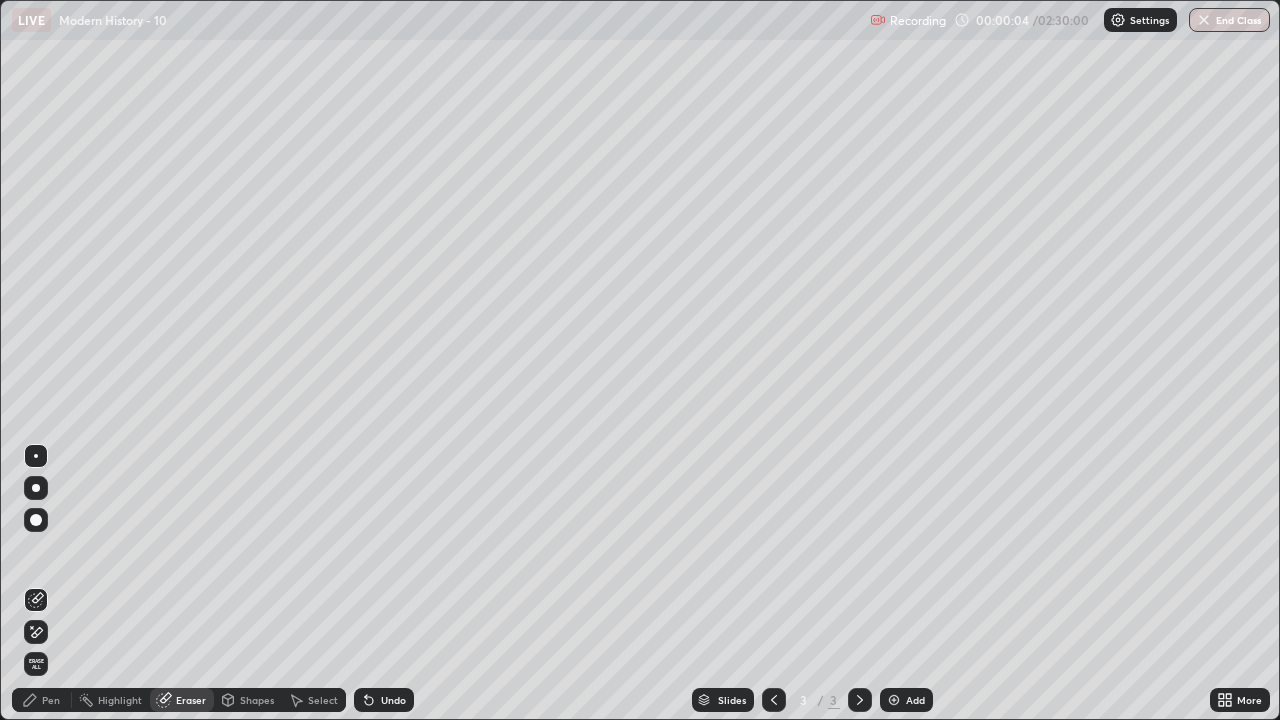 click 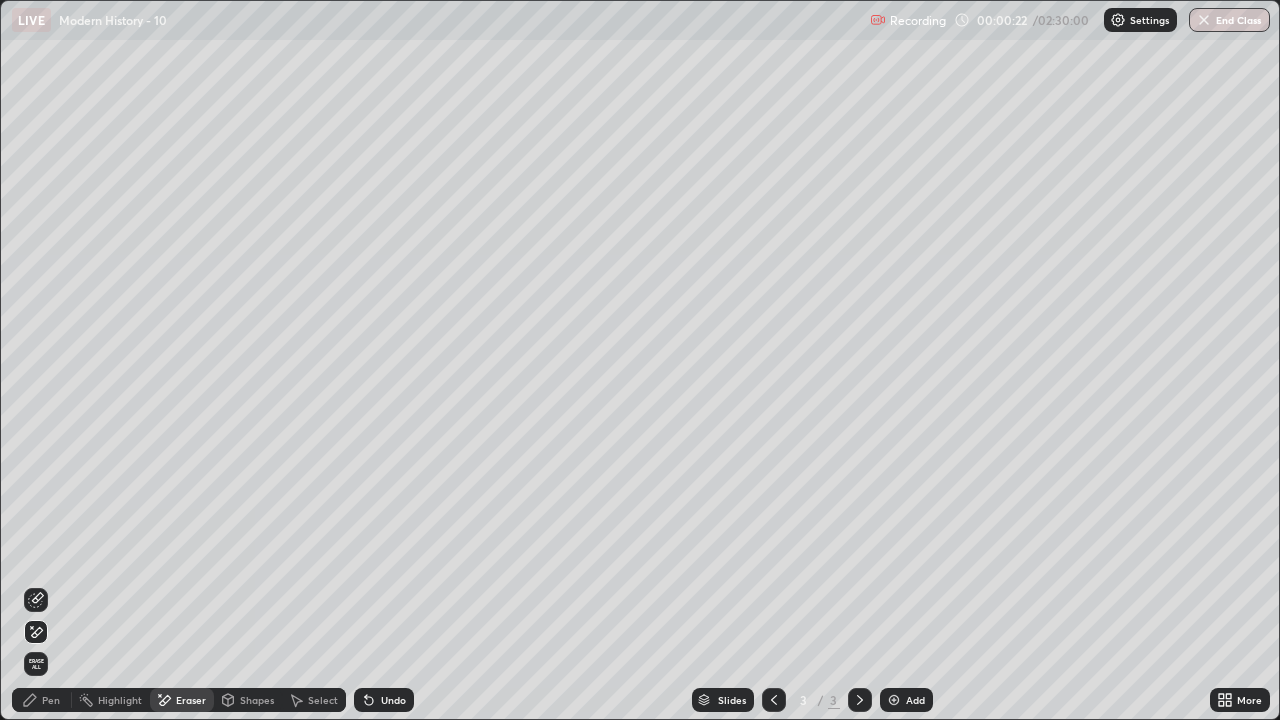 click on "Pen" at bounding box center (42, 700) 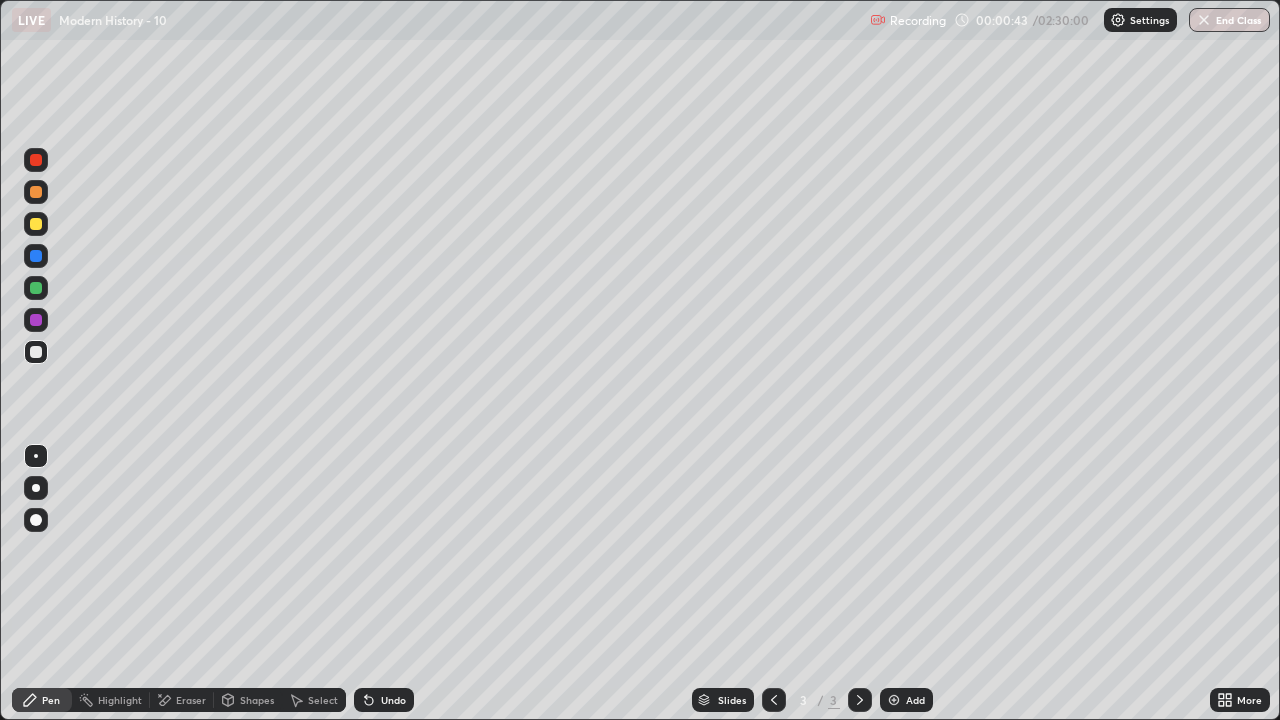 click at bounding box center (36, 224) 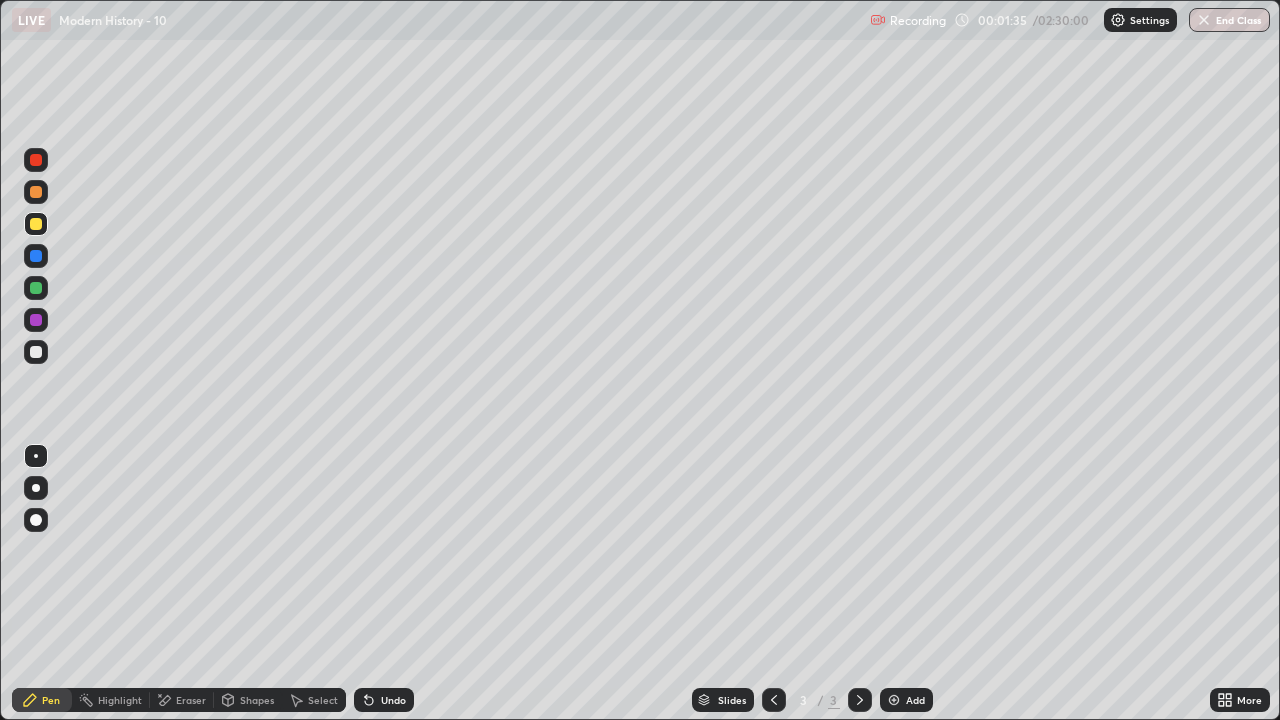 click at bounding box center [36, 288] 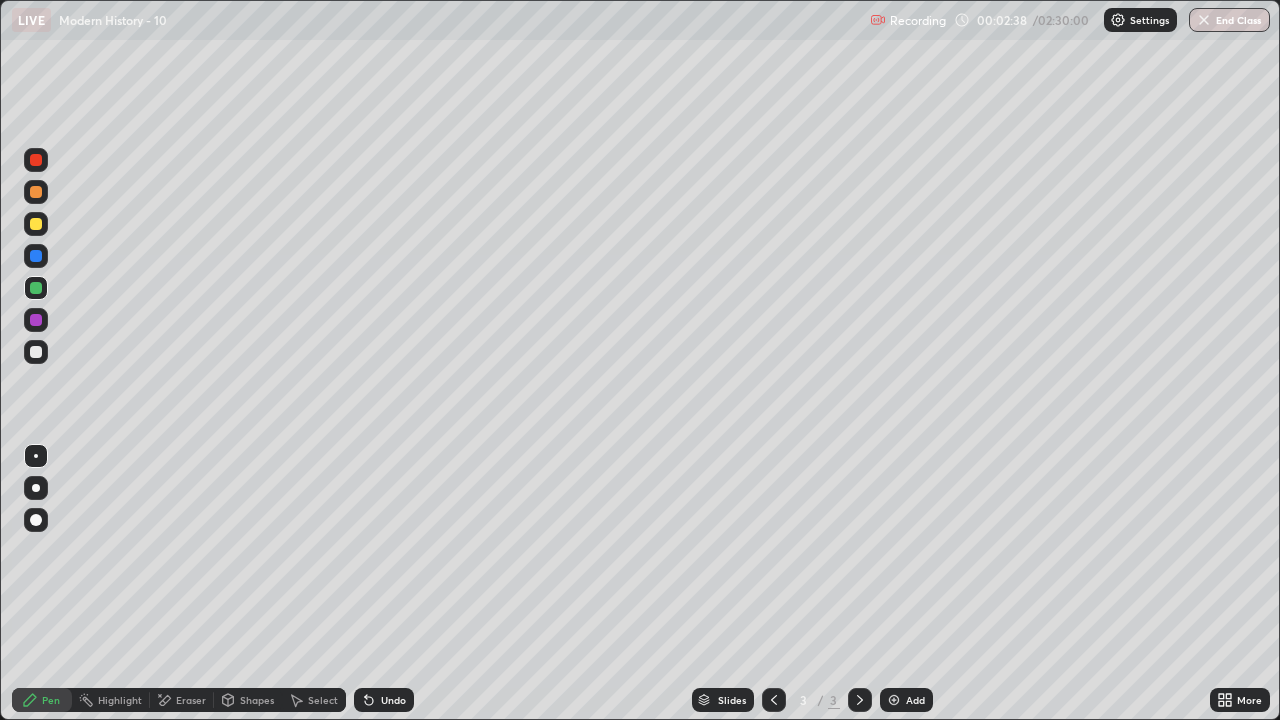 click at bounding box center (36, 160) 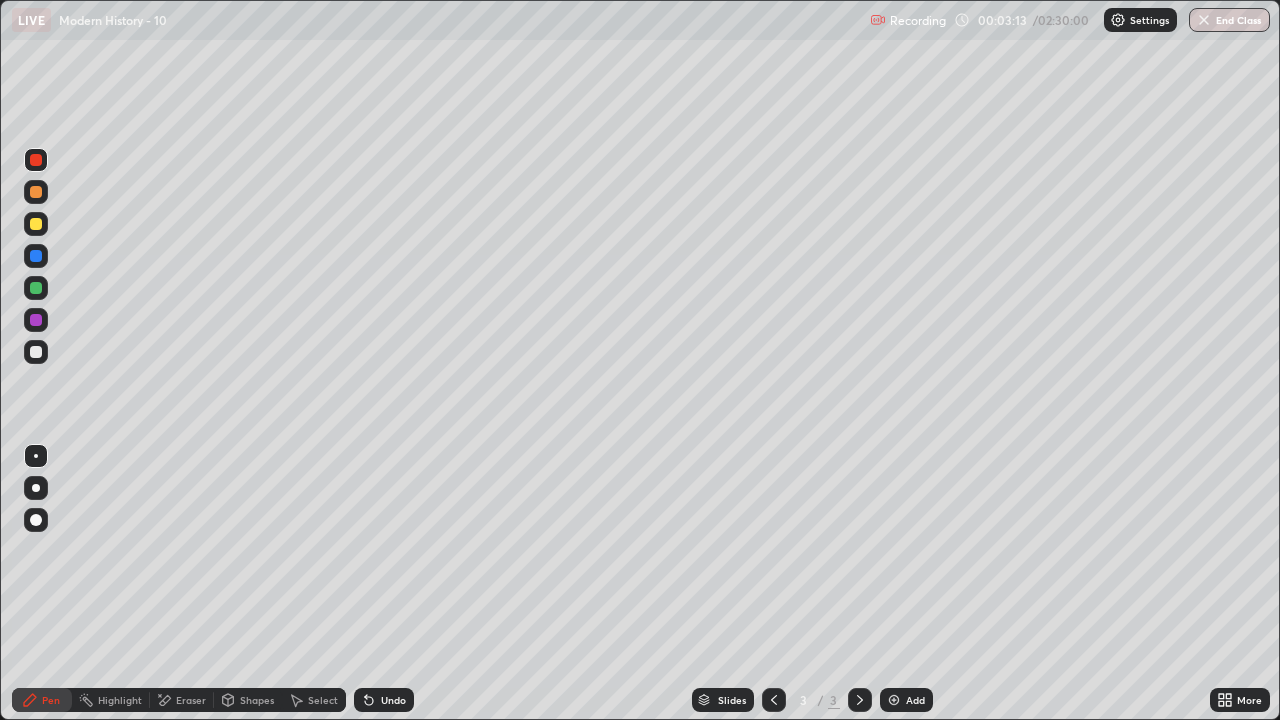 click at bounding box center (36, 256) 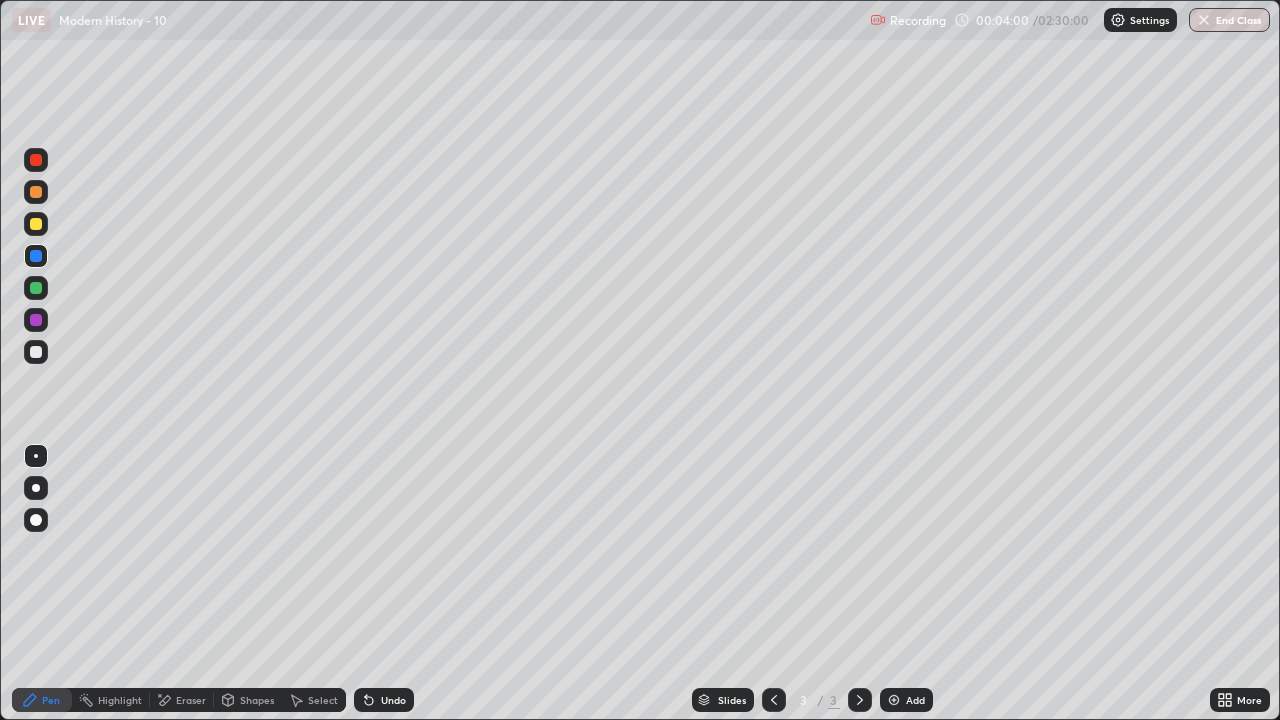 click at bounding box center [36, 320] 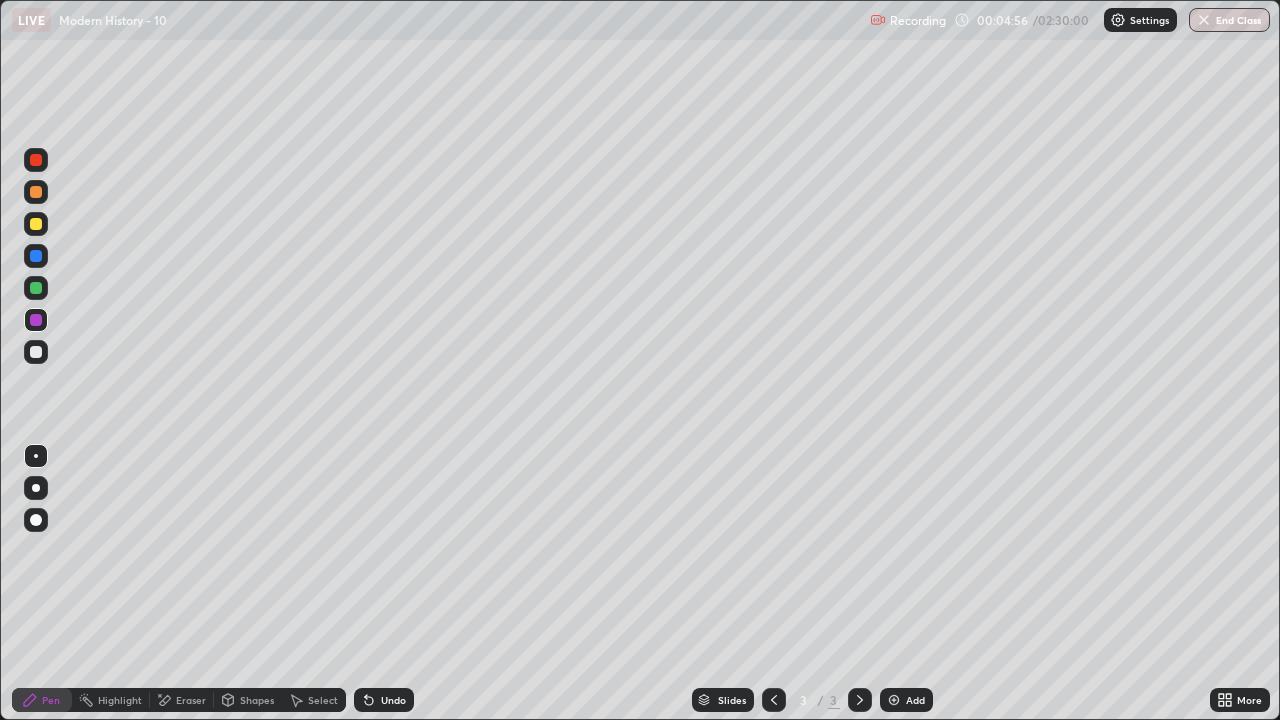 click on "Eraser" at bounding box center (191, 700) 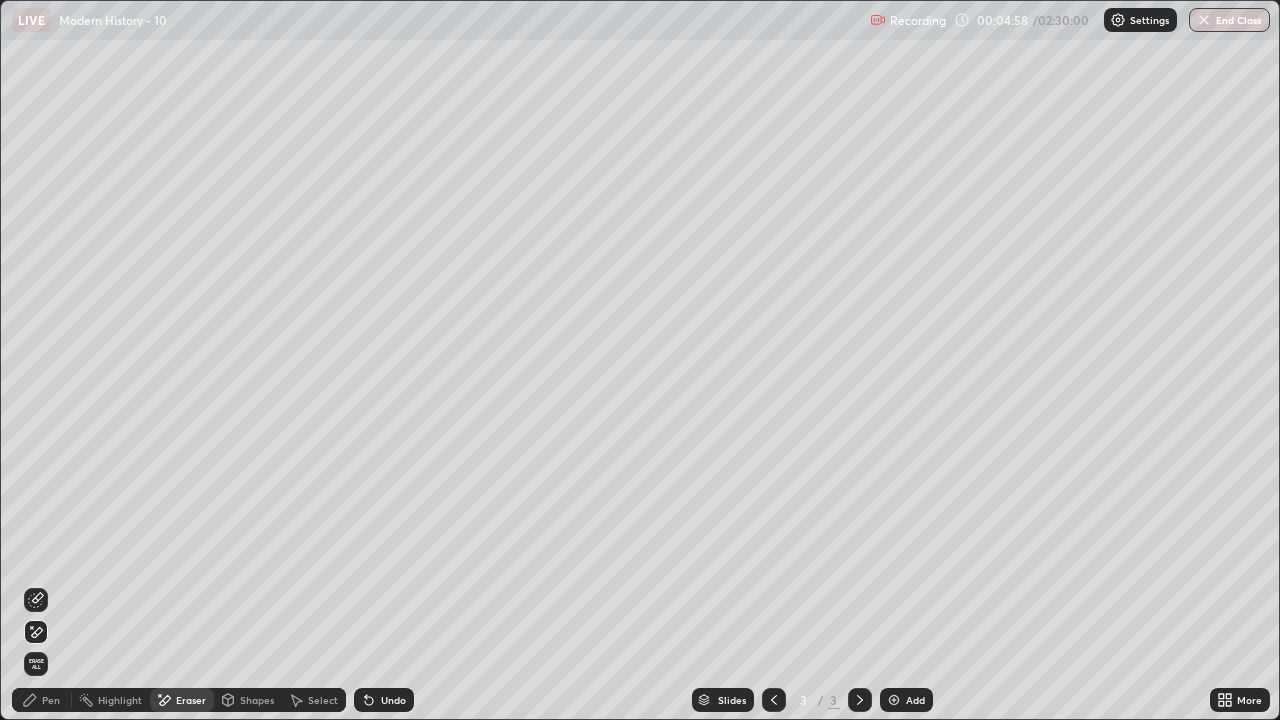 click on "Pen" at bounding box center (51, 700) 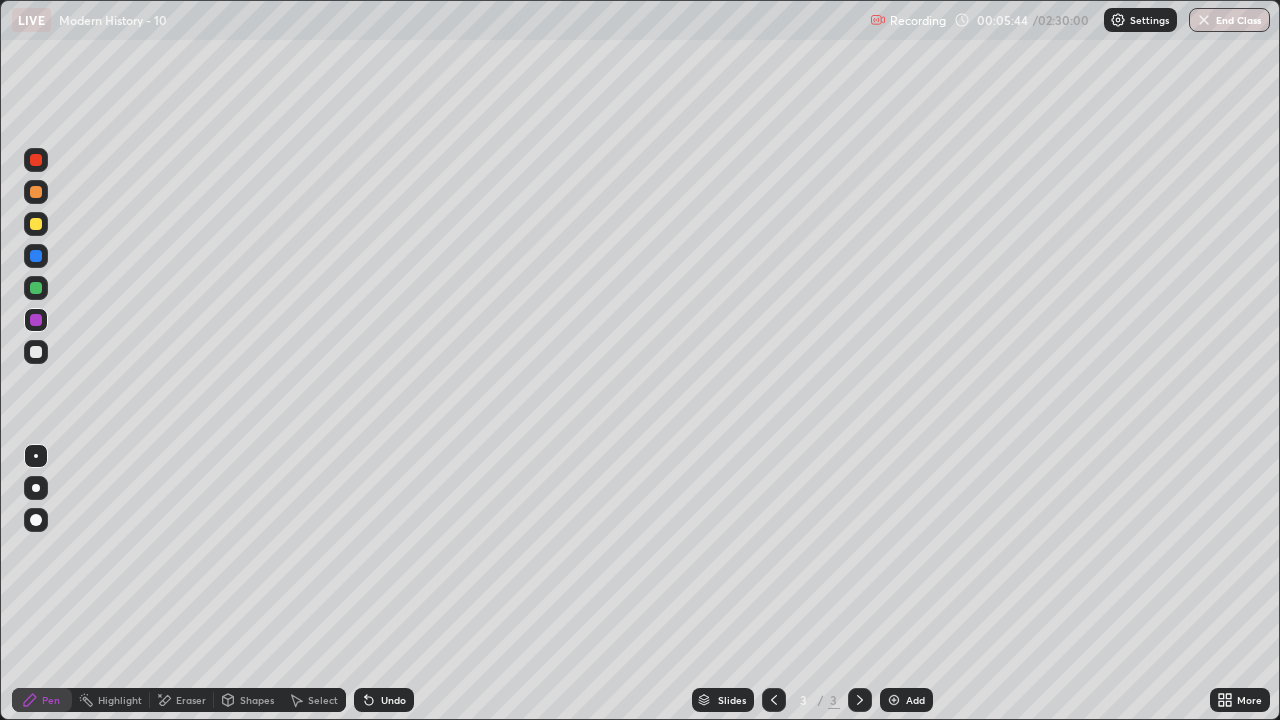 click at bounding box center (36, 224) 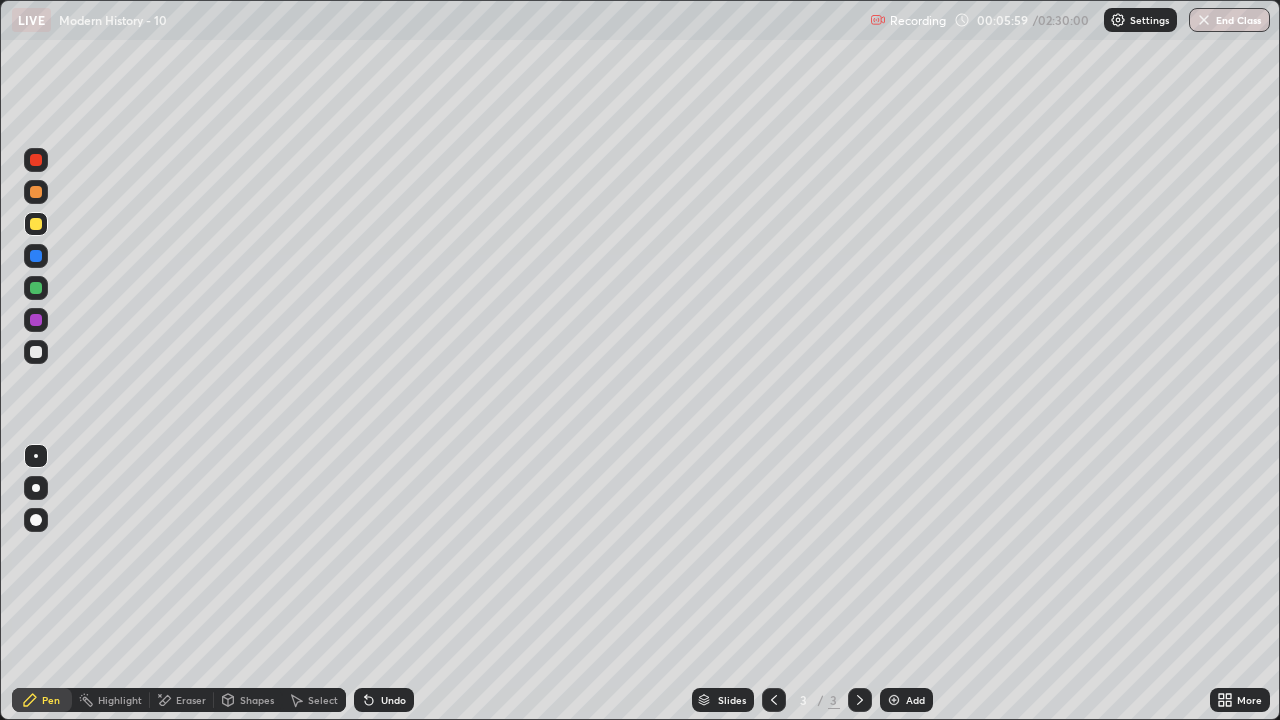 click at bounding box center [36, 160] 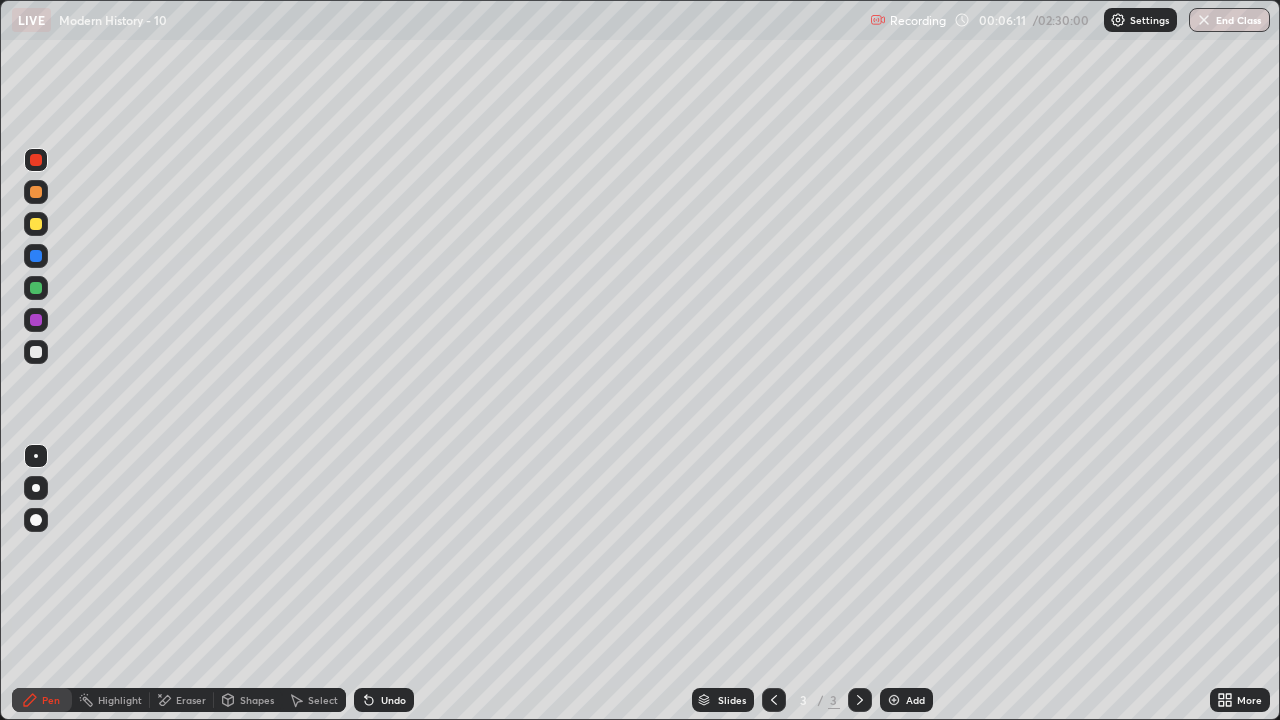 click at bounding box center [36, 288] 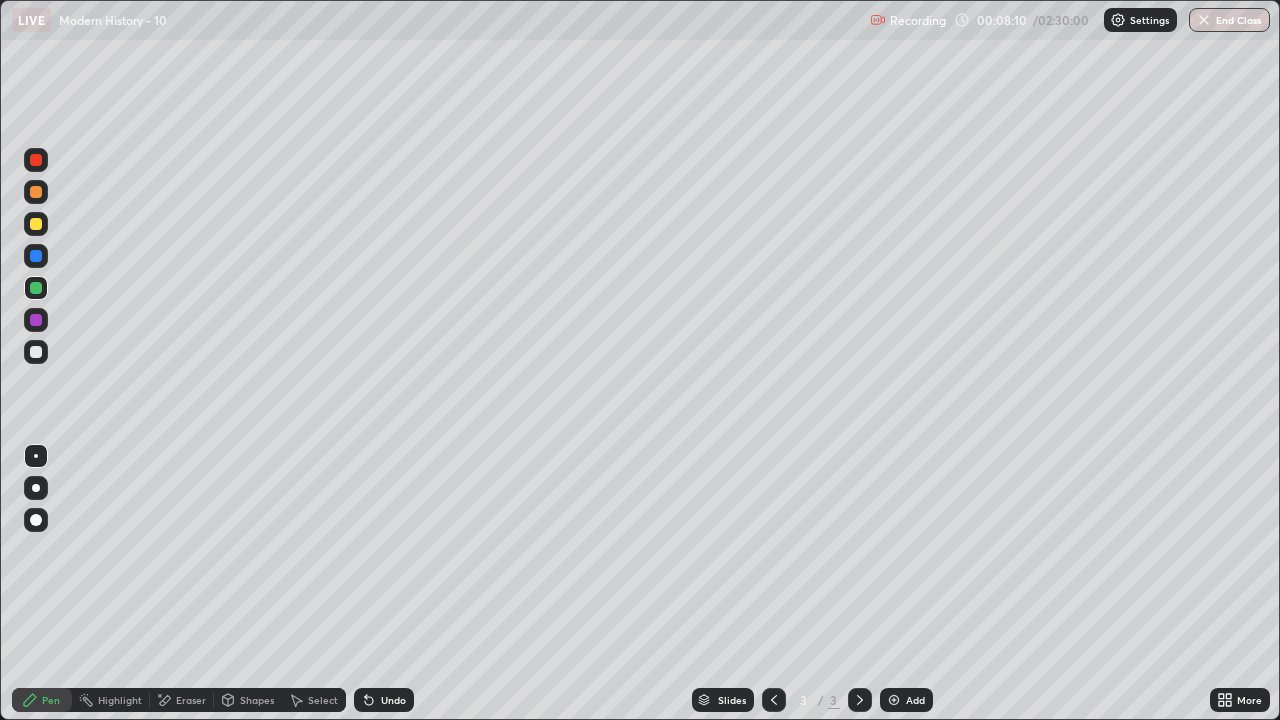 click at bounding box center (36, 256) 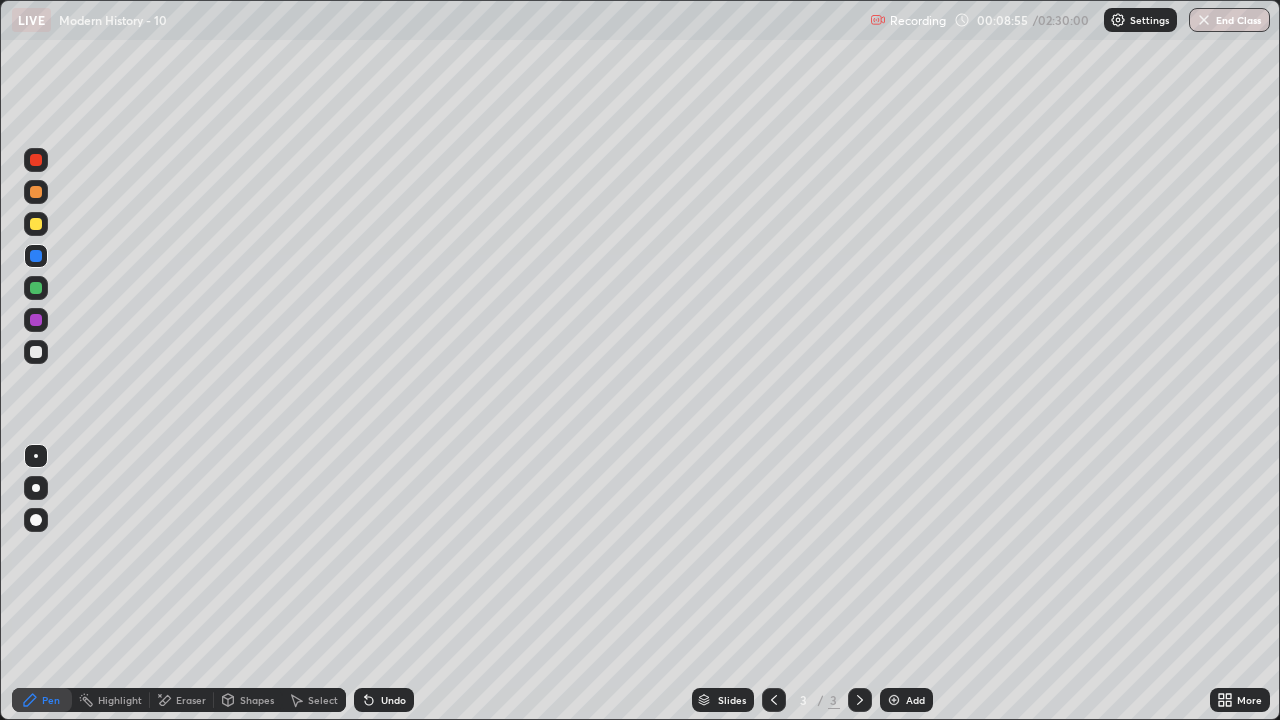click at bounding box center [36, 288] 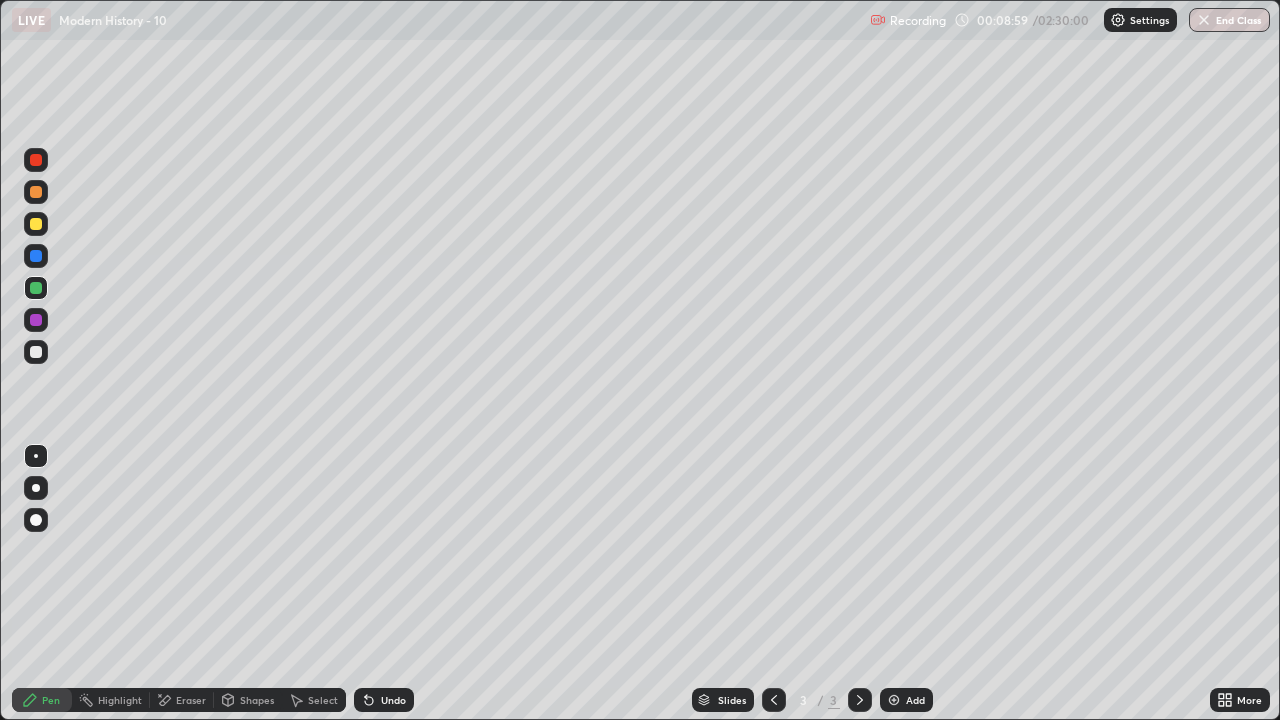 click at bounding box center (36, 320) 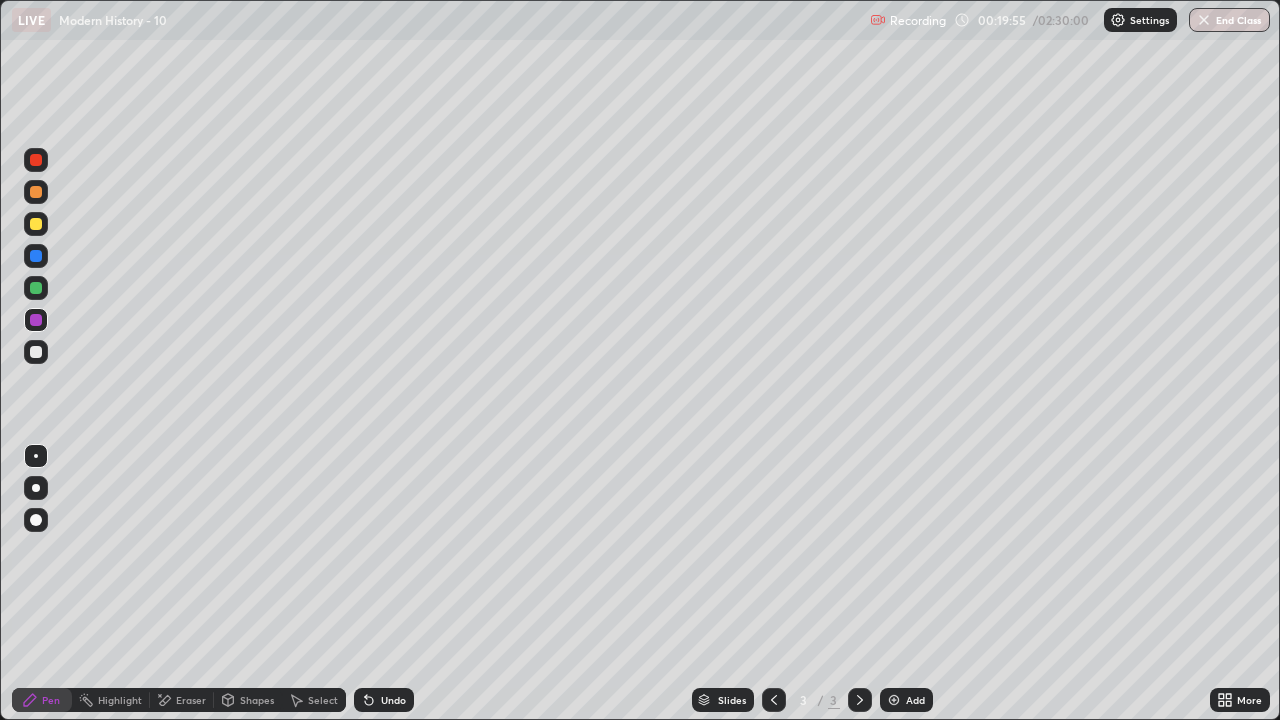 click at bounding box center [894, 700] 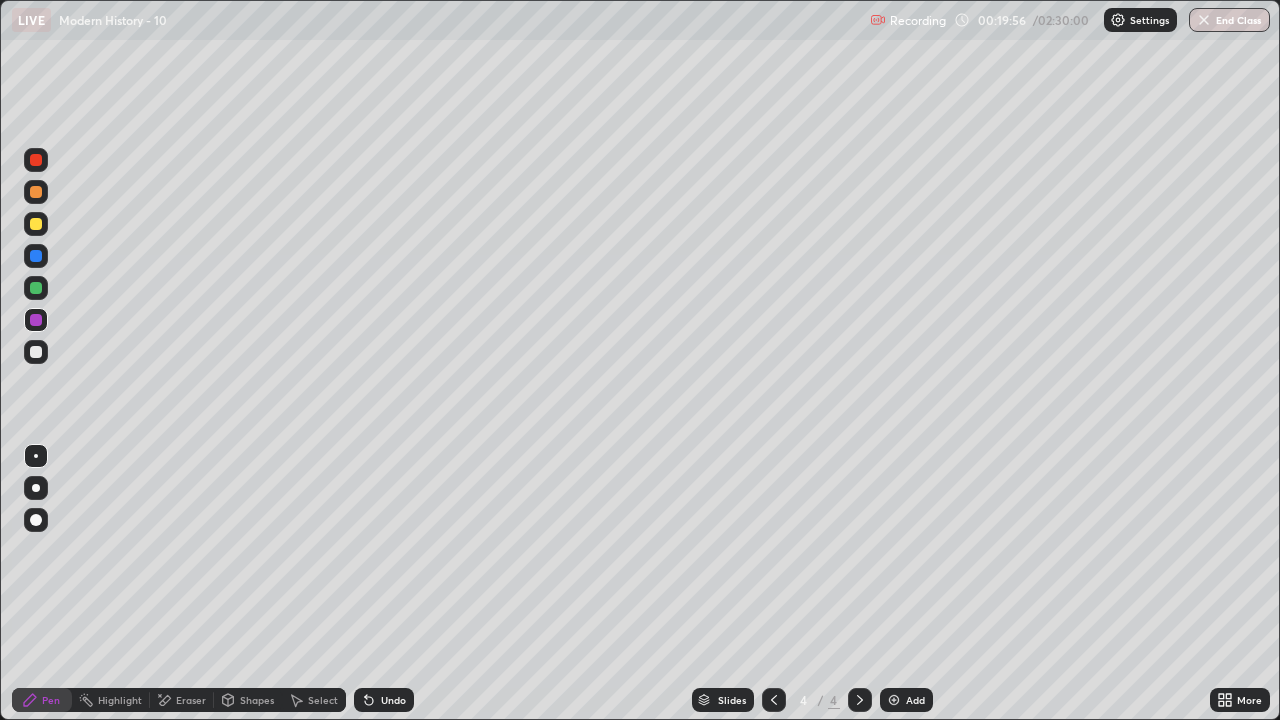 click at bounding box center (36, 352) 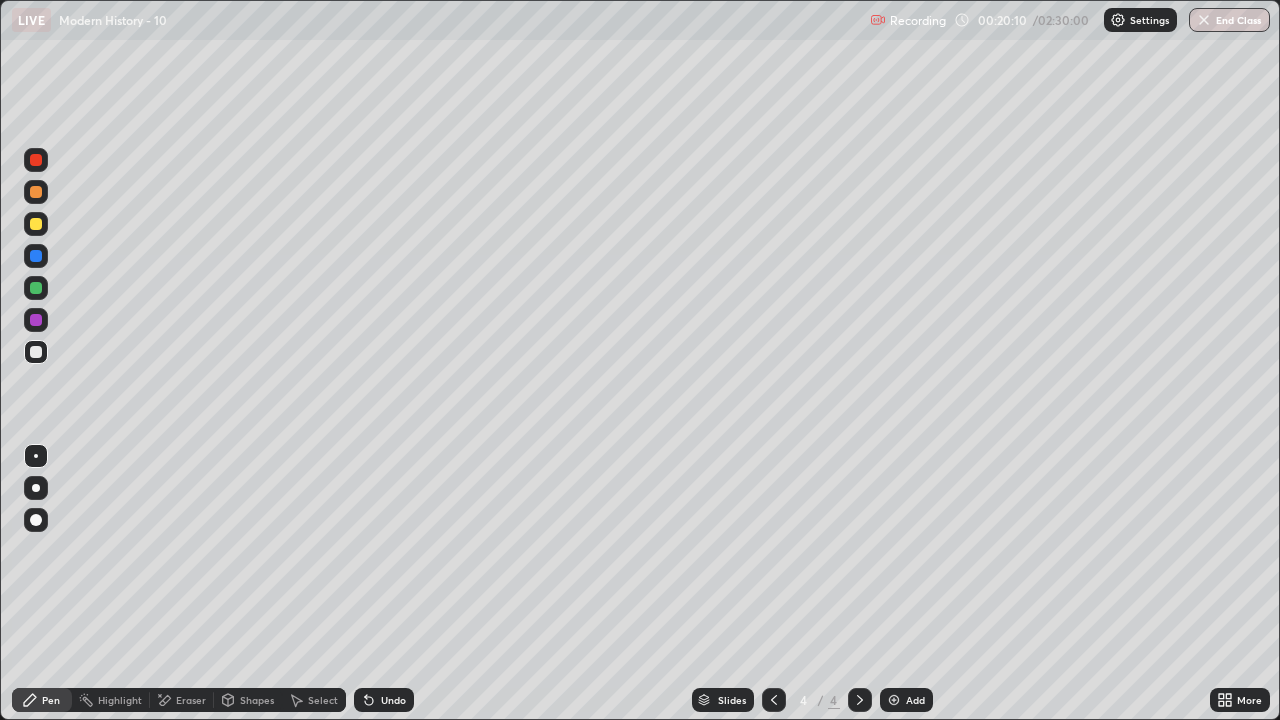 click at bounding box center [36, 224] 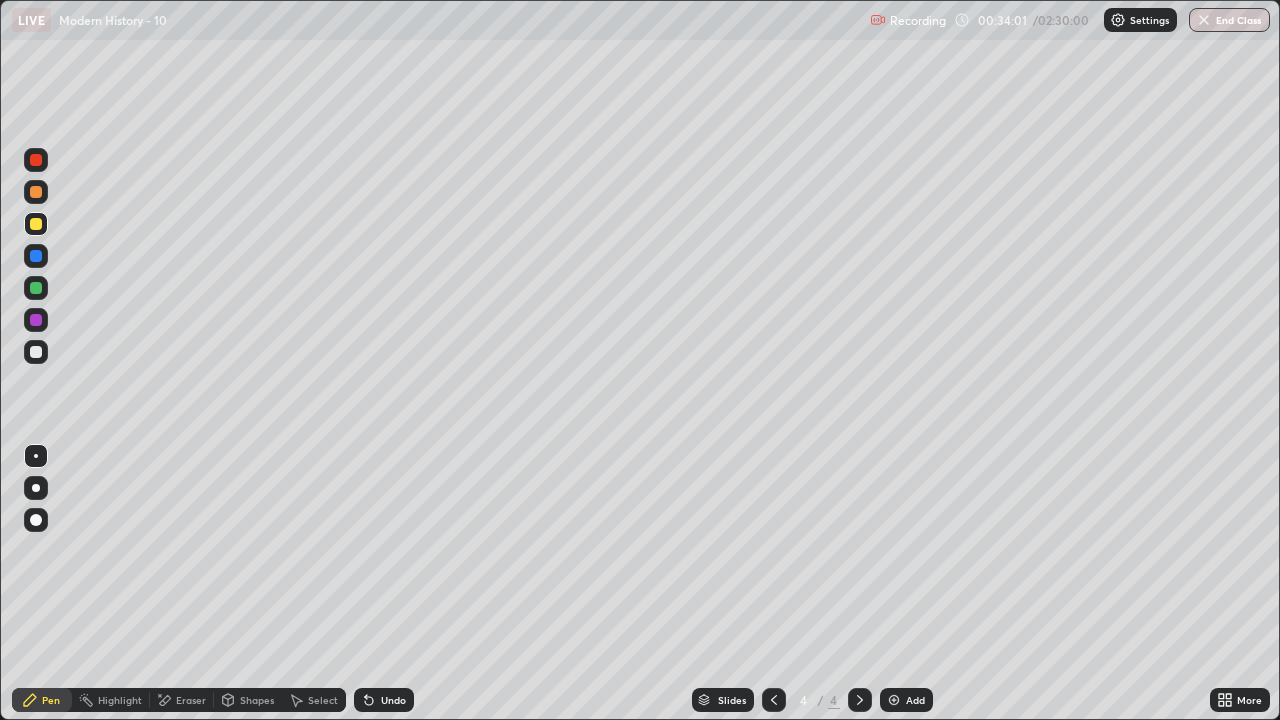 click at bounding box center [36, 320] 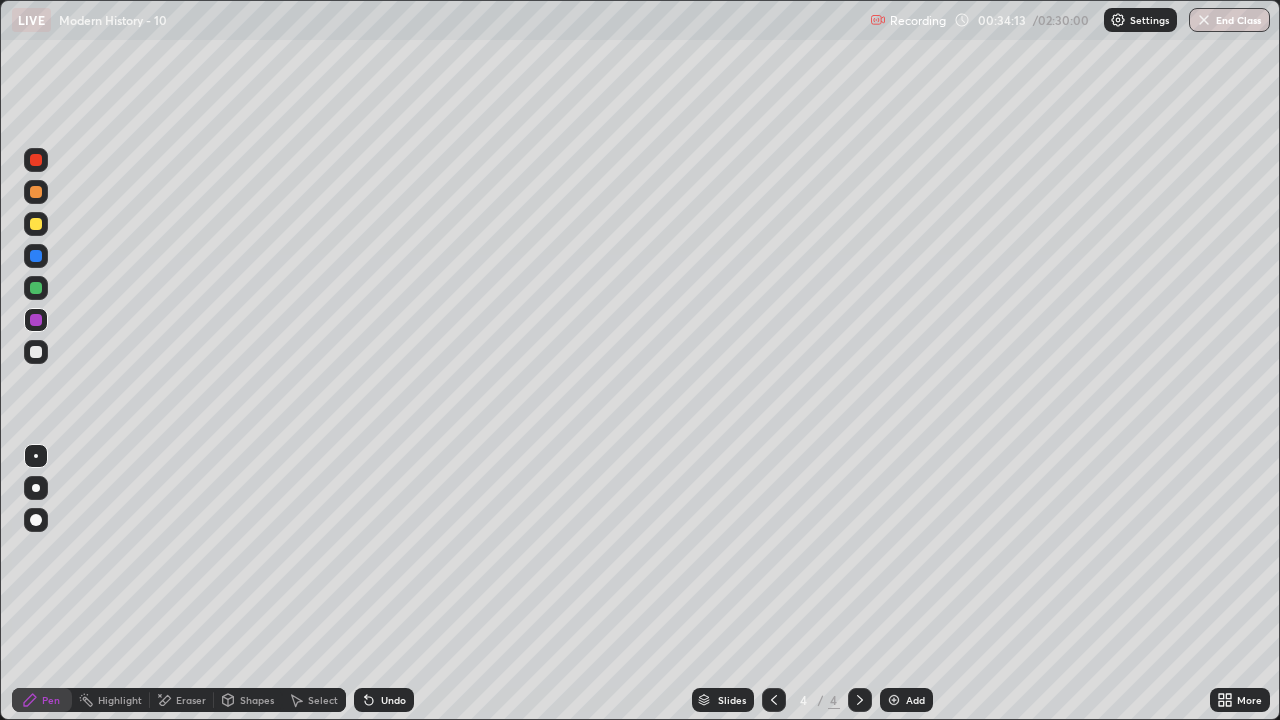 click at bounding box center (36, 224) 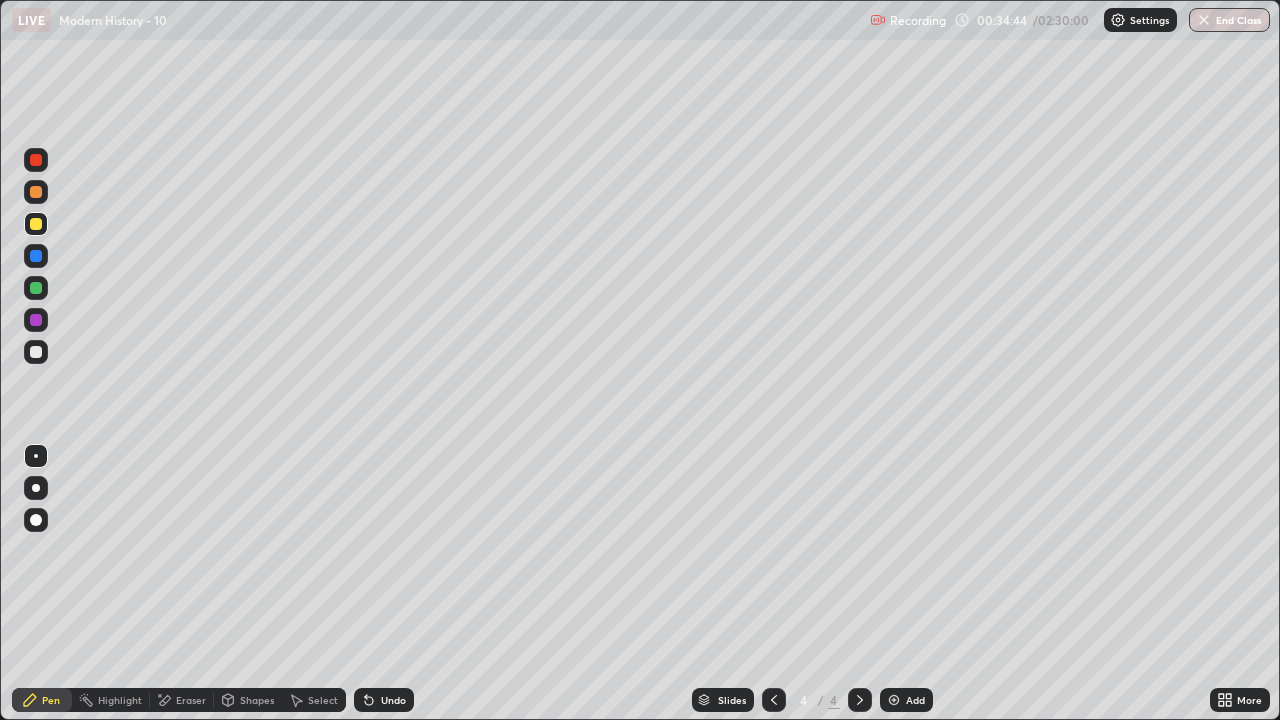 click at bounding box center [36, 288] 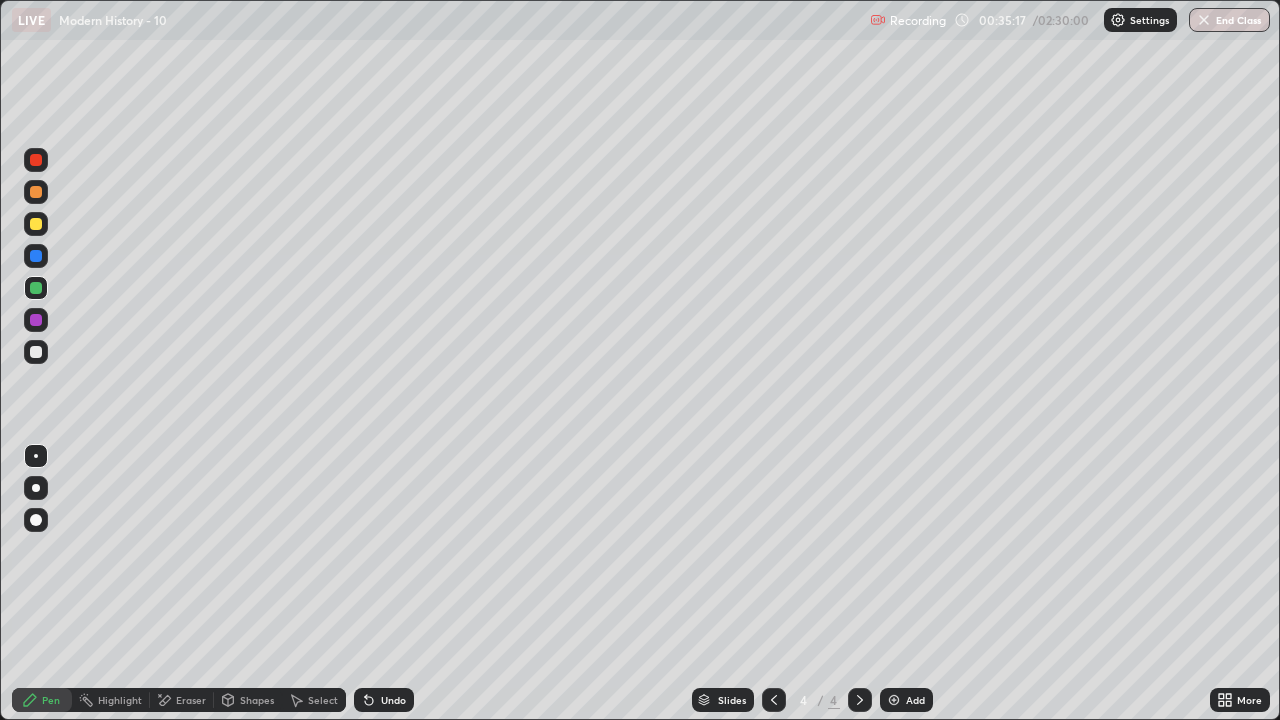 click at bounding box center [36, 160] 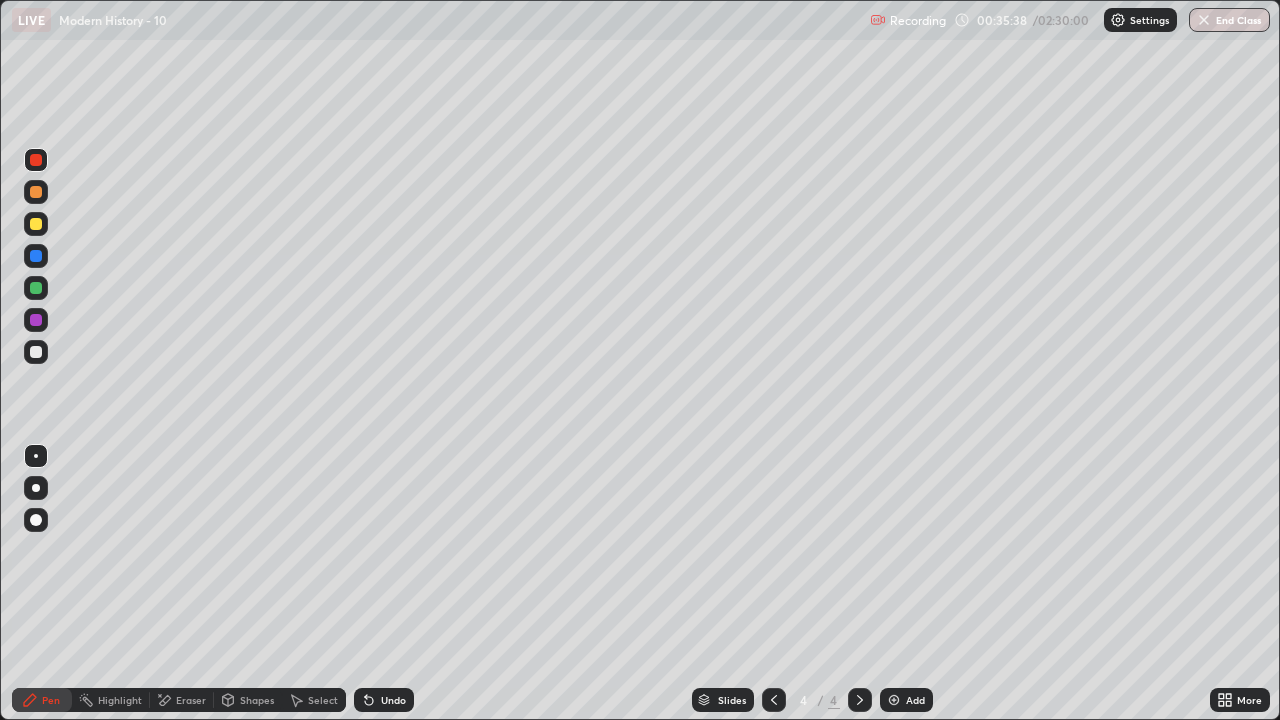 click at bounding box center [36, 256] 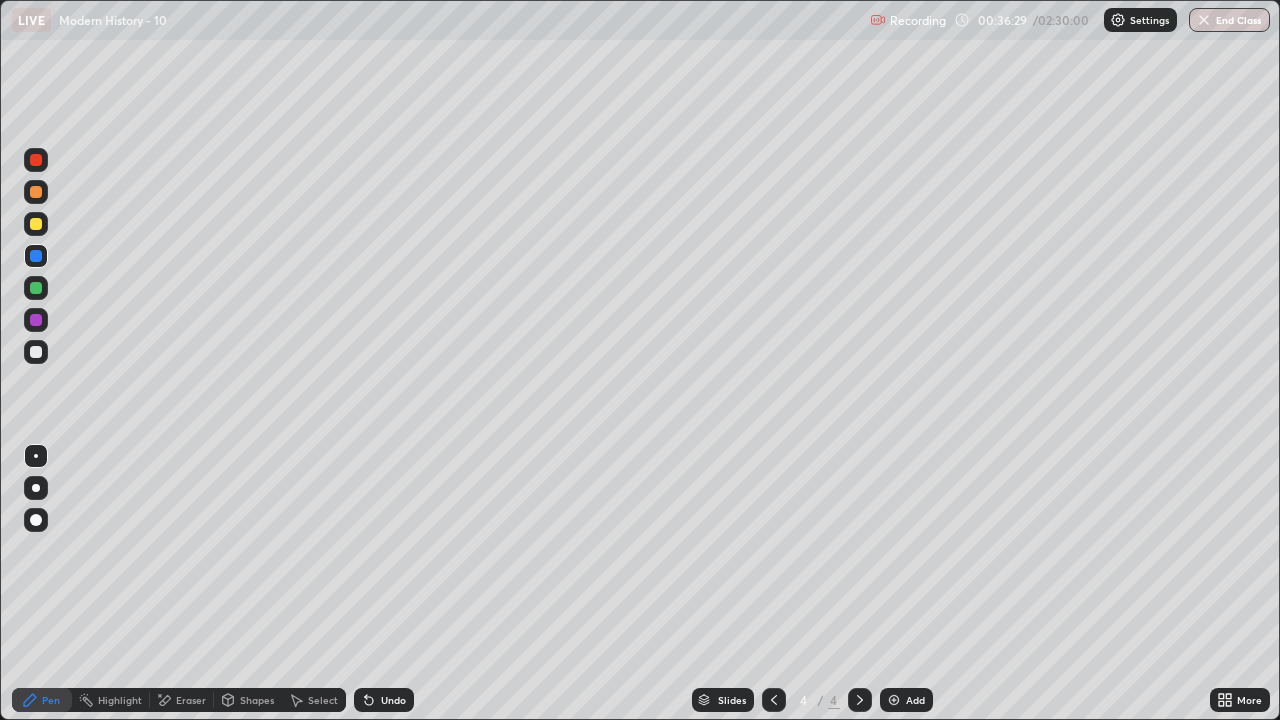 click at bounding box center (36, 288) 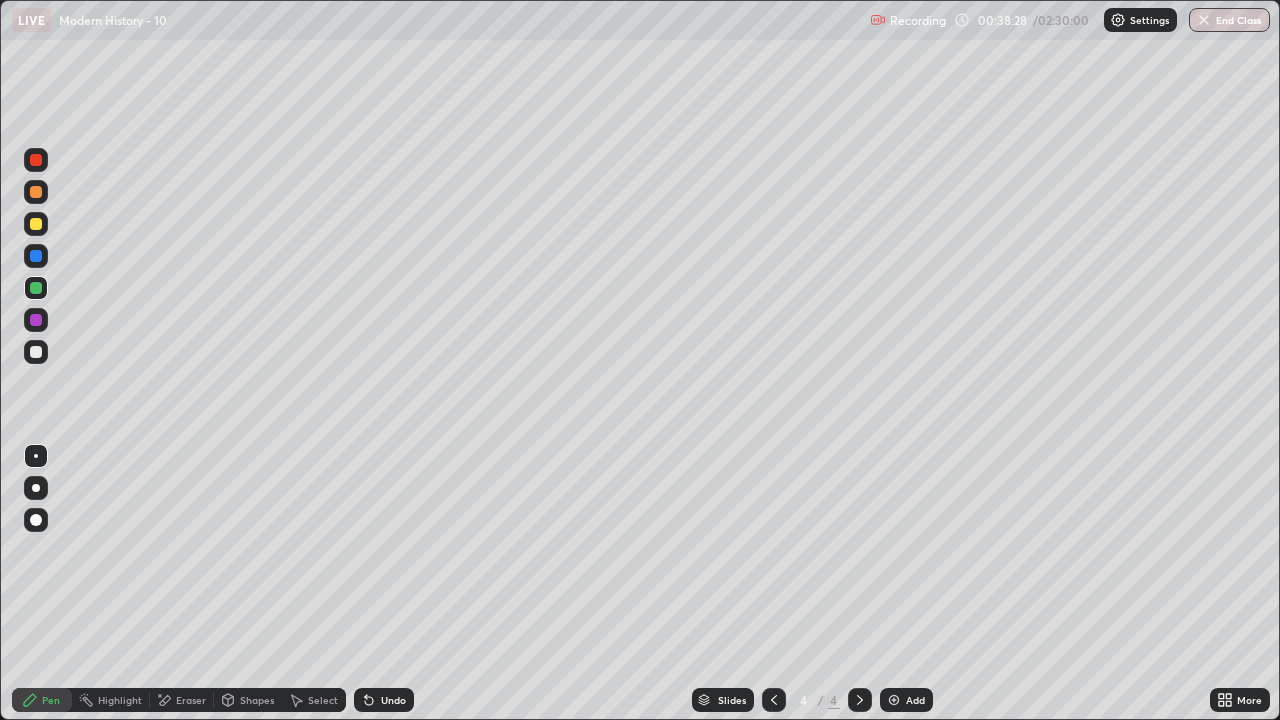 click on "More" at bounding box center (1240, 700) 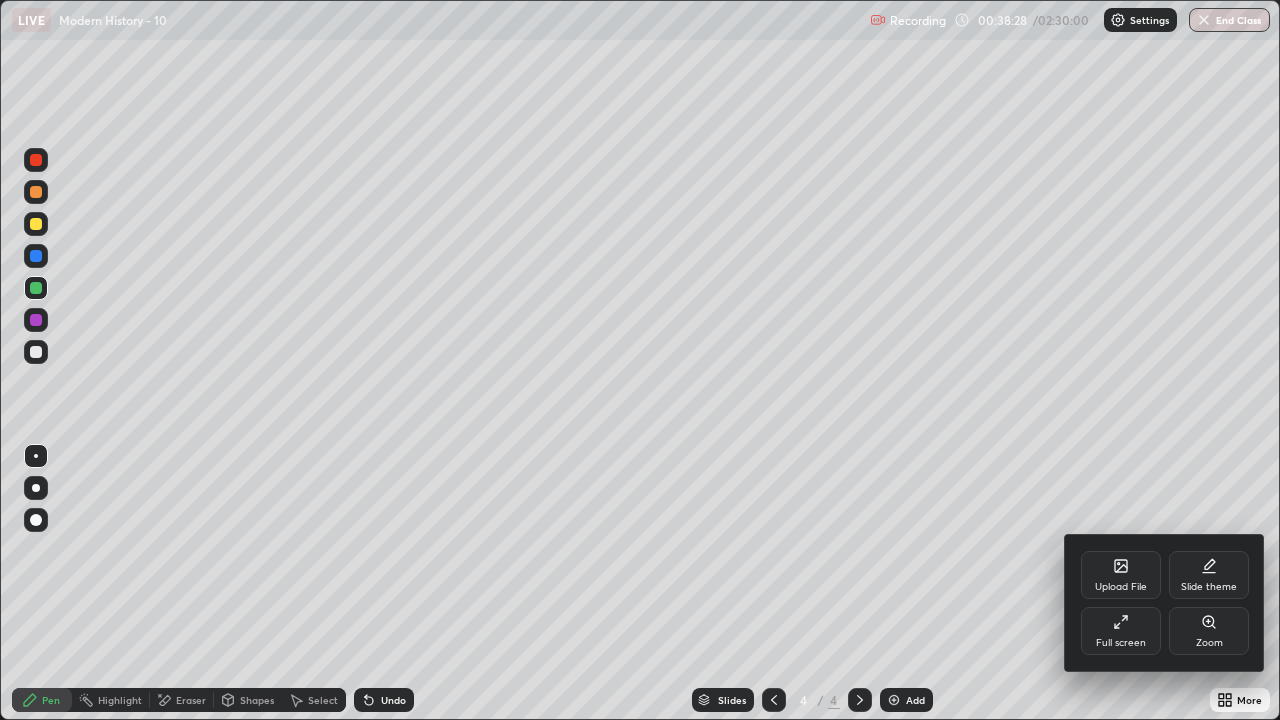 click on "Full screen" at bounding box center (1121, 631) 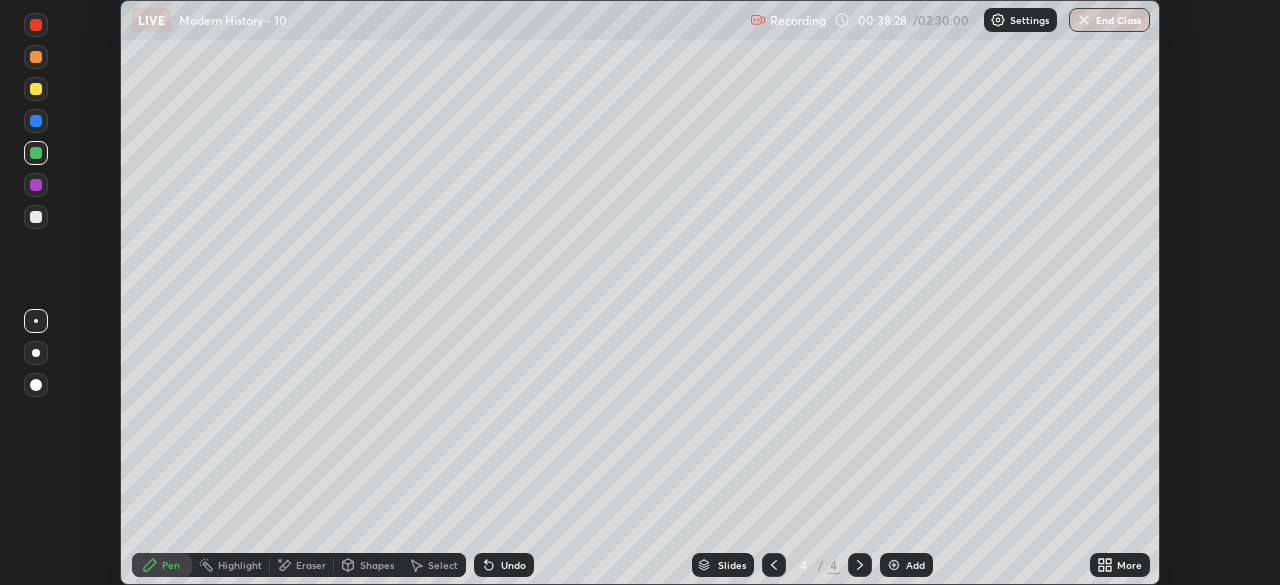 scroll, scrollTop: 585, scrollLeft: 1280, axis: both 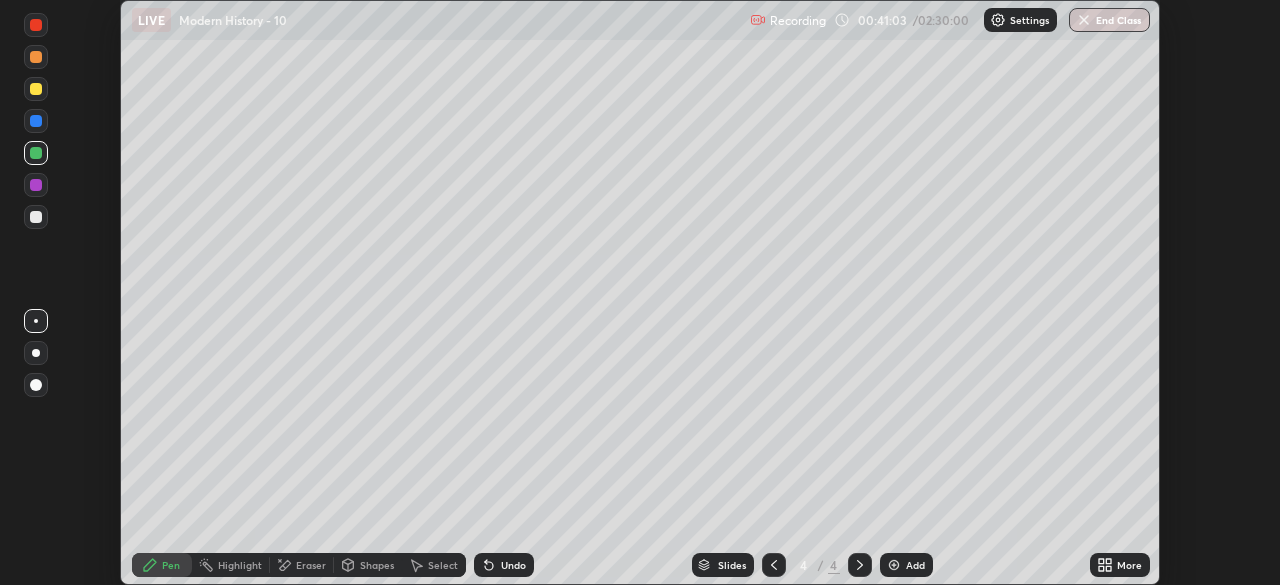 click 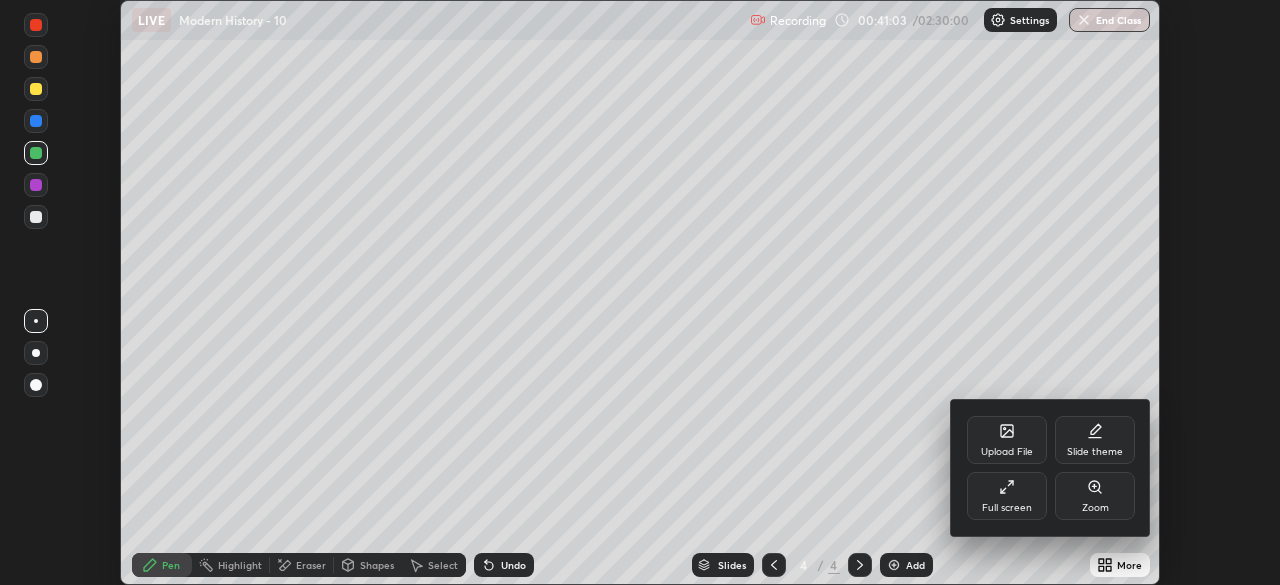 click on "Full screen" at bounding box center [1007, 496] 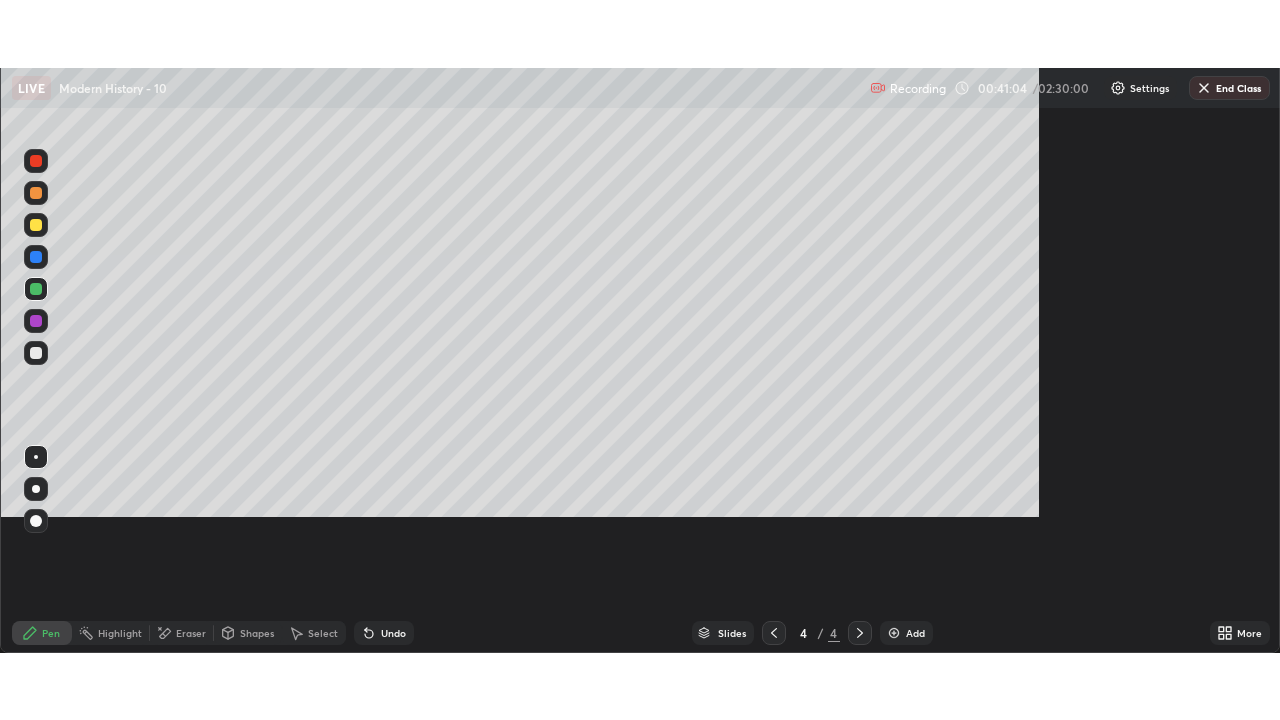 scroll, scrollTop: 99280, scrollLeft: 98720, axis: both 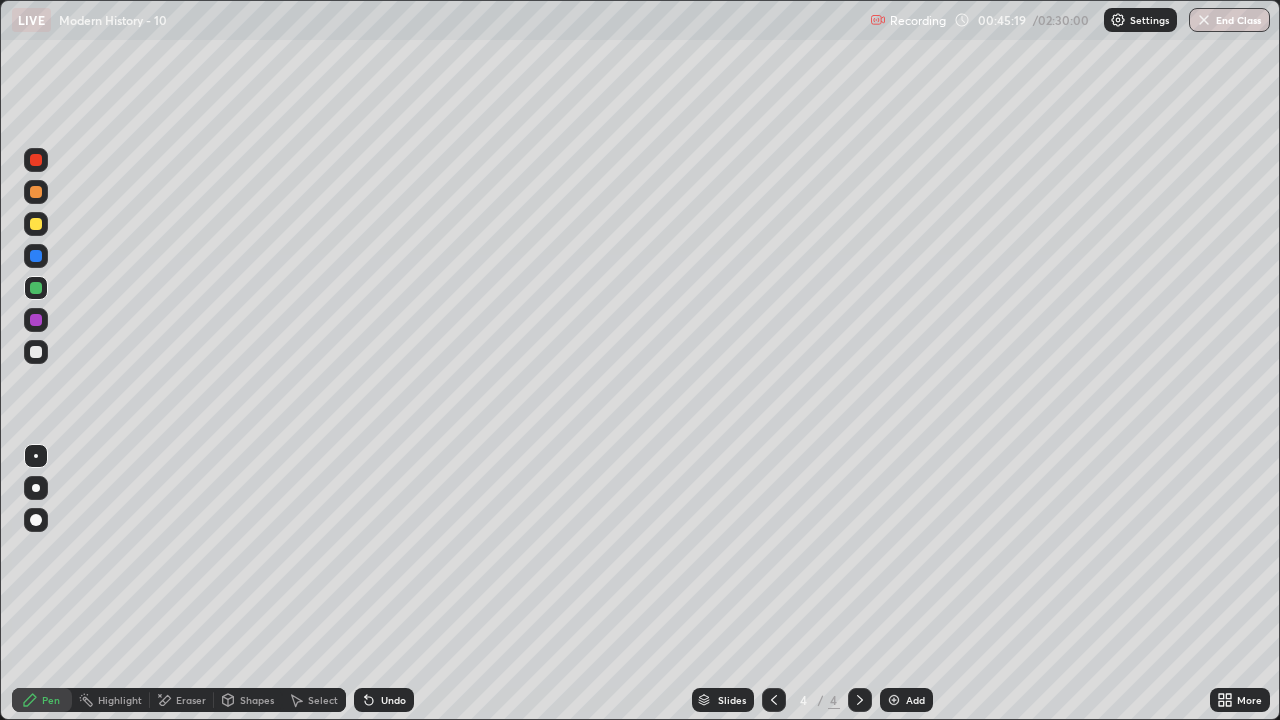 click 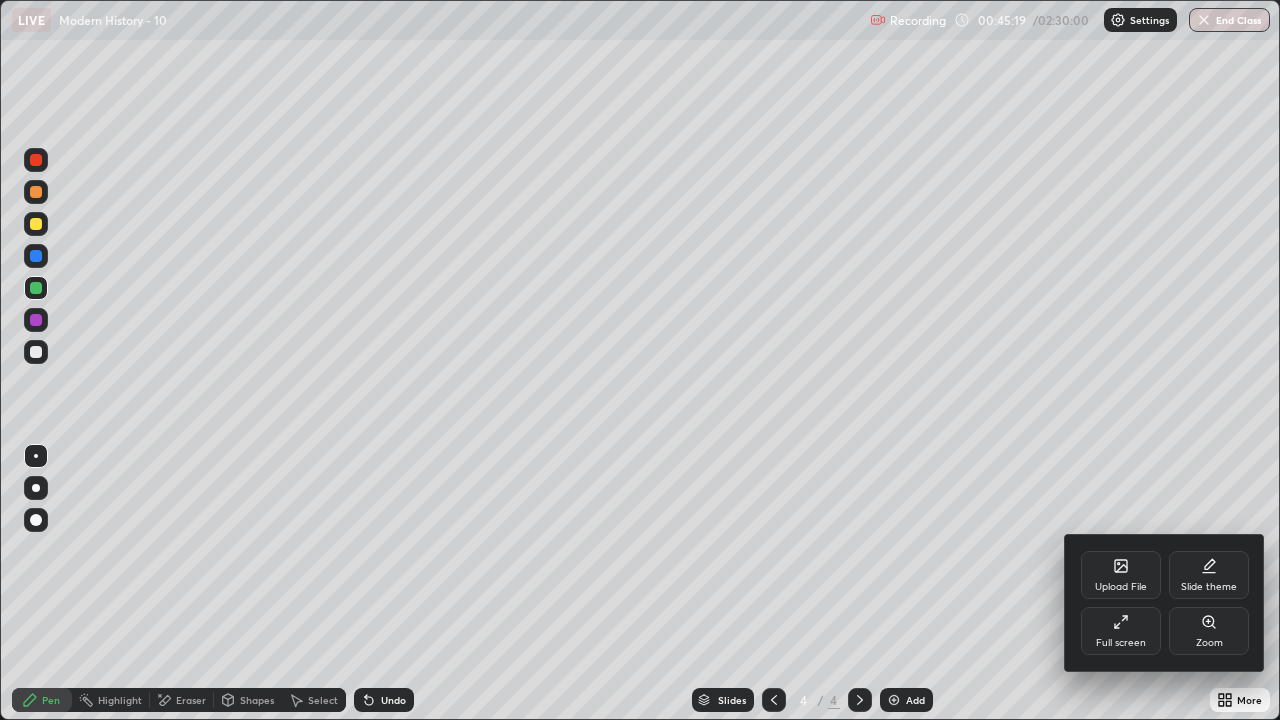 click on "Full screen" at bounding box center [1121, 643] 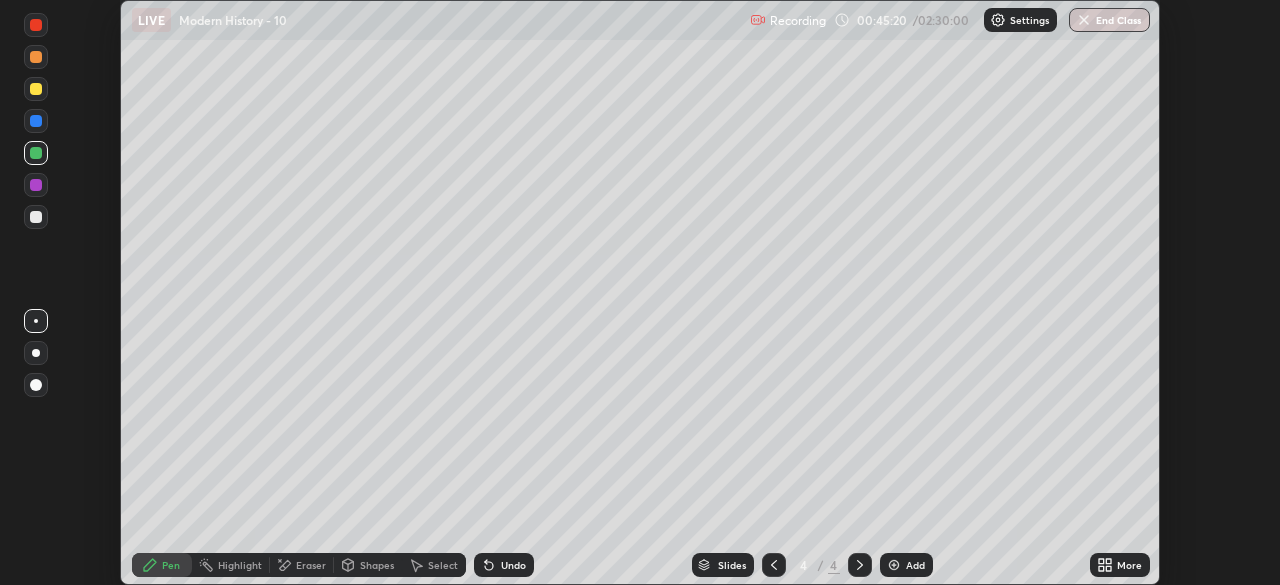 scroll, scrollTop: 585, scrollLeft: 1280, axis: both 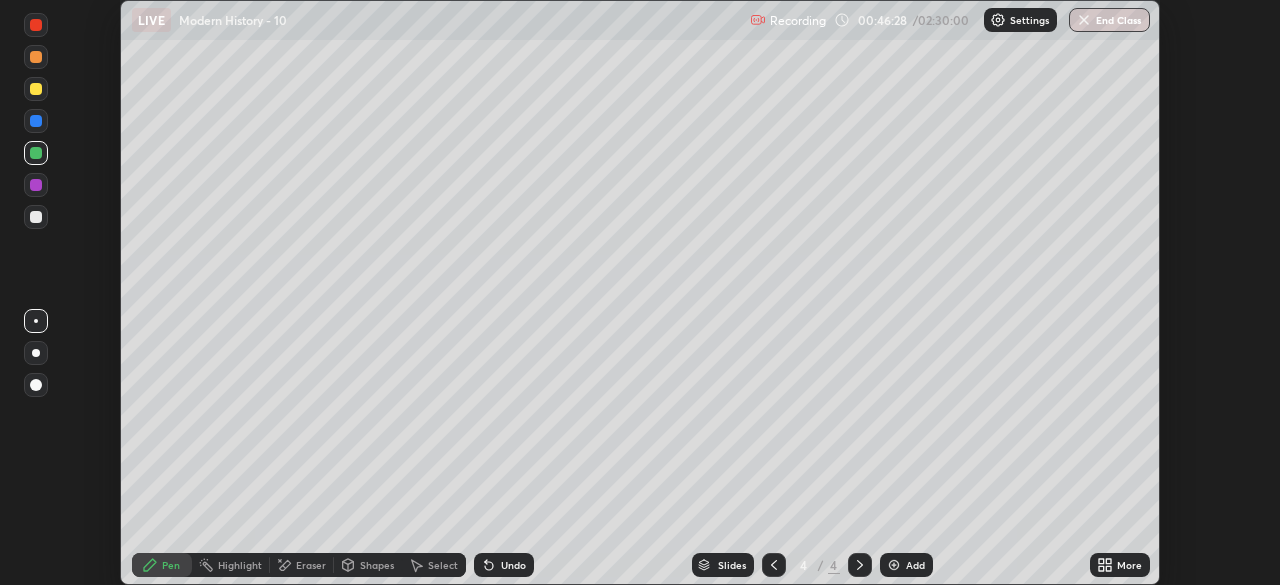 click 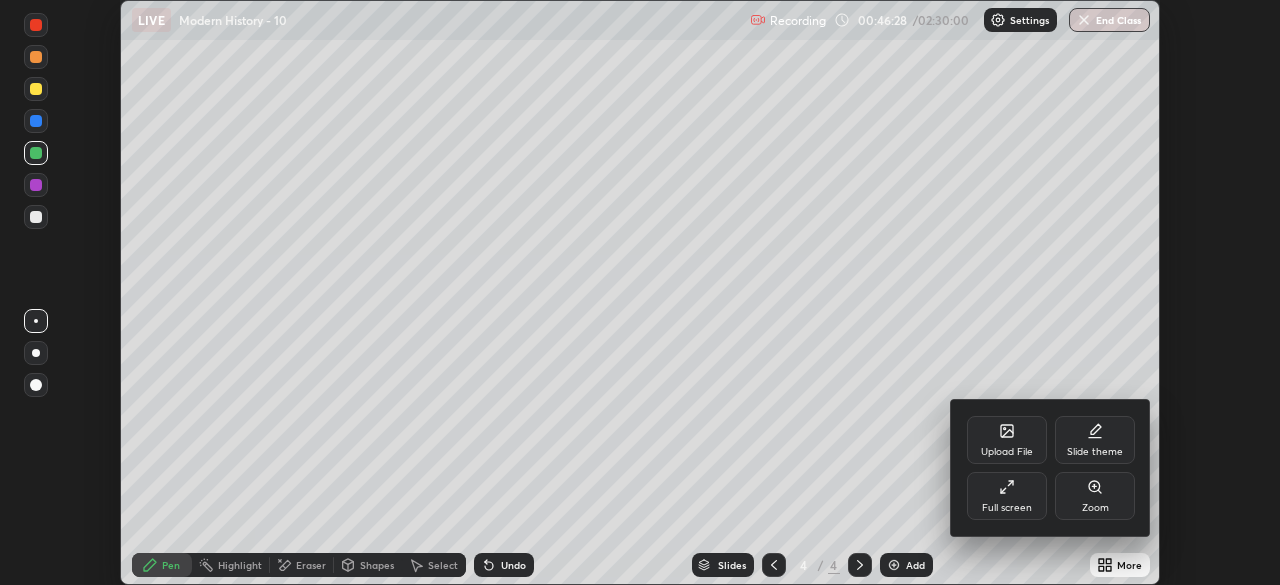 click on "Full screen" at bounding box center (1007, 508) 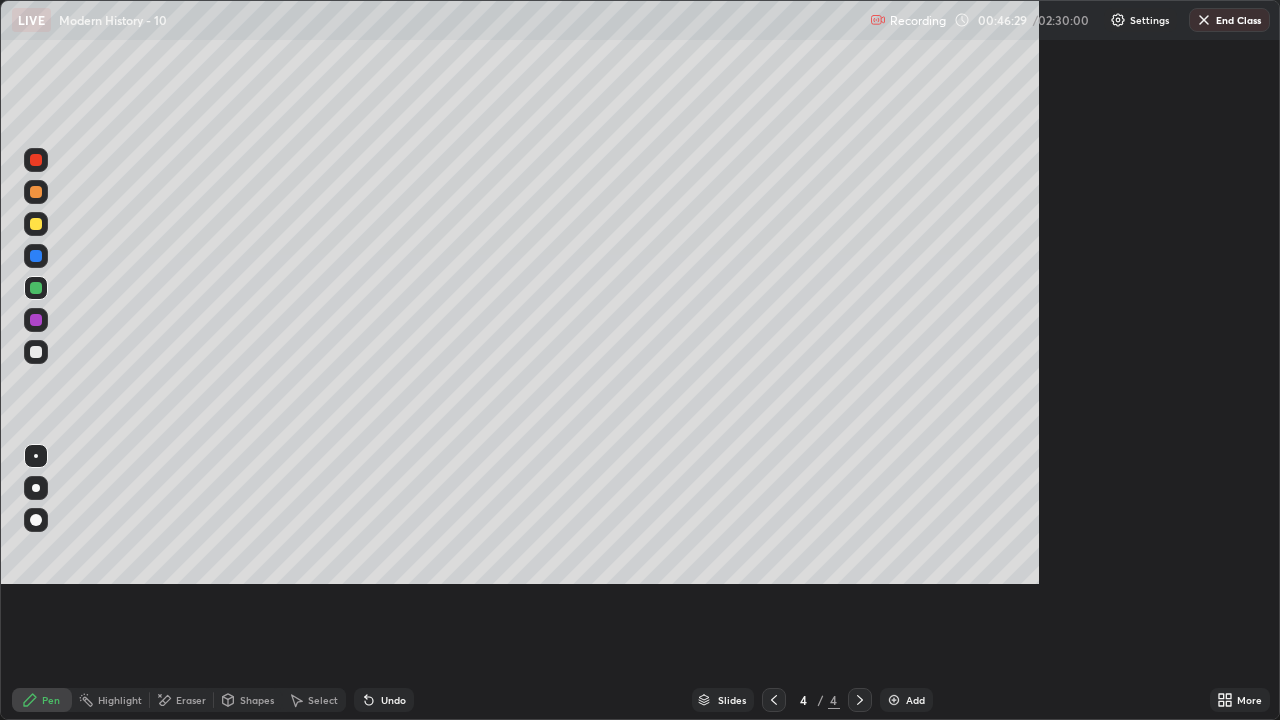 scroll, scrollTop: 99280, scrollLeft: 98720, axis: both 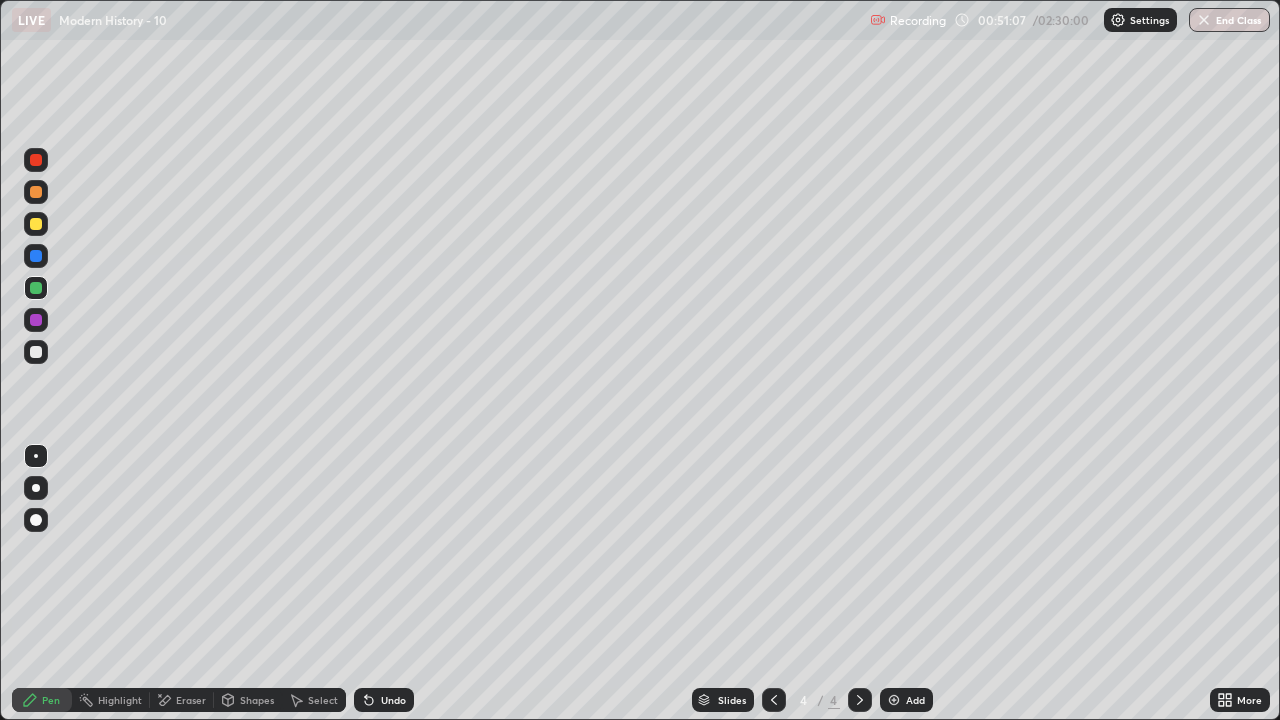 click at bounding box center [894, 700] 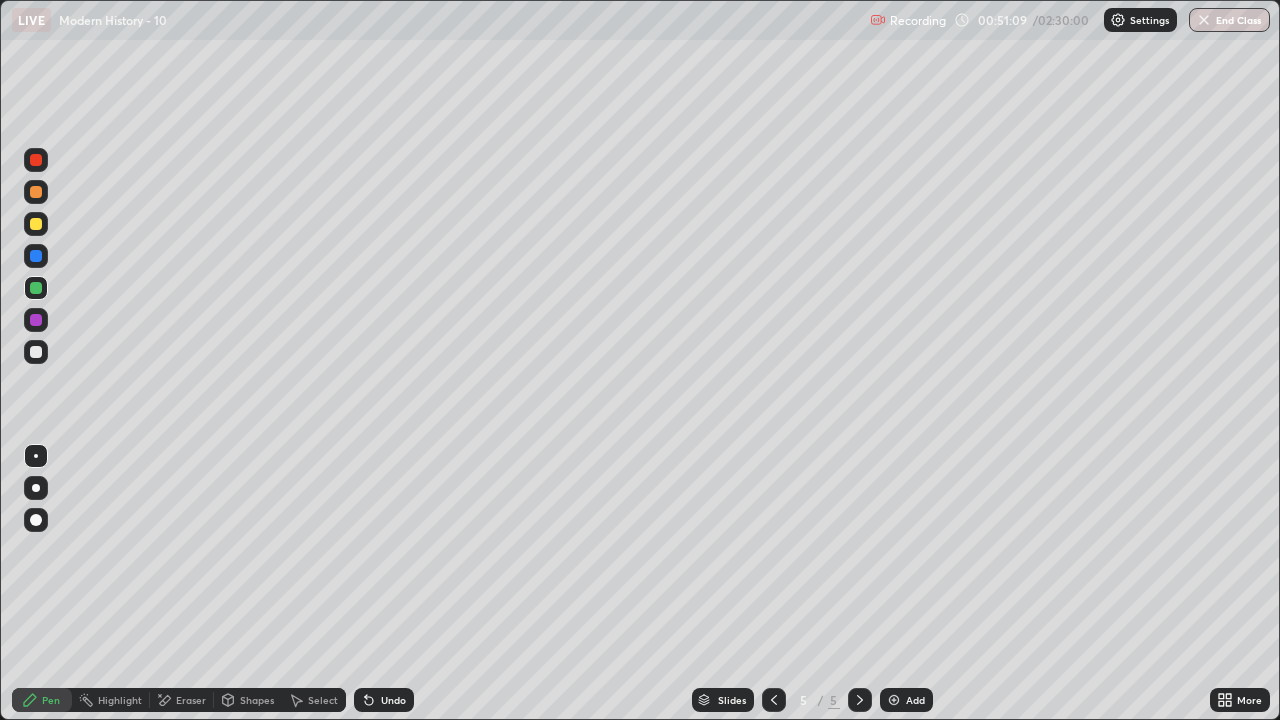 click at bounding box center [36, 352] 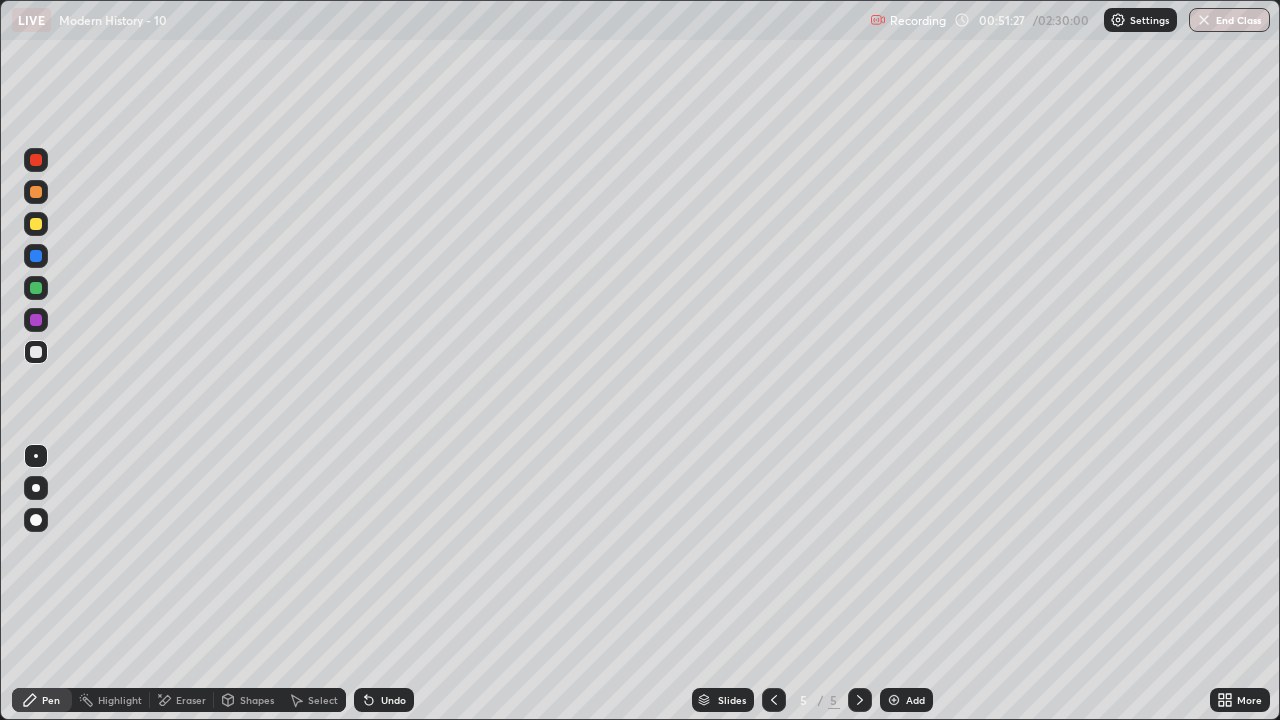 click at bounding box center [36, 224] 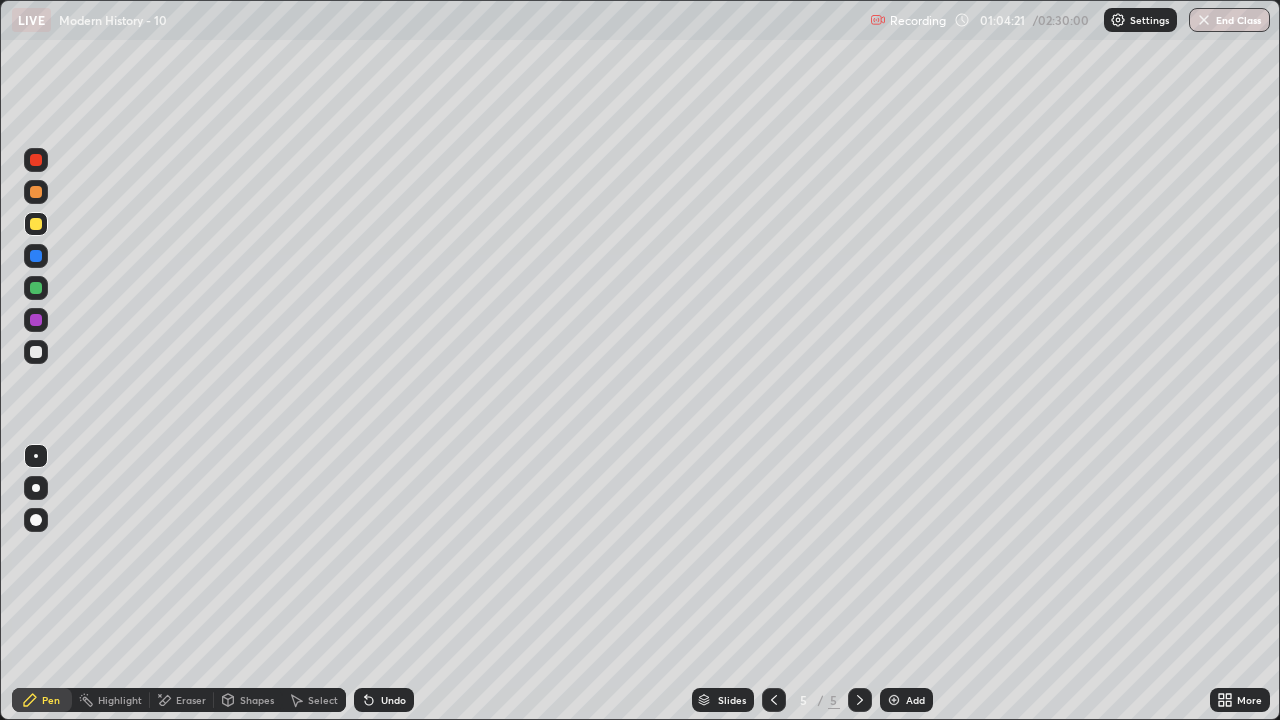click at bounding box center [36, 352] 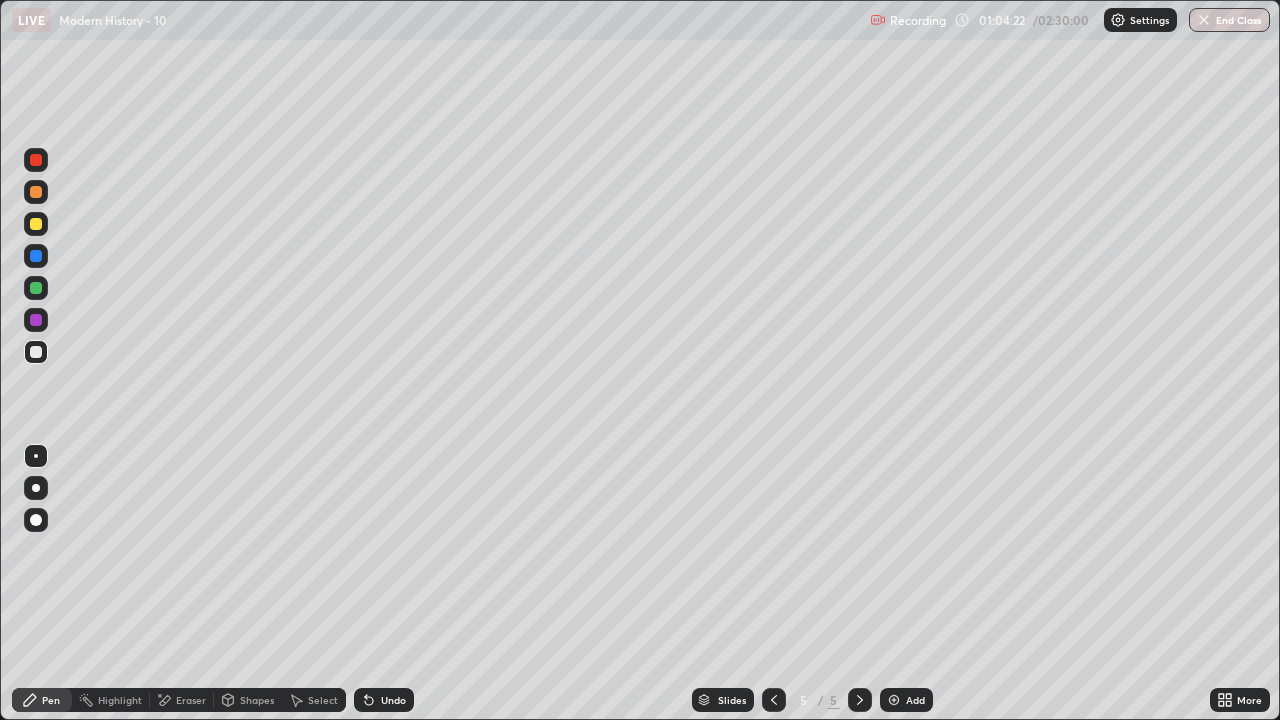click at bounding box center (36, 288) 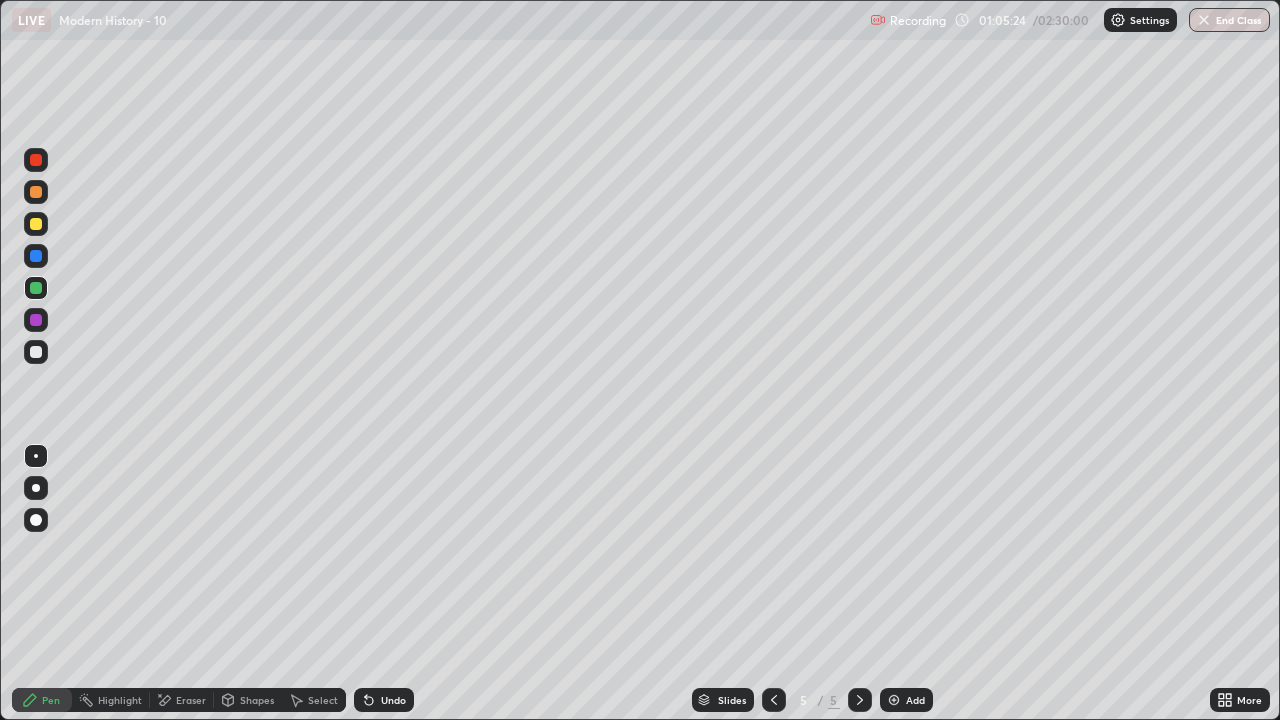 click at bounding box center (36, 320) 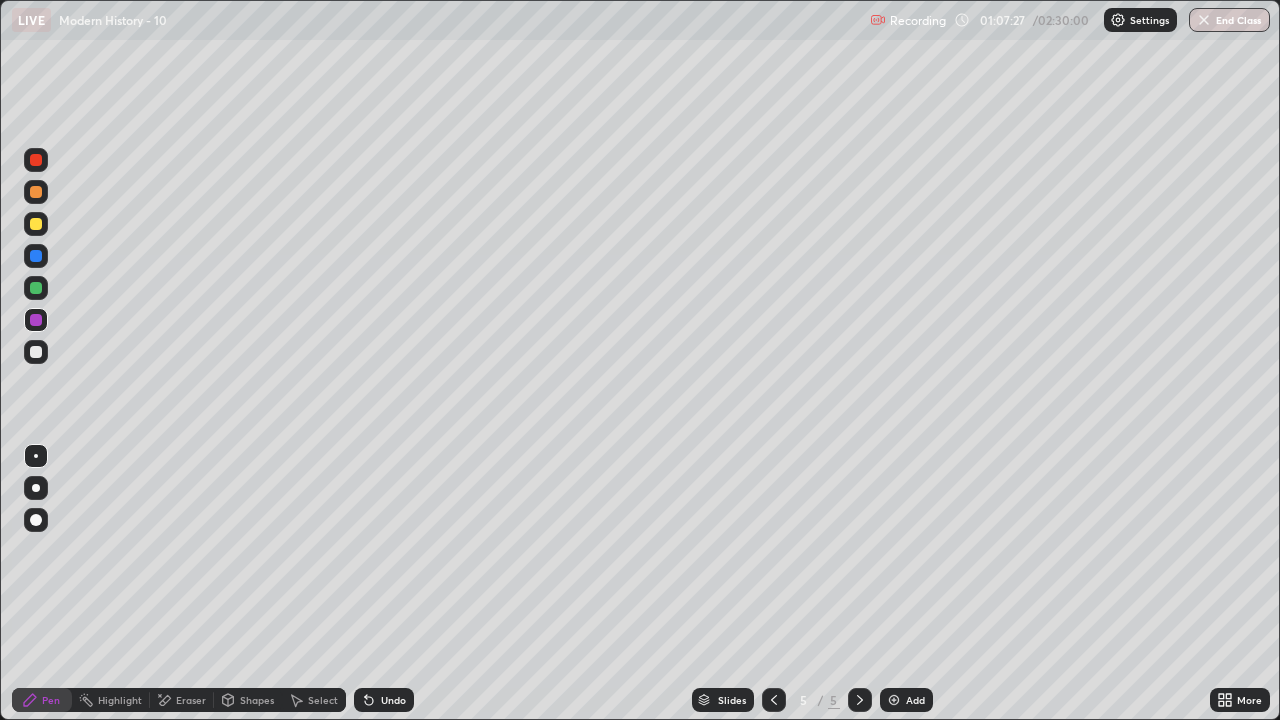 click 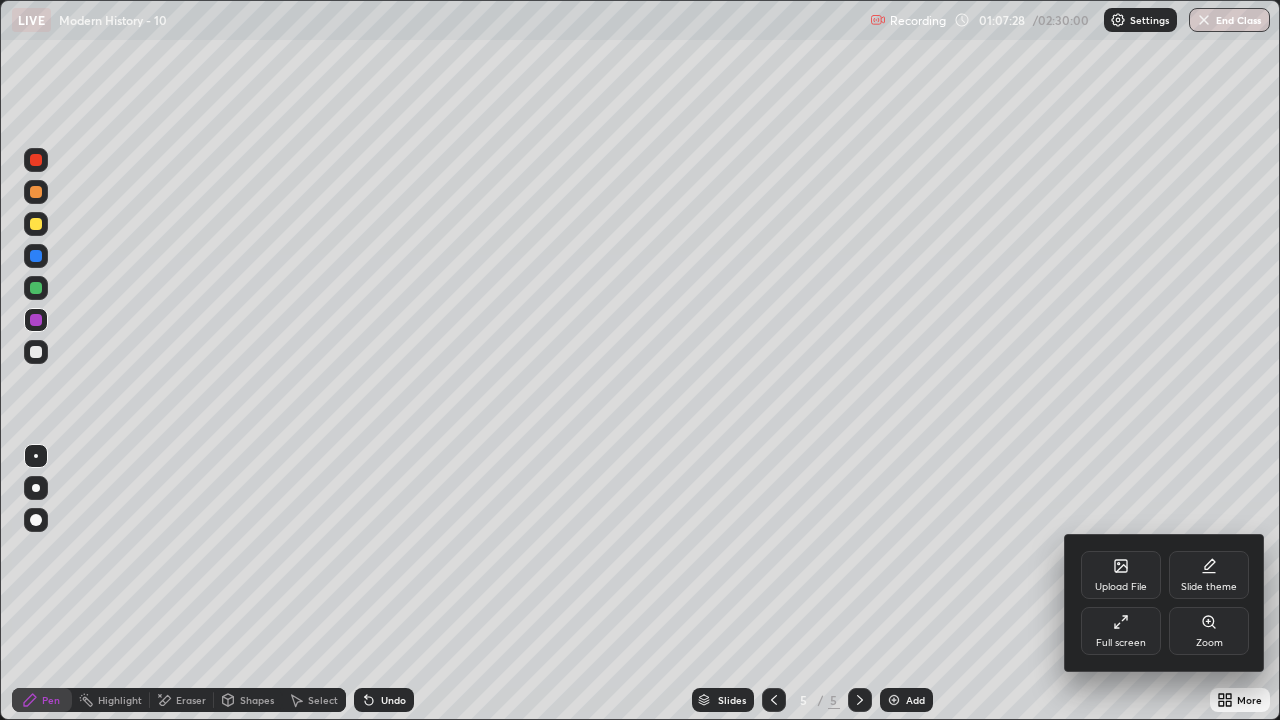 click on "Full screen" at bounding box center (1121, 631) 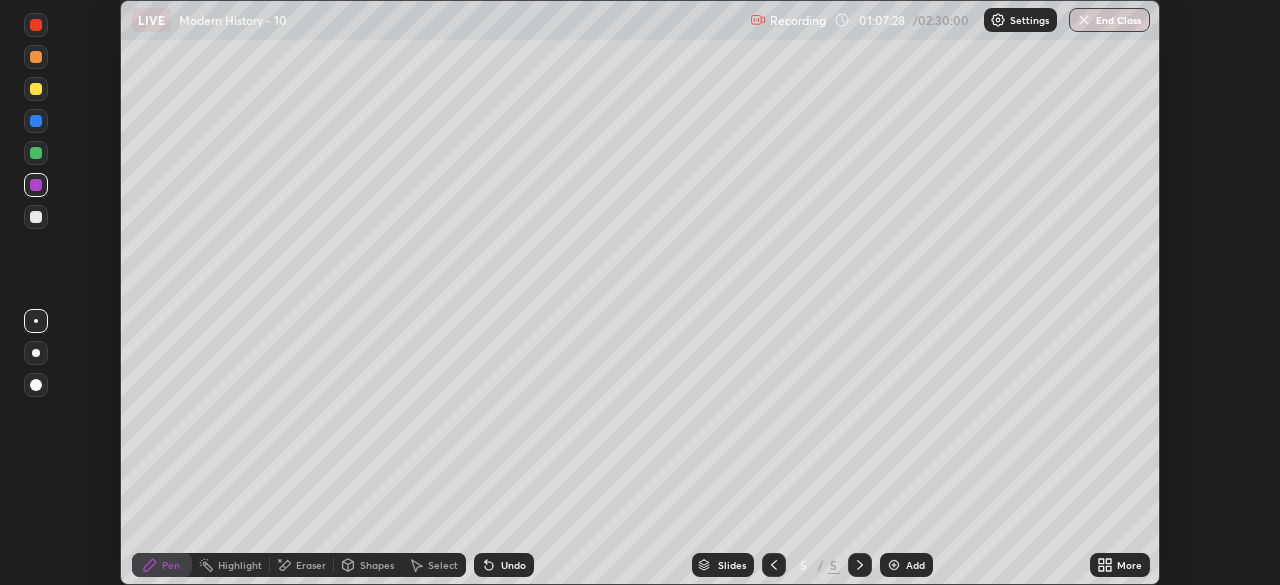 scroll, scrollTop: 585, scrollLeft: 1280, axis: both 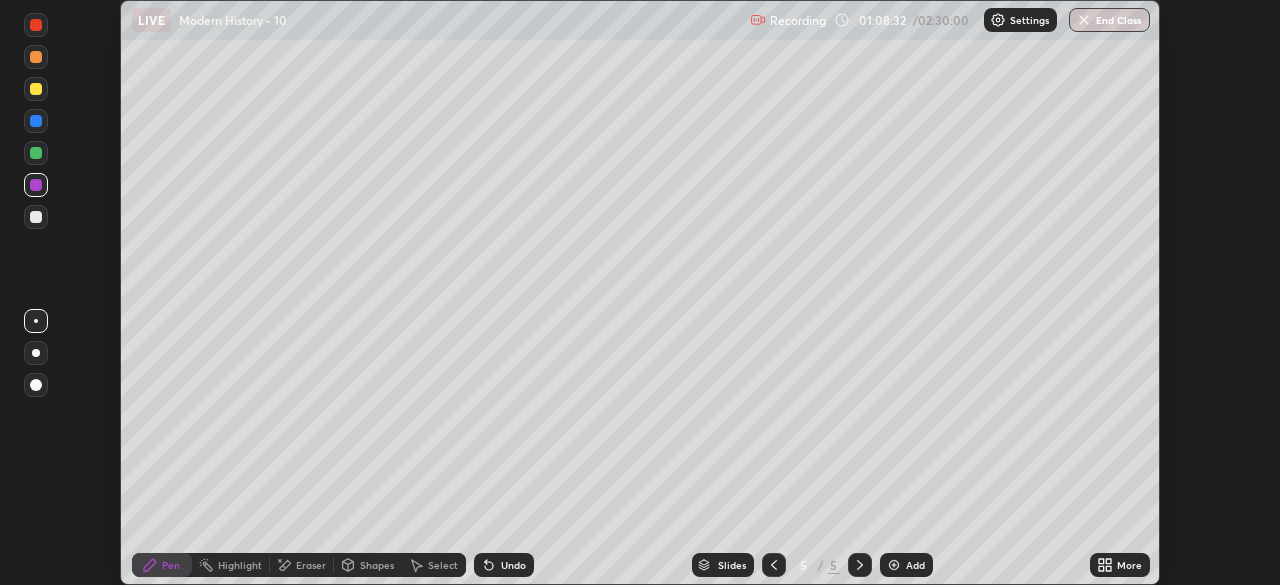 click 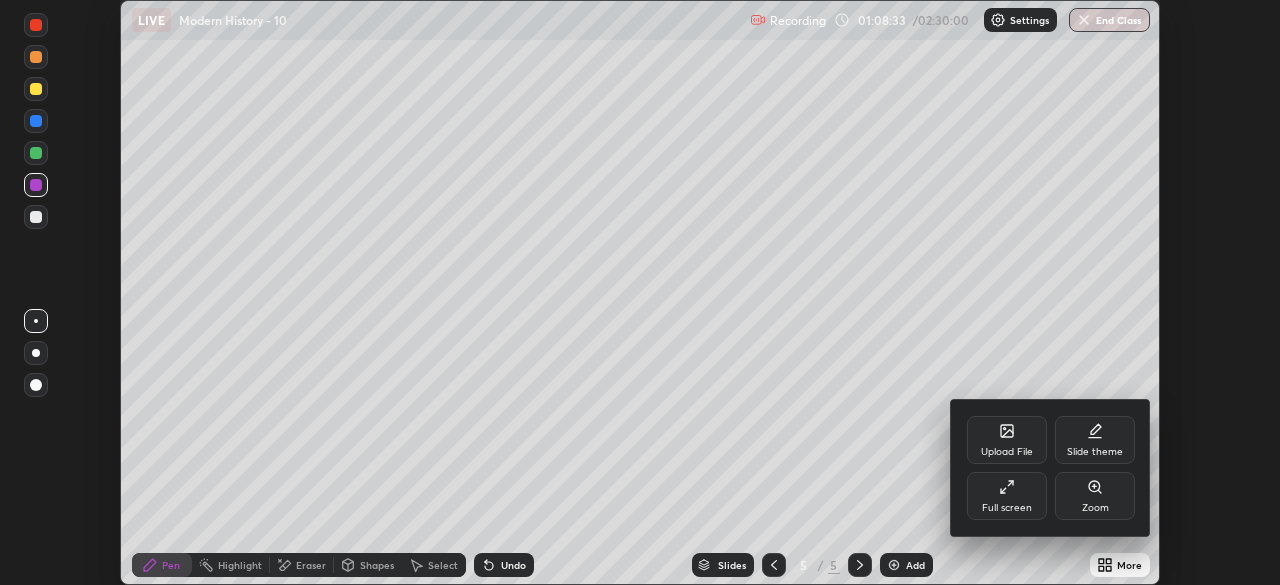 click on "Full screen" at bounding box center (1007, 496) 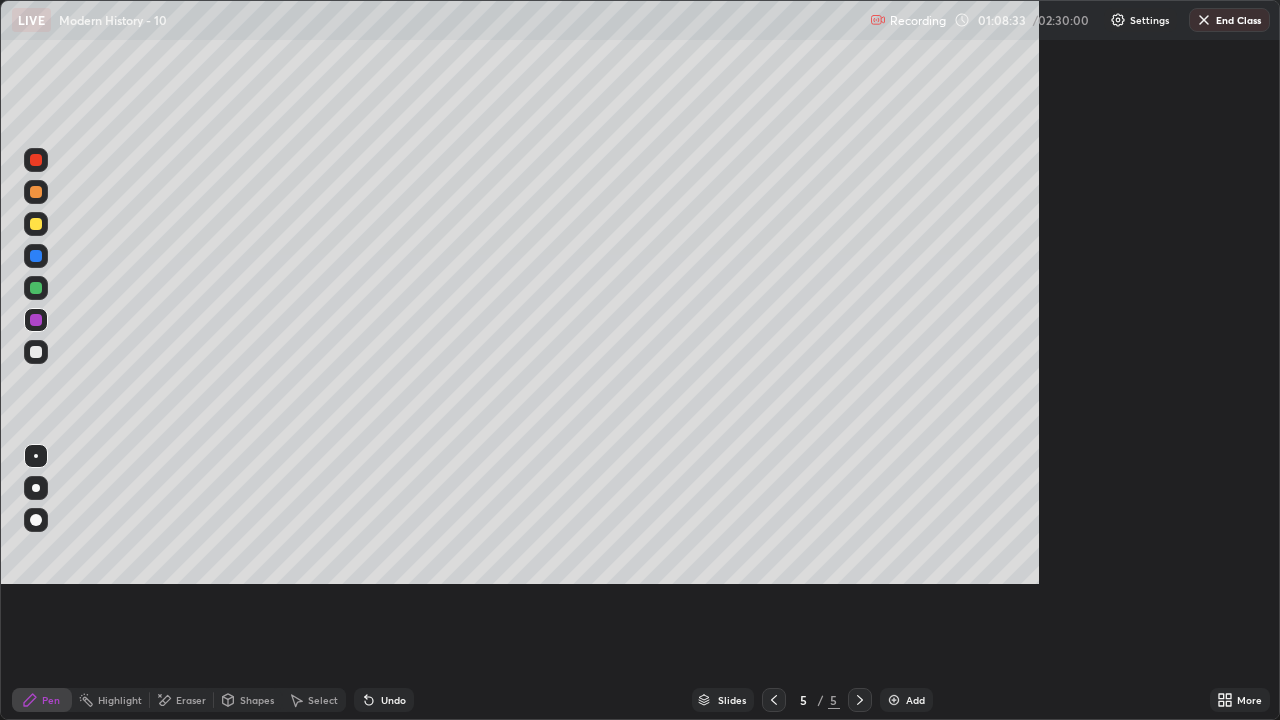 scroll, scrollTop: 99280, scrollLeft: 98720, axis: both 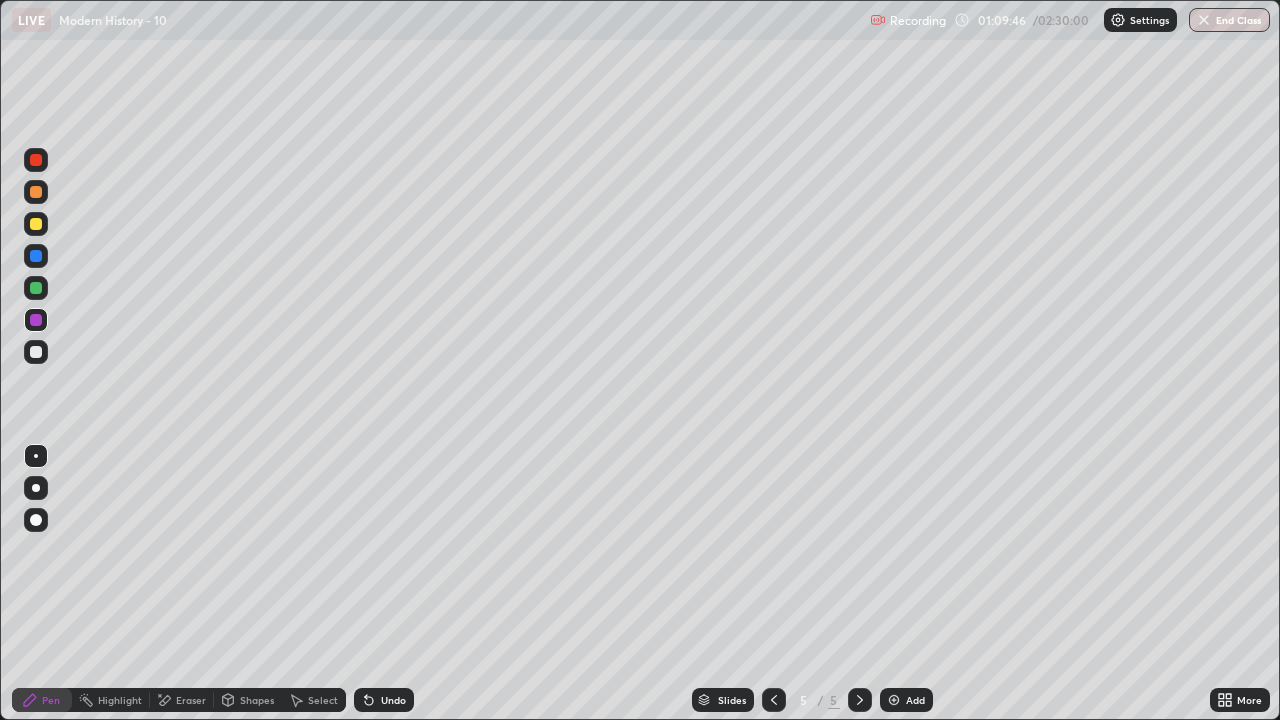 click at bounding box center [36, 320] 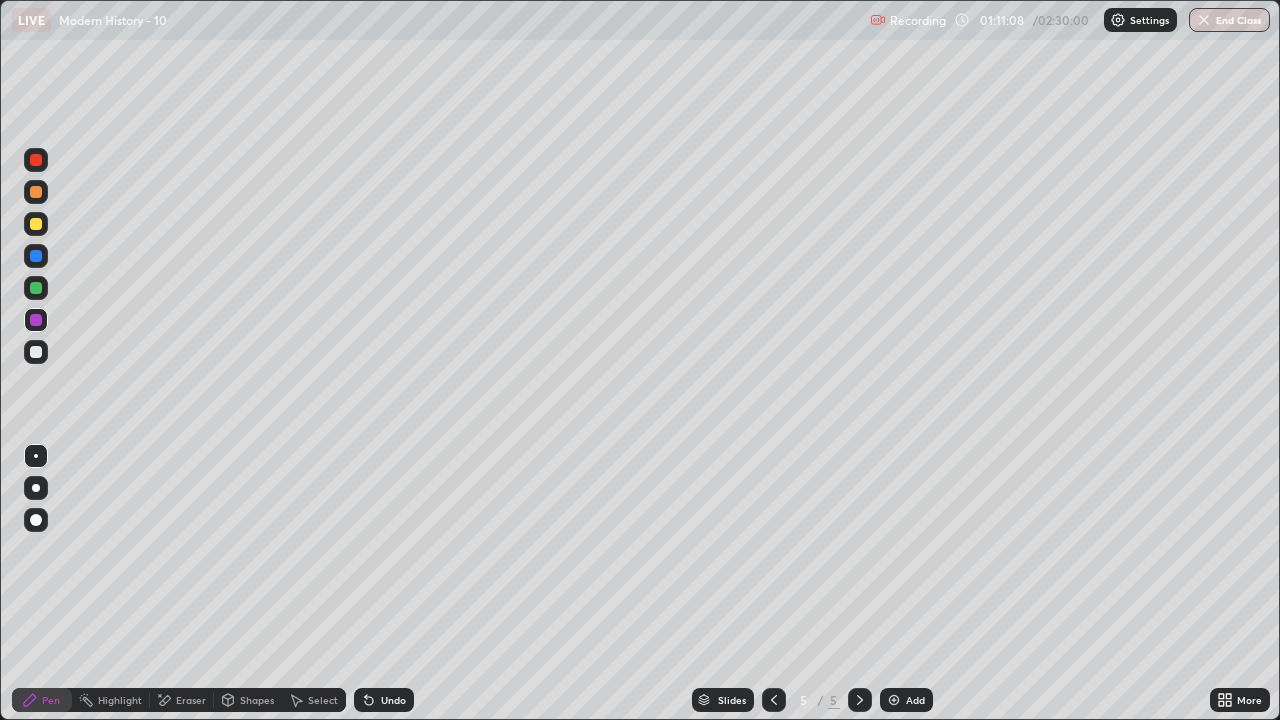 click on "Add" at bounding box center [906, 700] 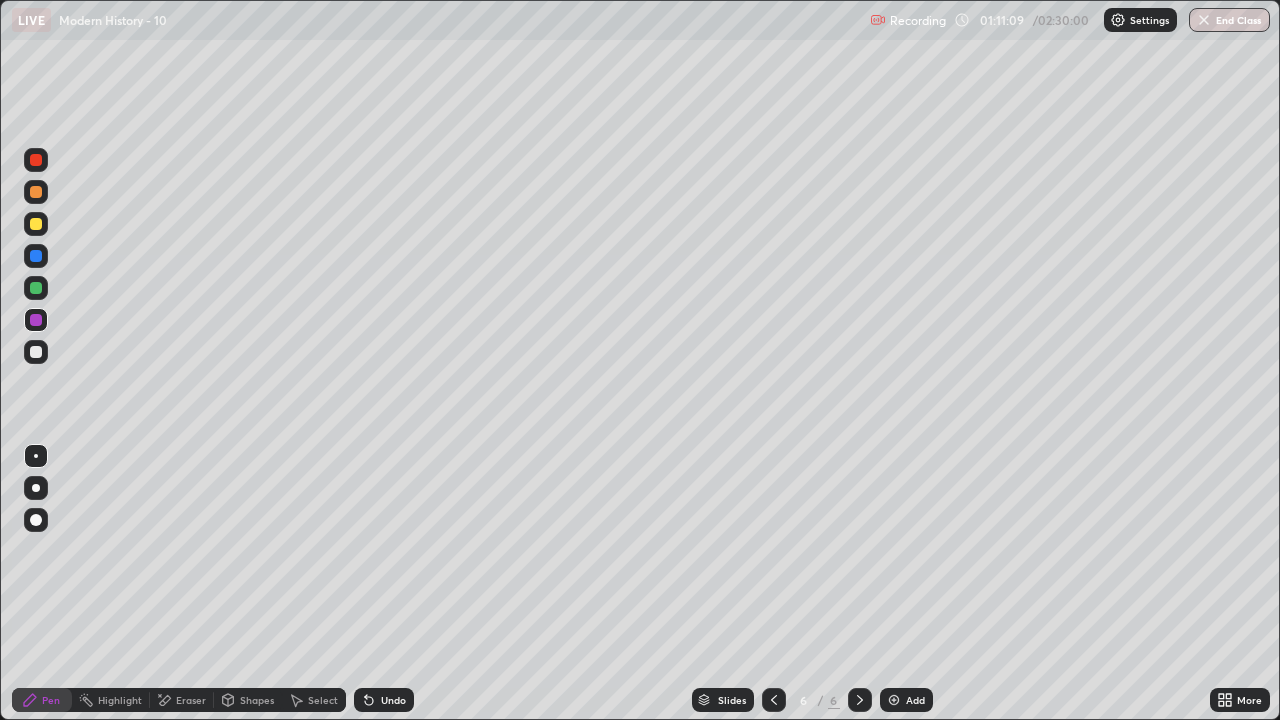 click at bounding box center [36, 352] 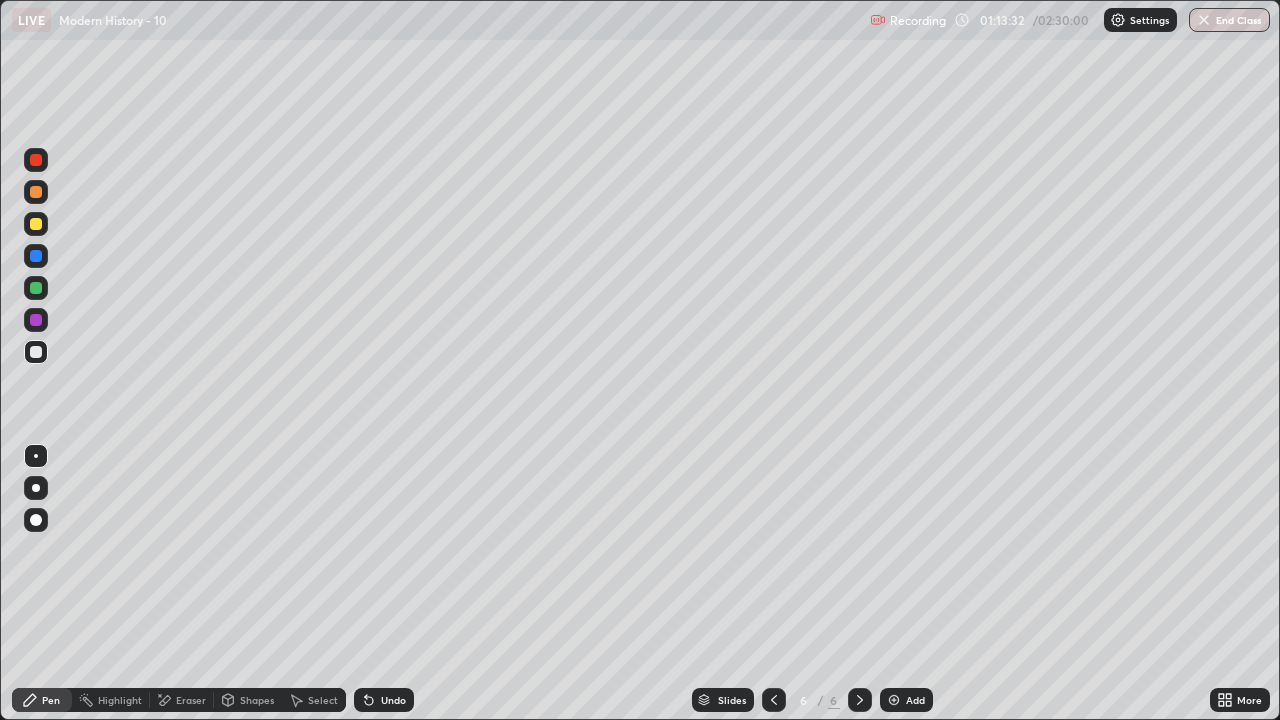 click 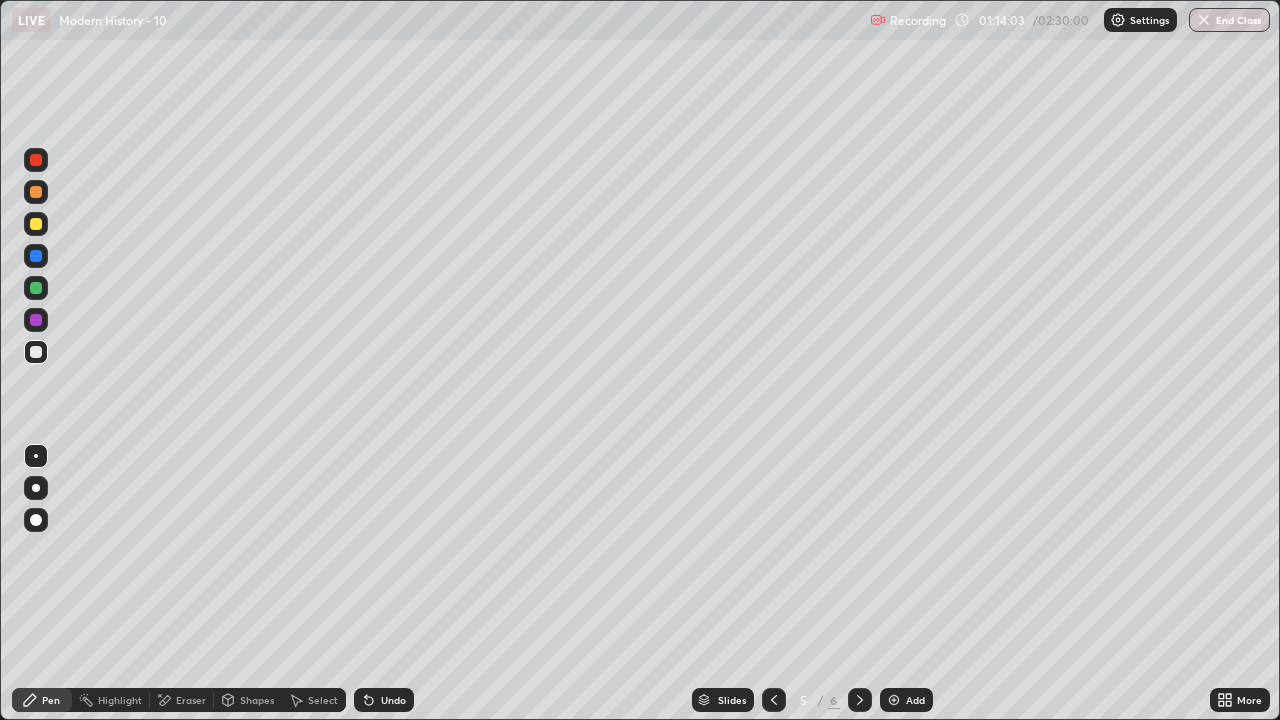 click 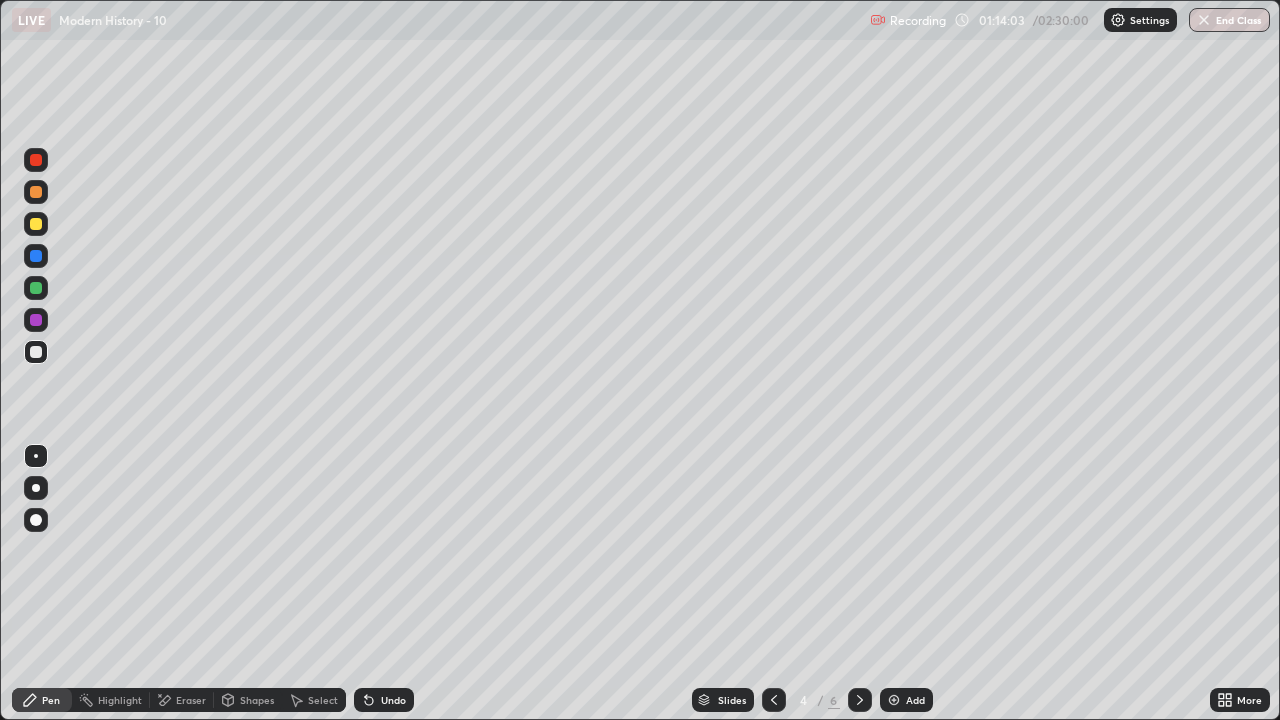 click 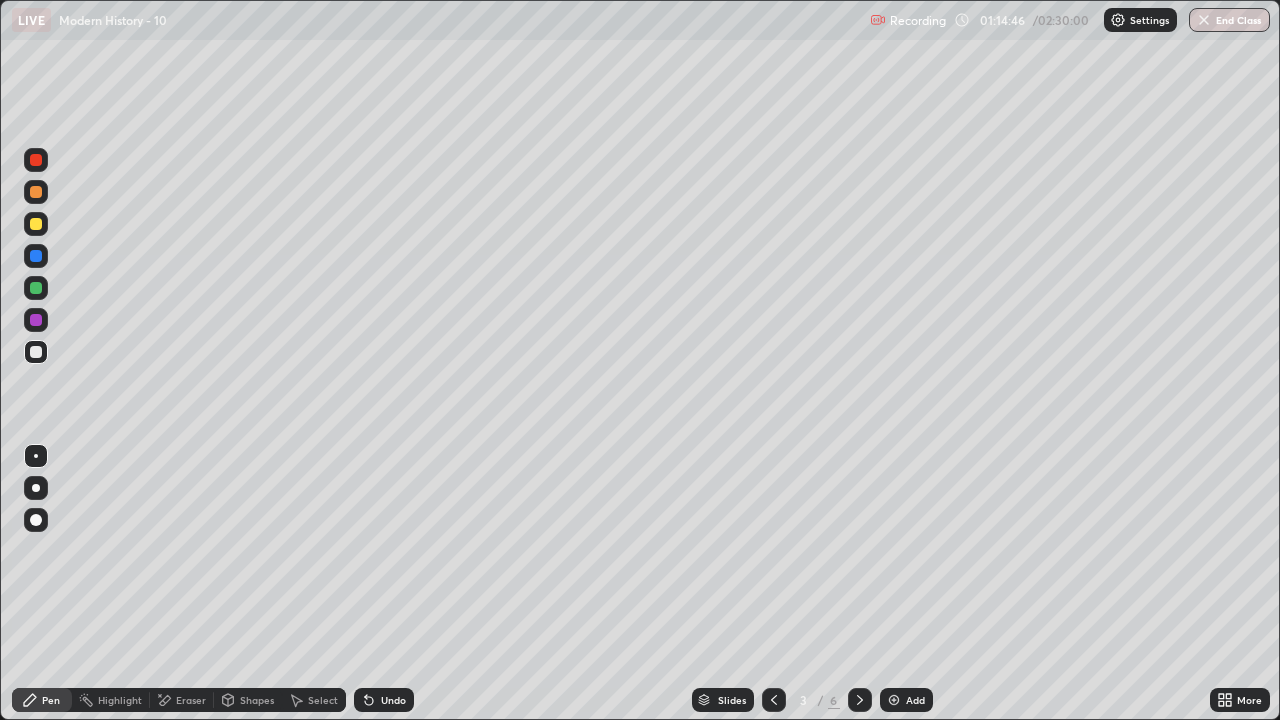 click 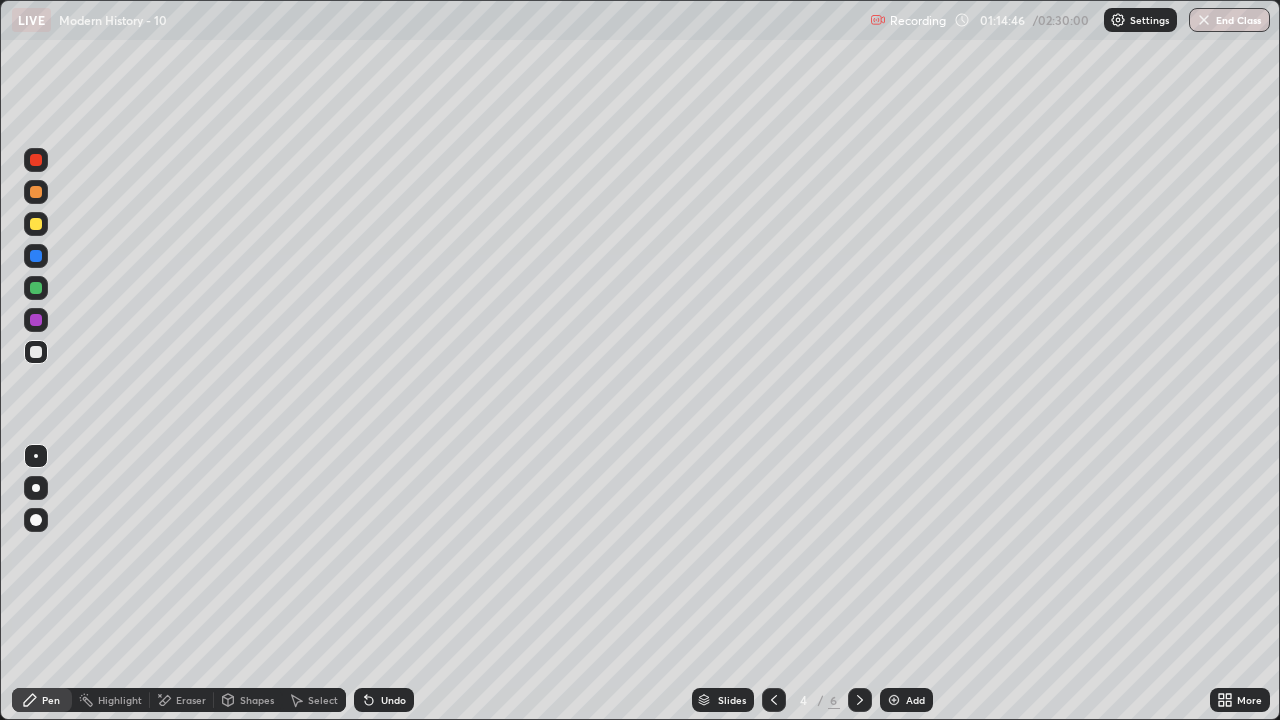 click at bounding box center (860, 700) 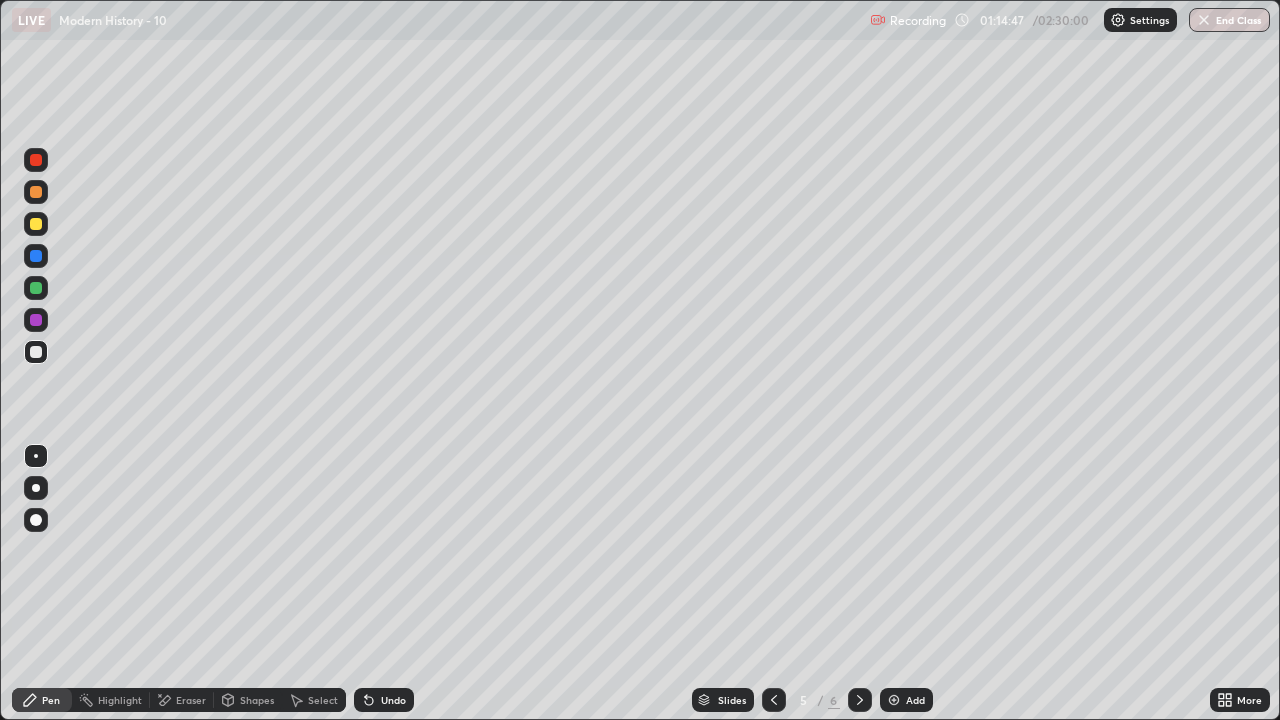 click 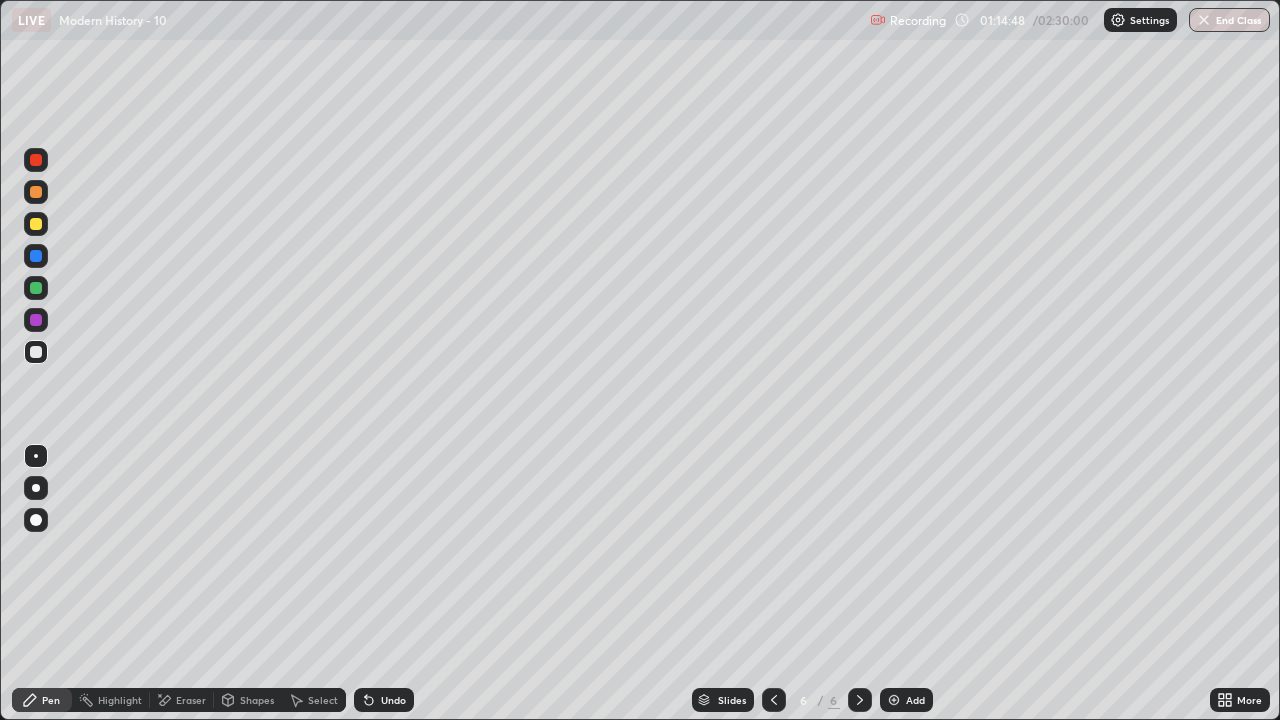 click 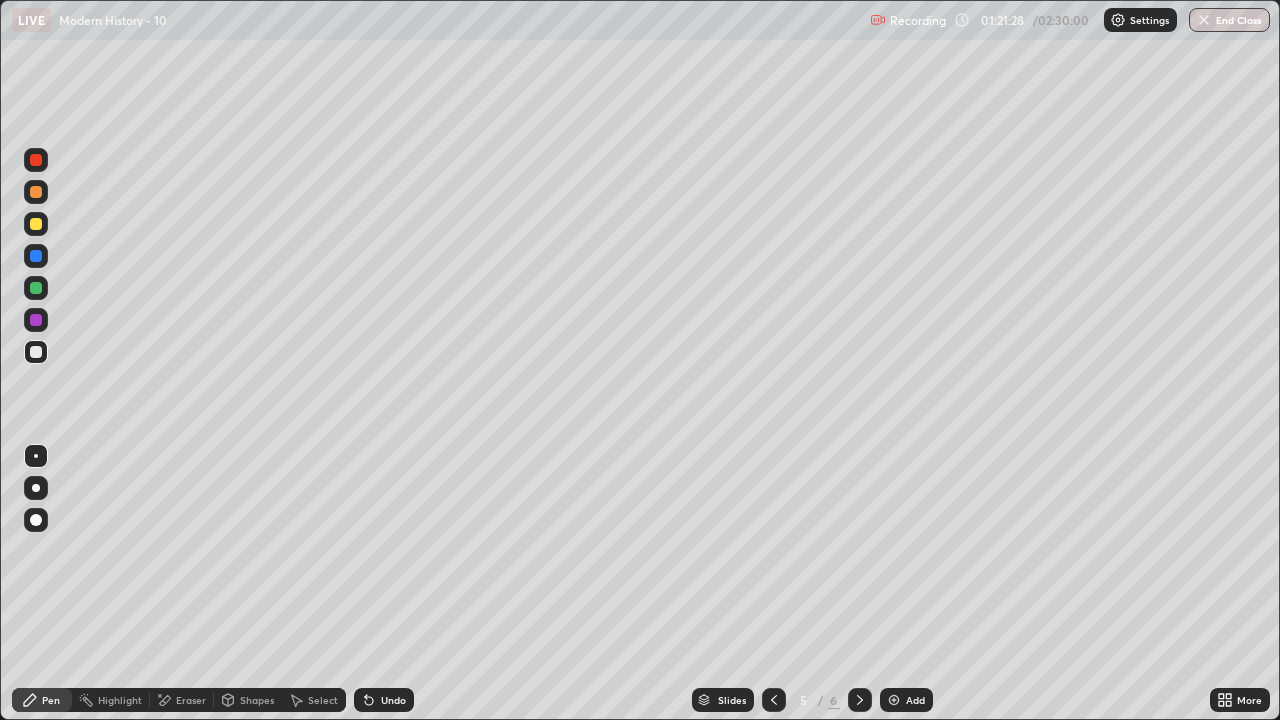 click at bounding box center (36, 288) 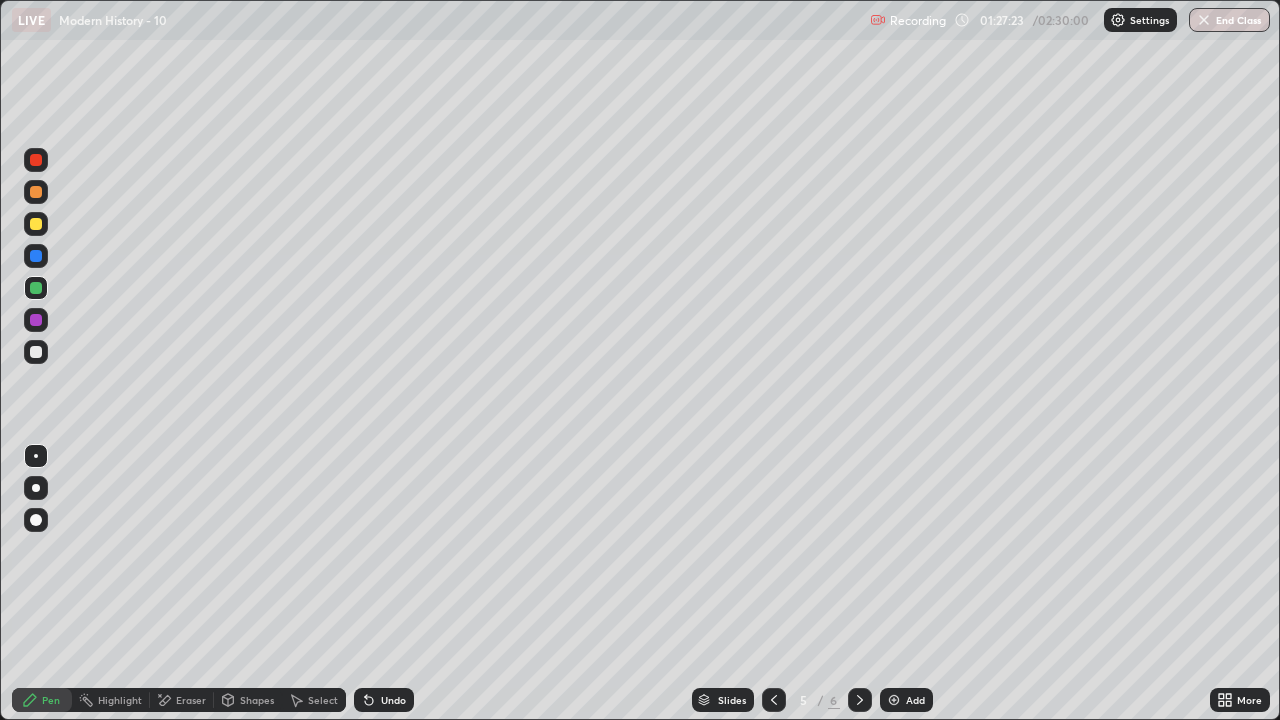 click on "Add" at bounding box center [915, 700] 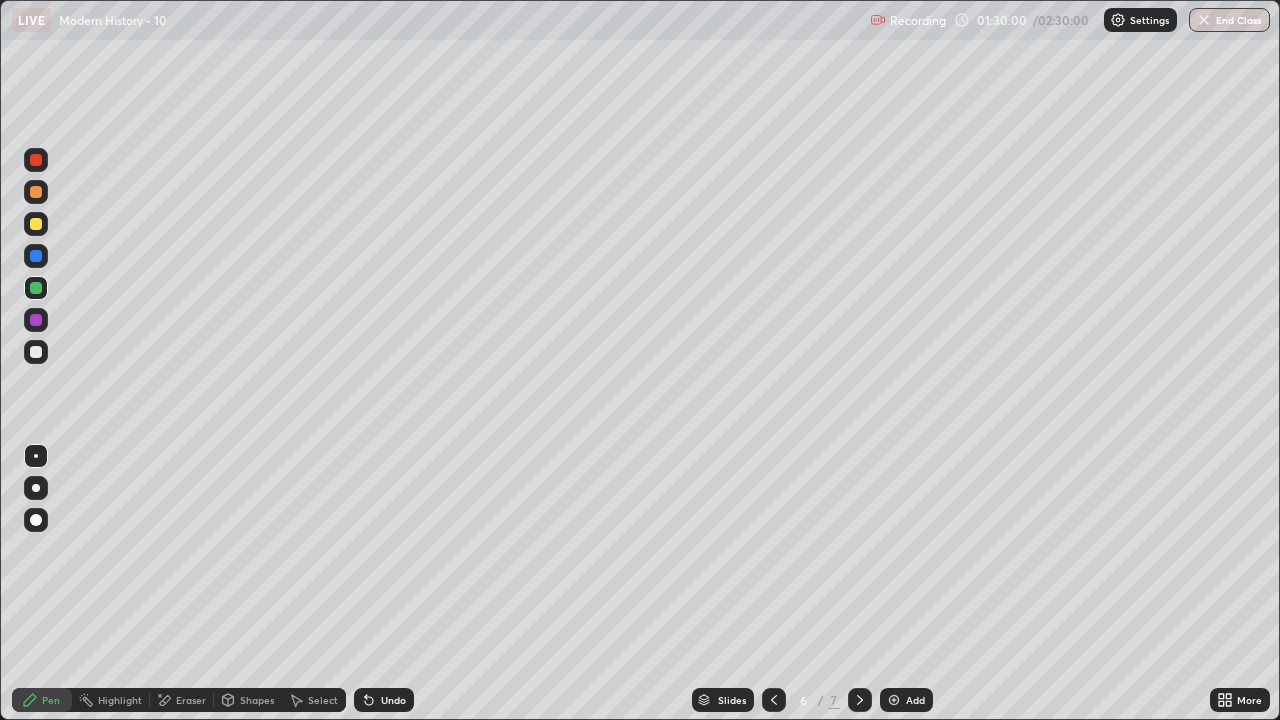 click 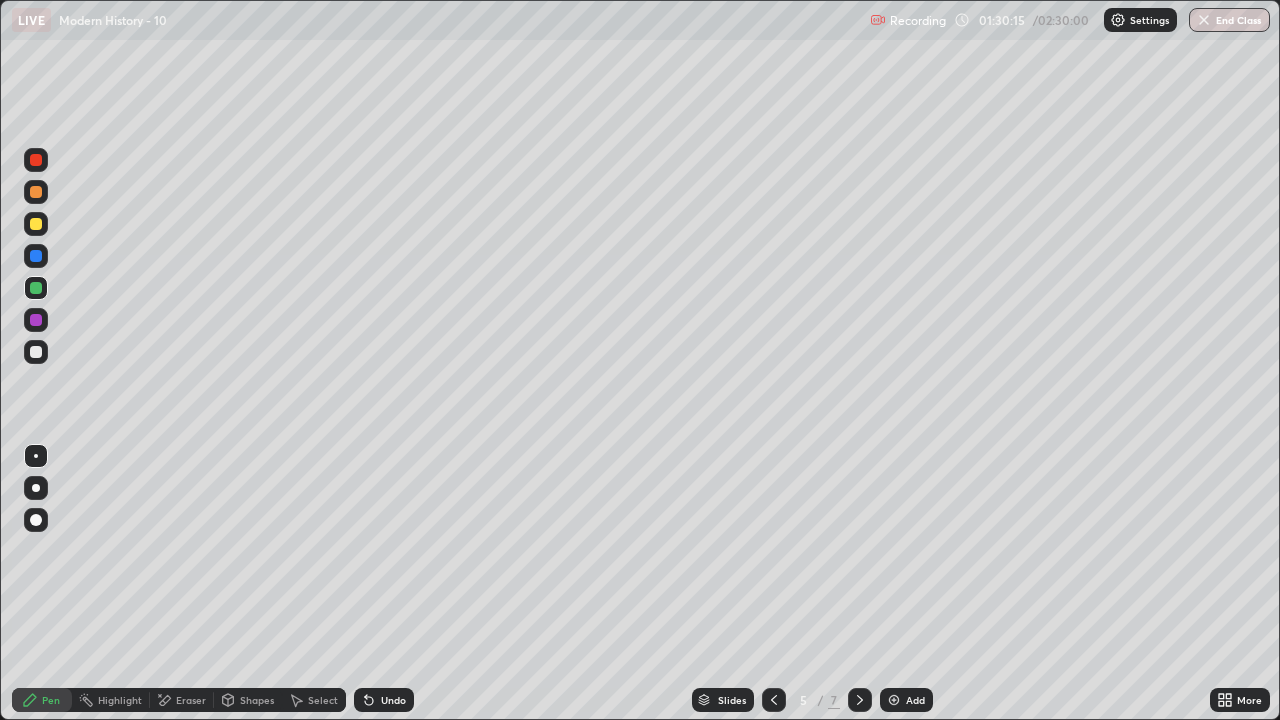 click at bounding box center (36, 160) 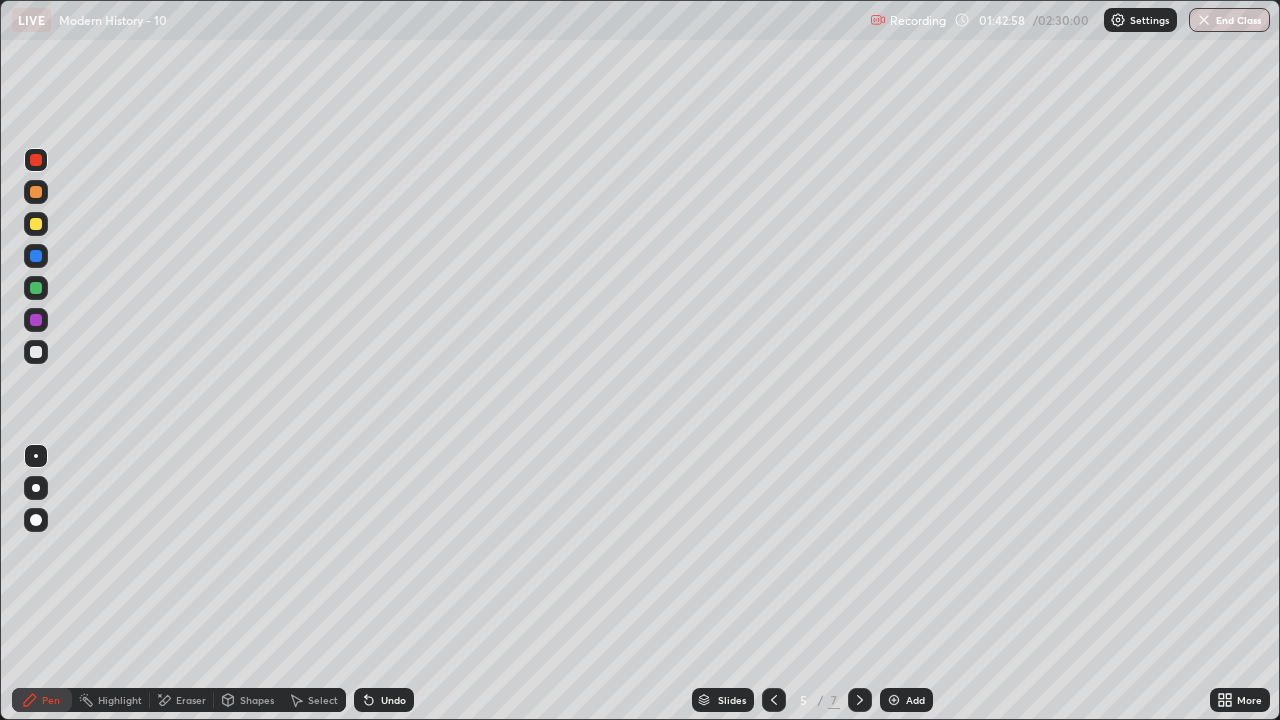 click at bounding box center [860, 700] 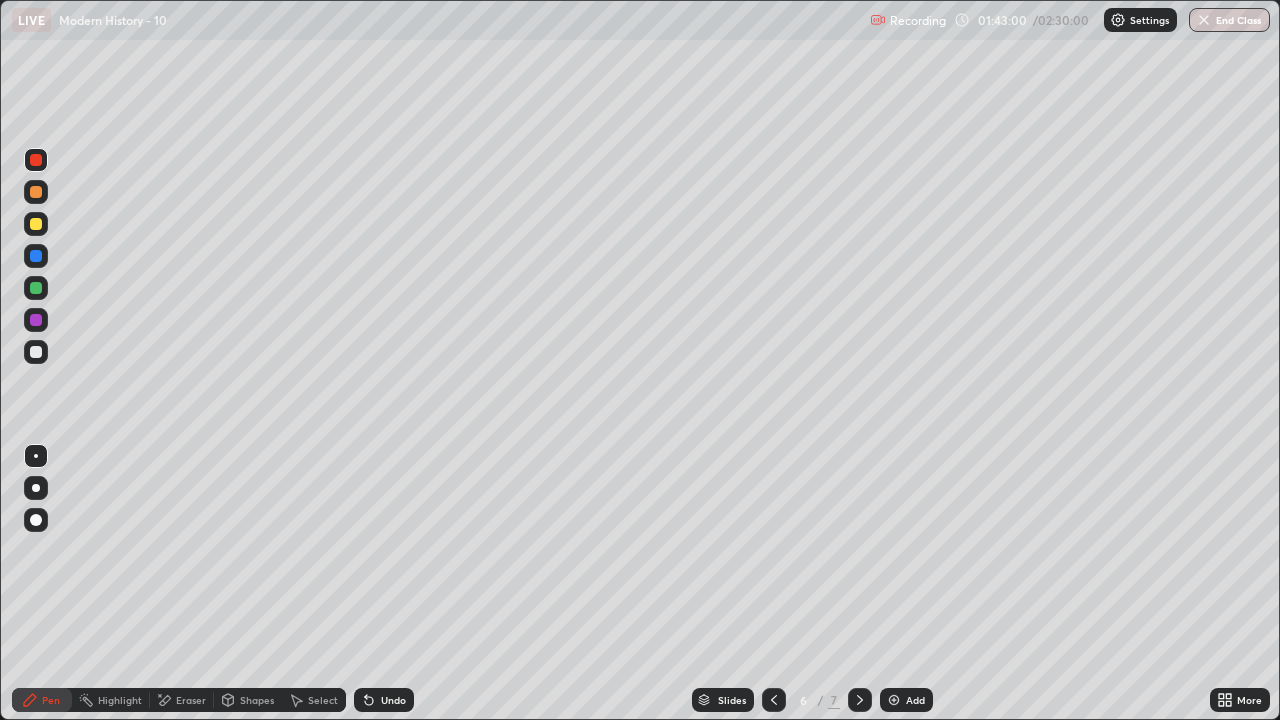 click 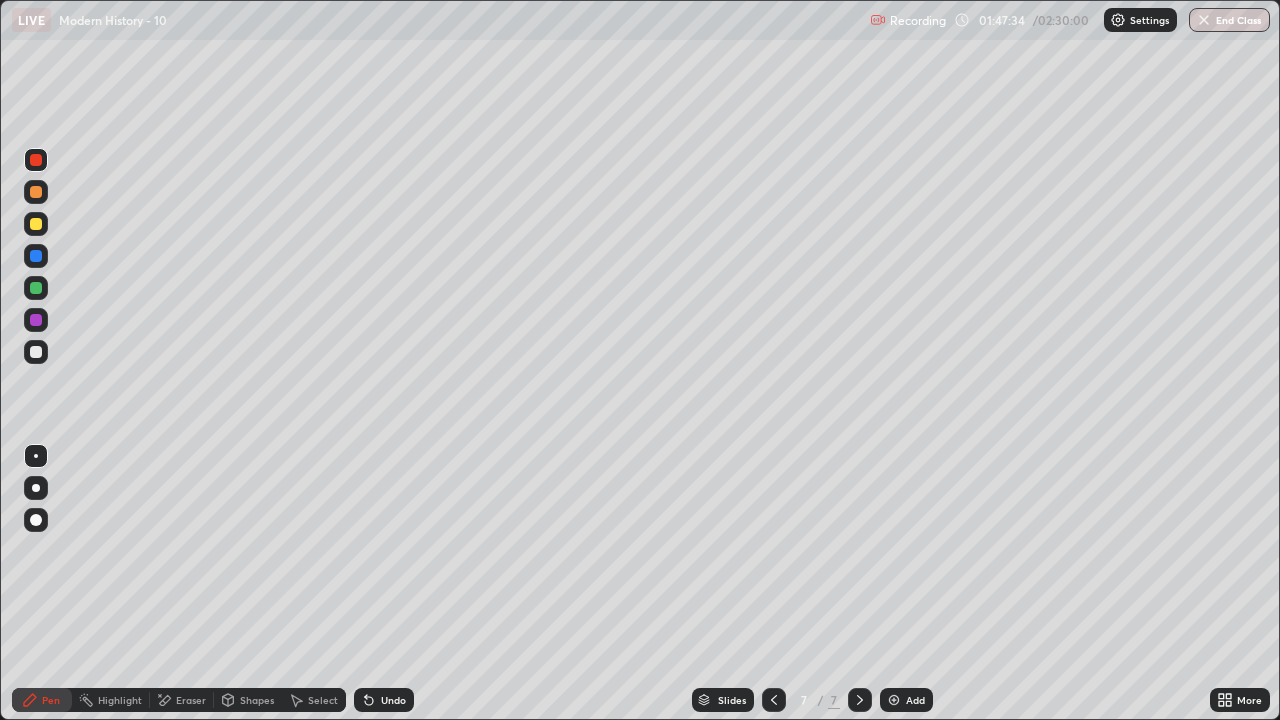 click 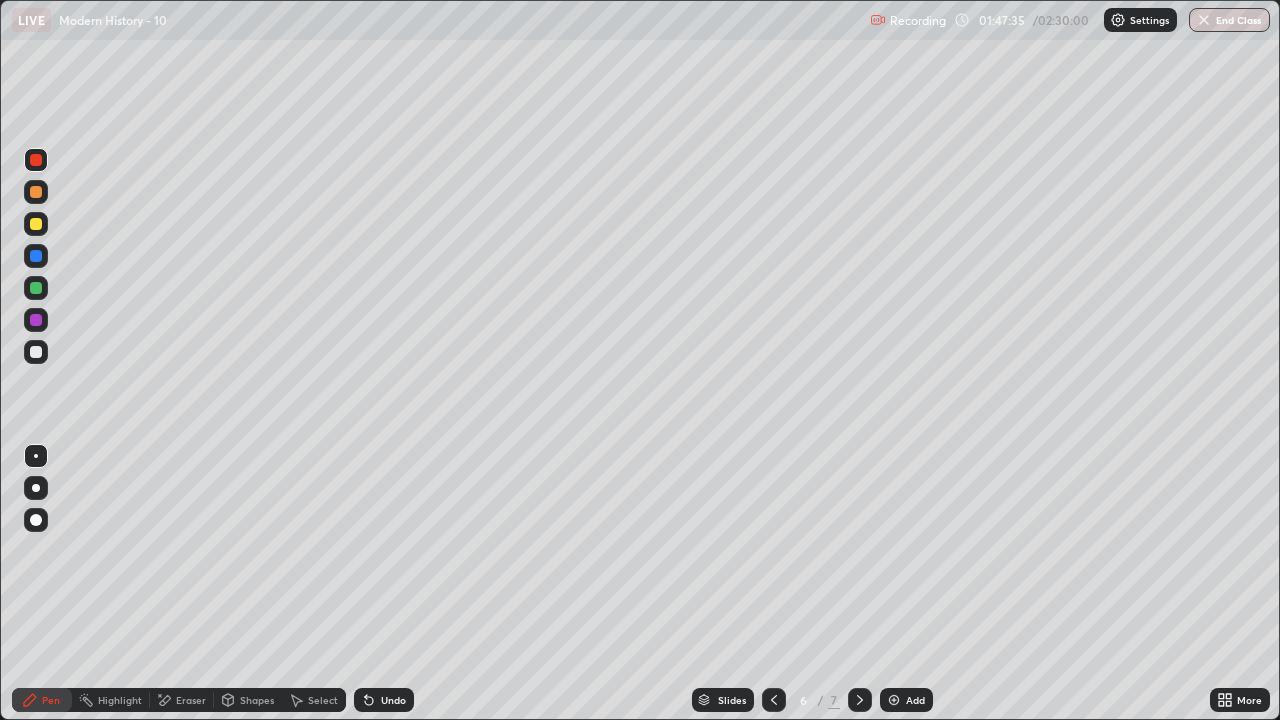 click 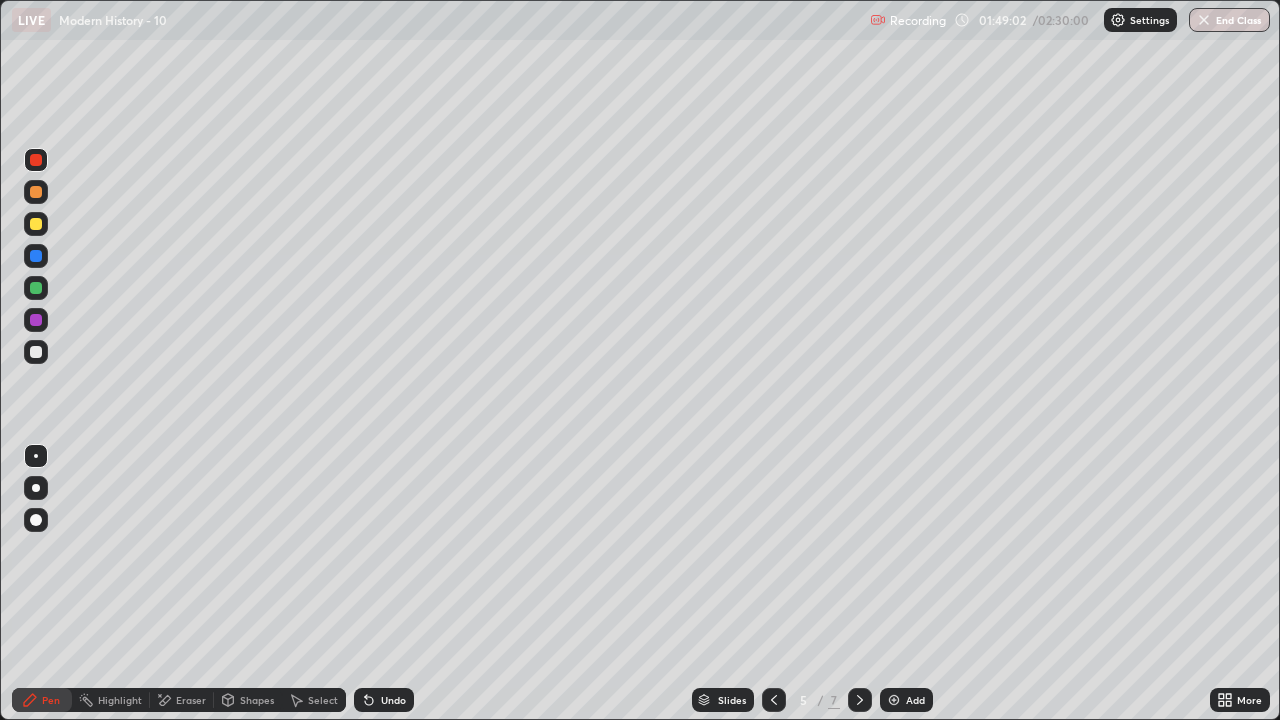 click 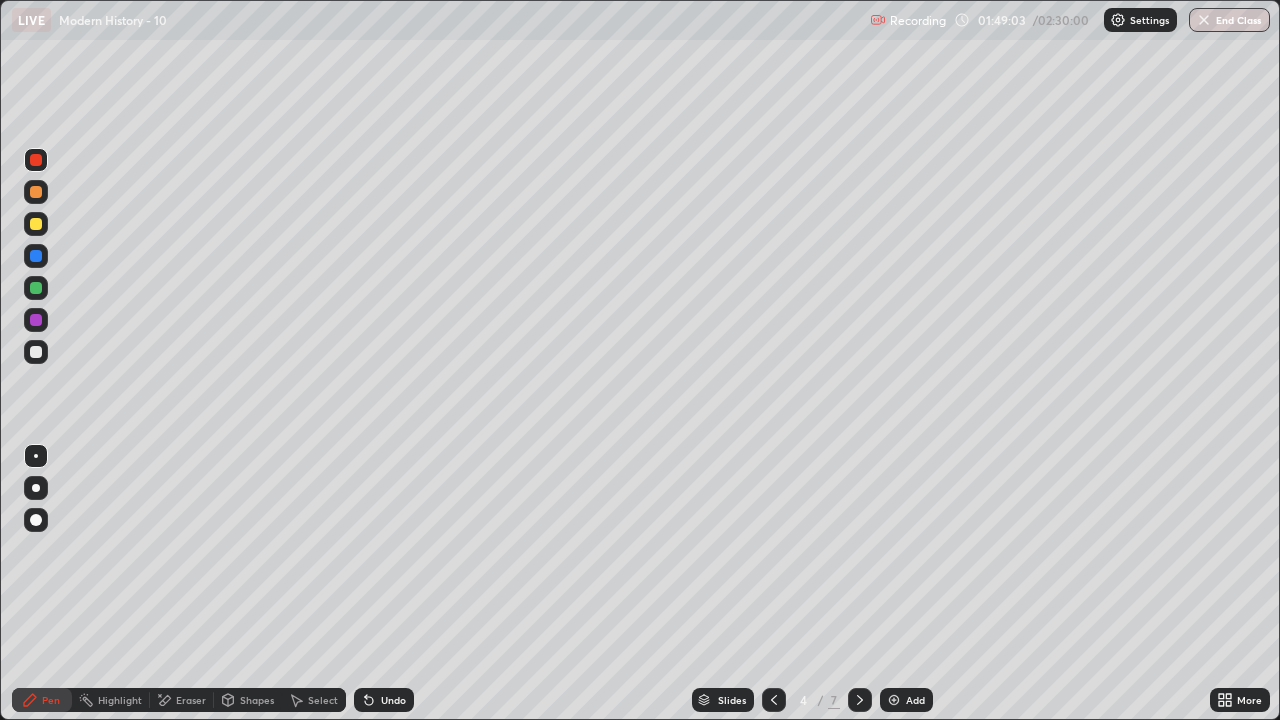 click 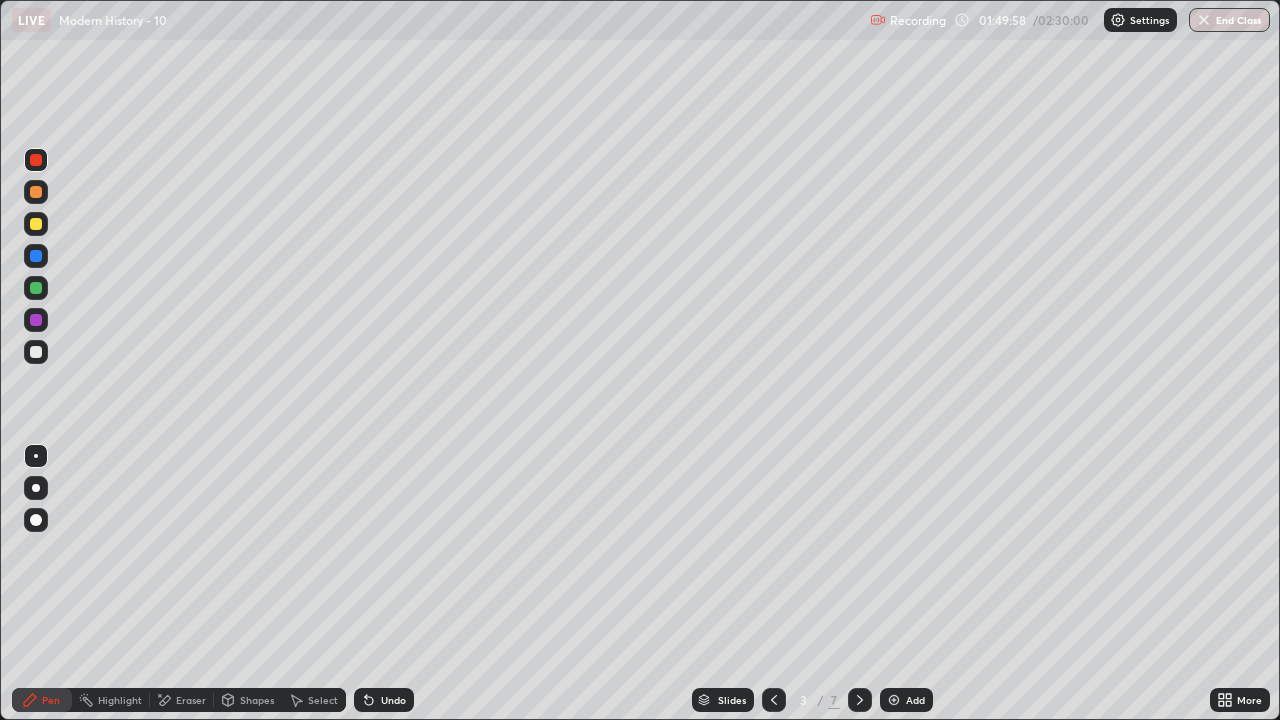 click 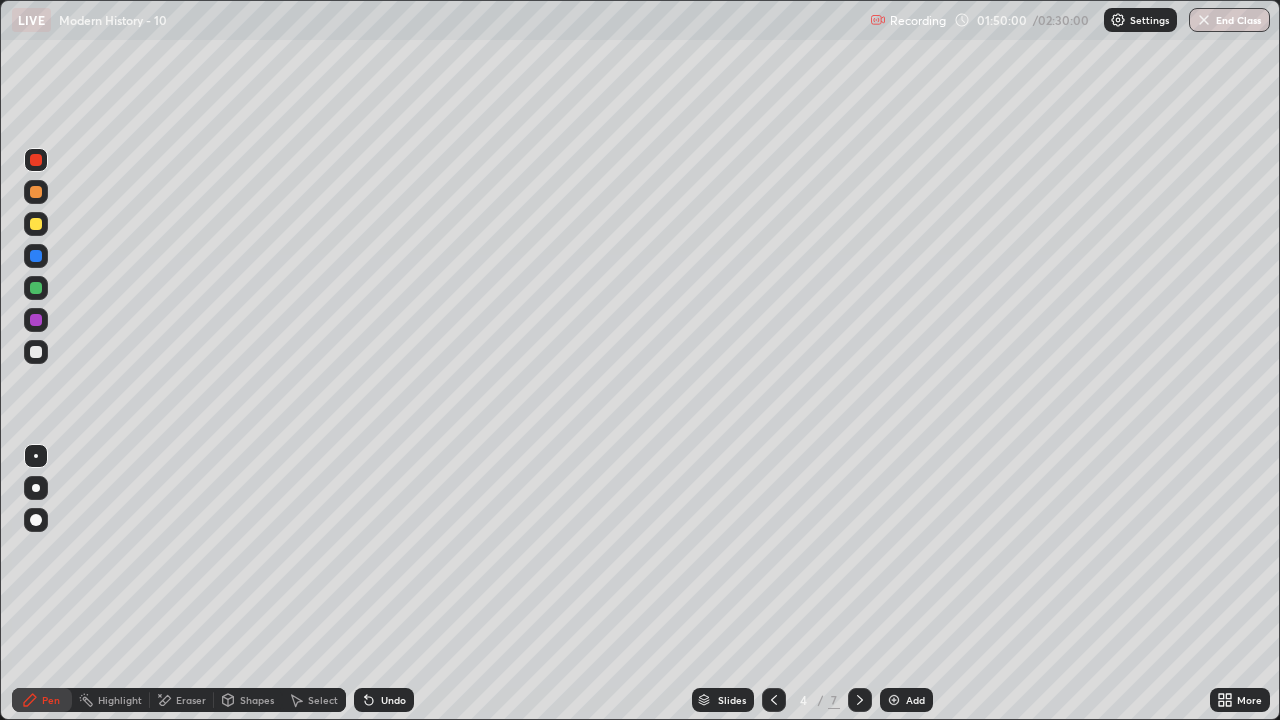 click 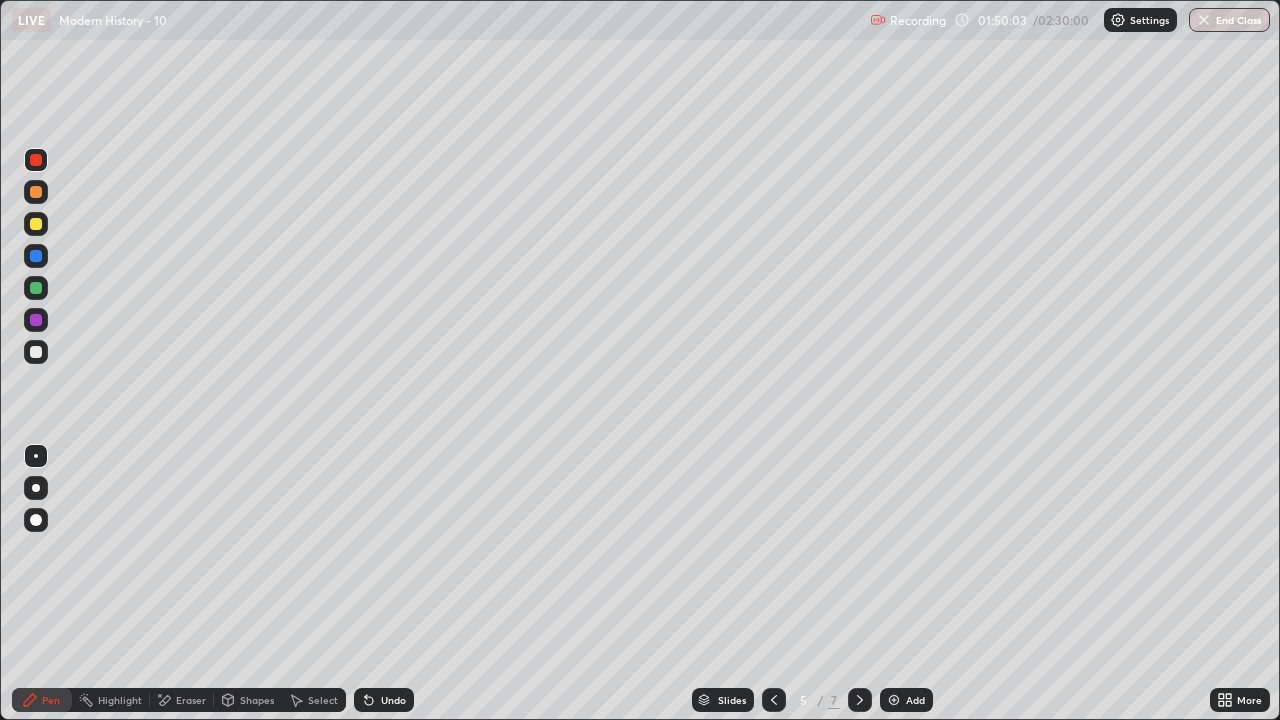 click 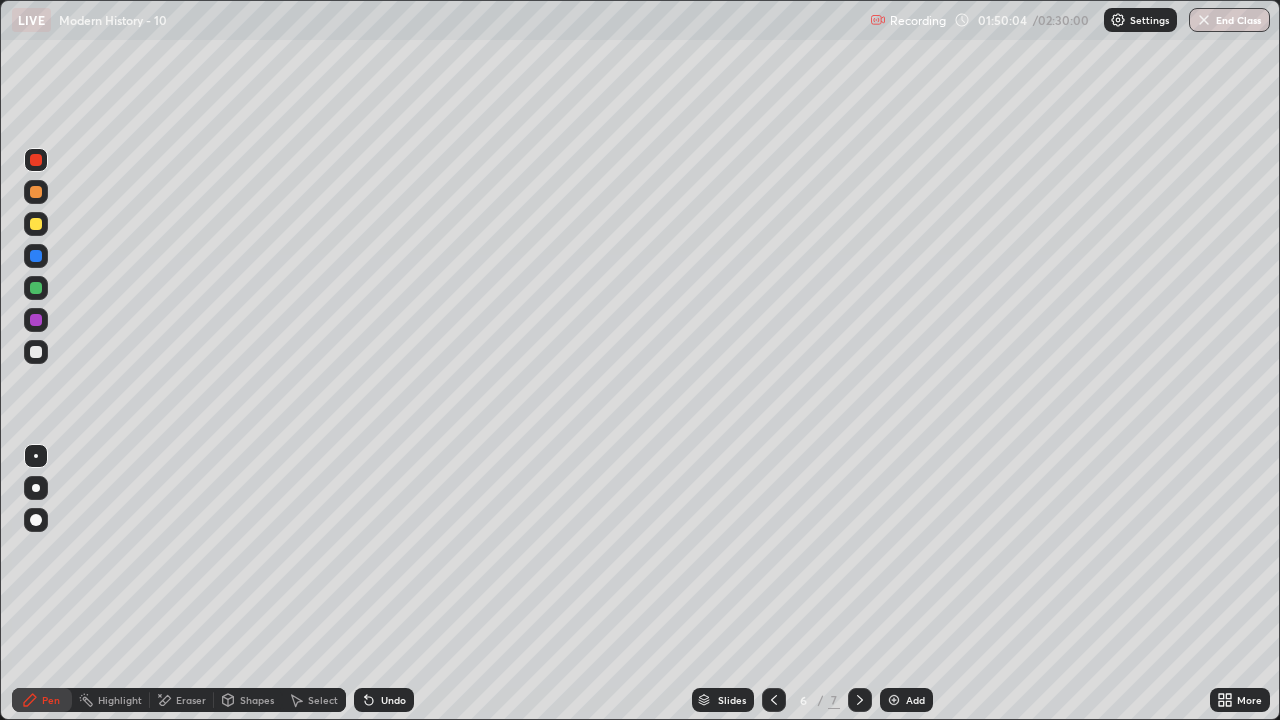 click 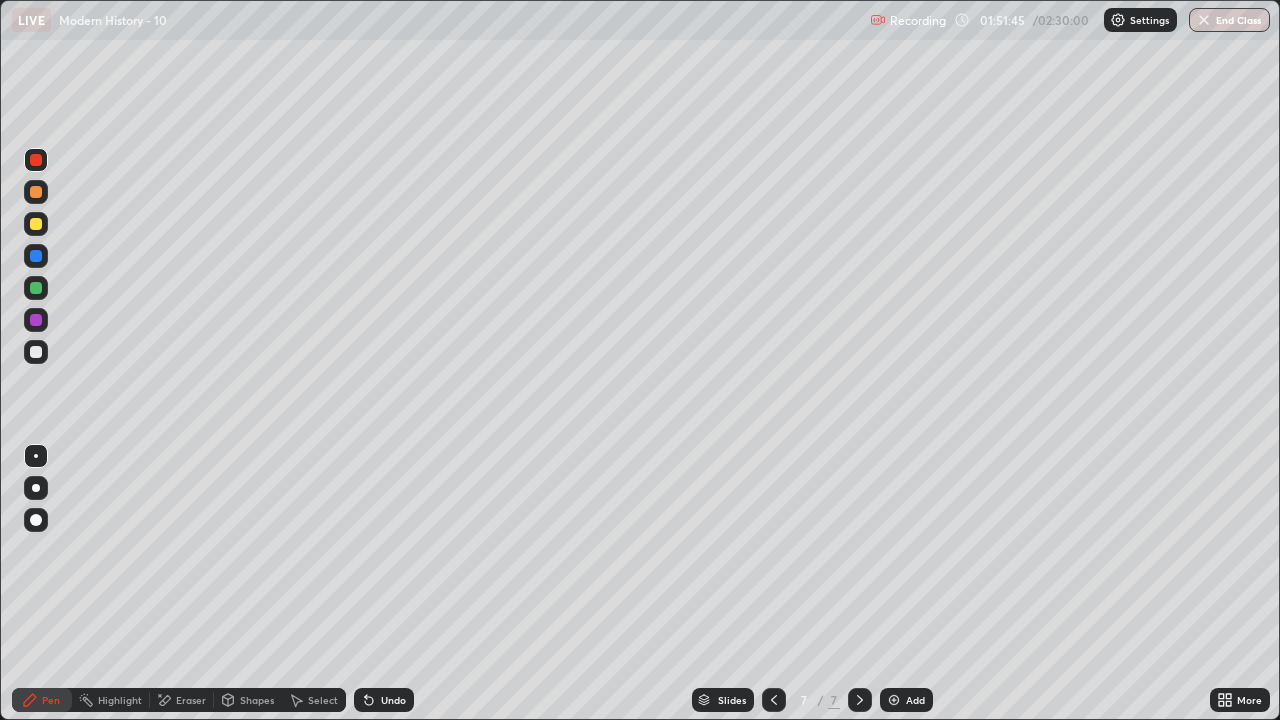 click 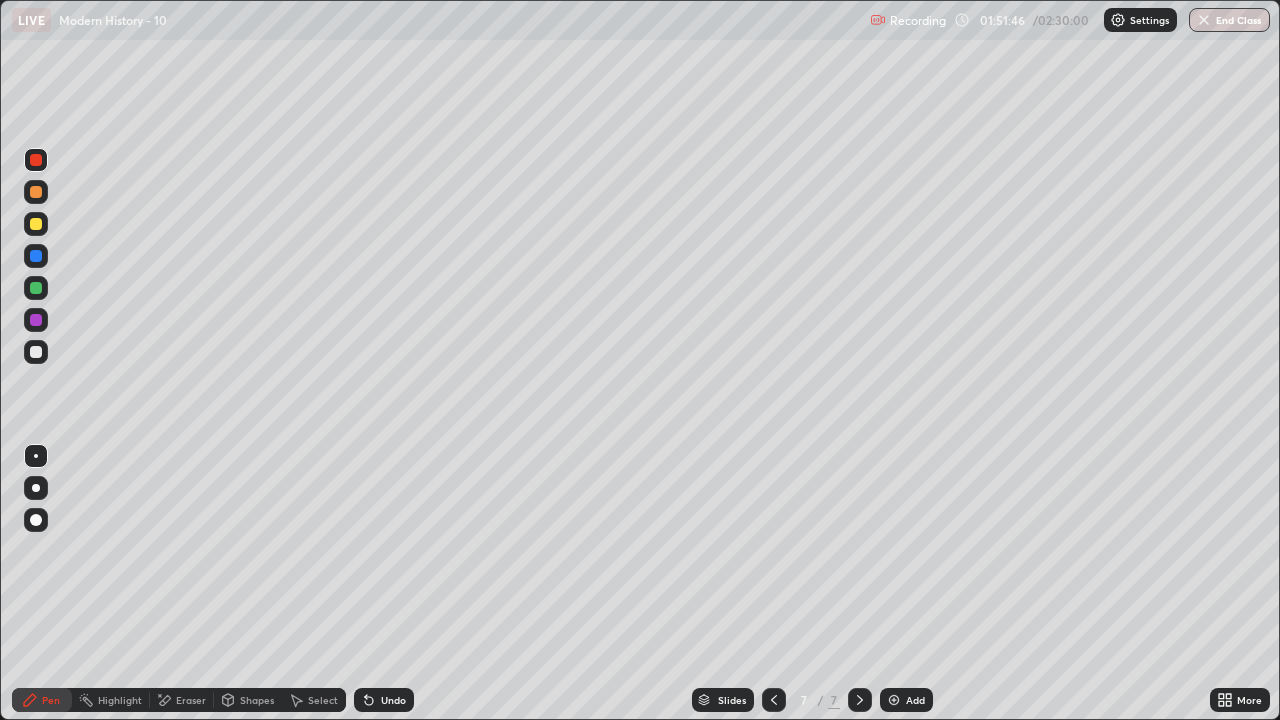 click 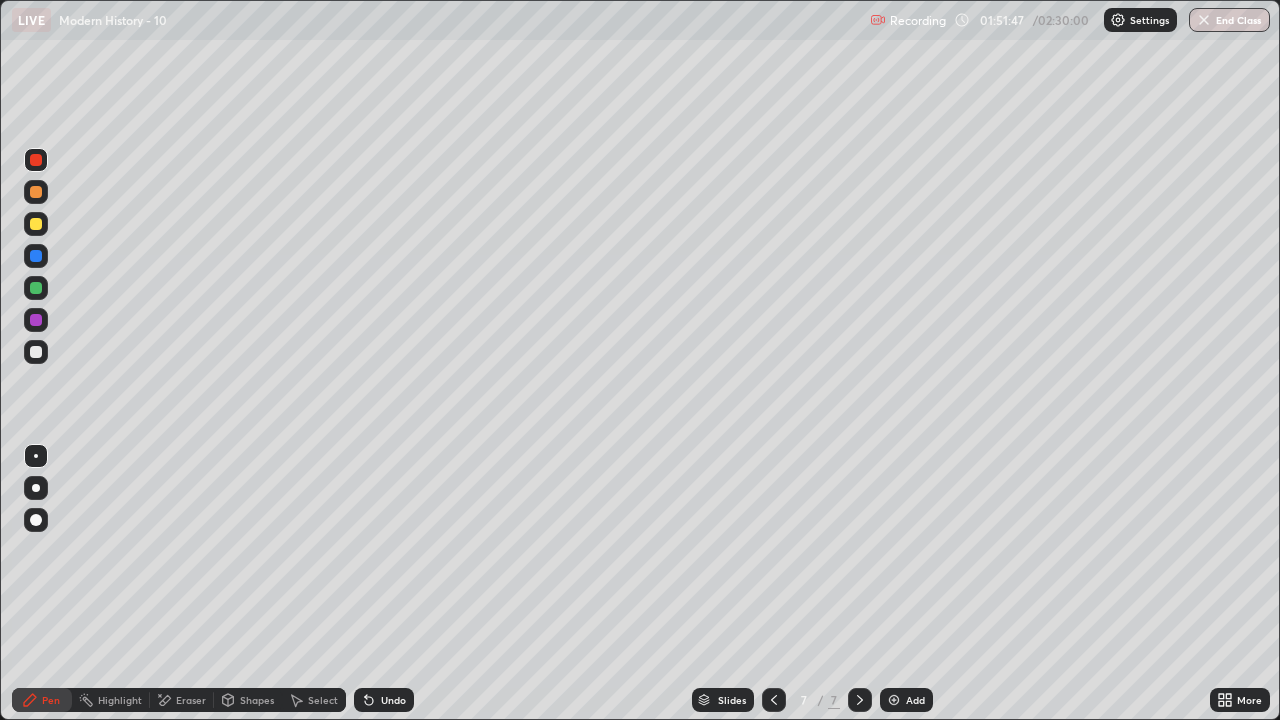 click at bounding box center (894, 700) 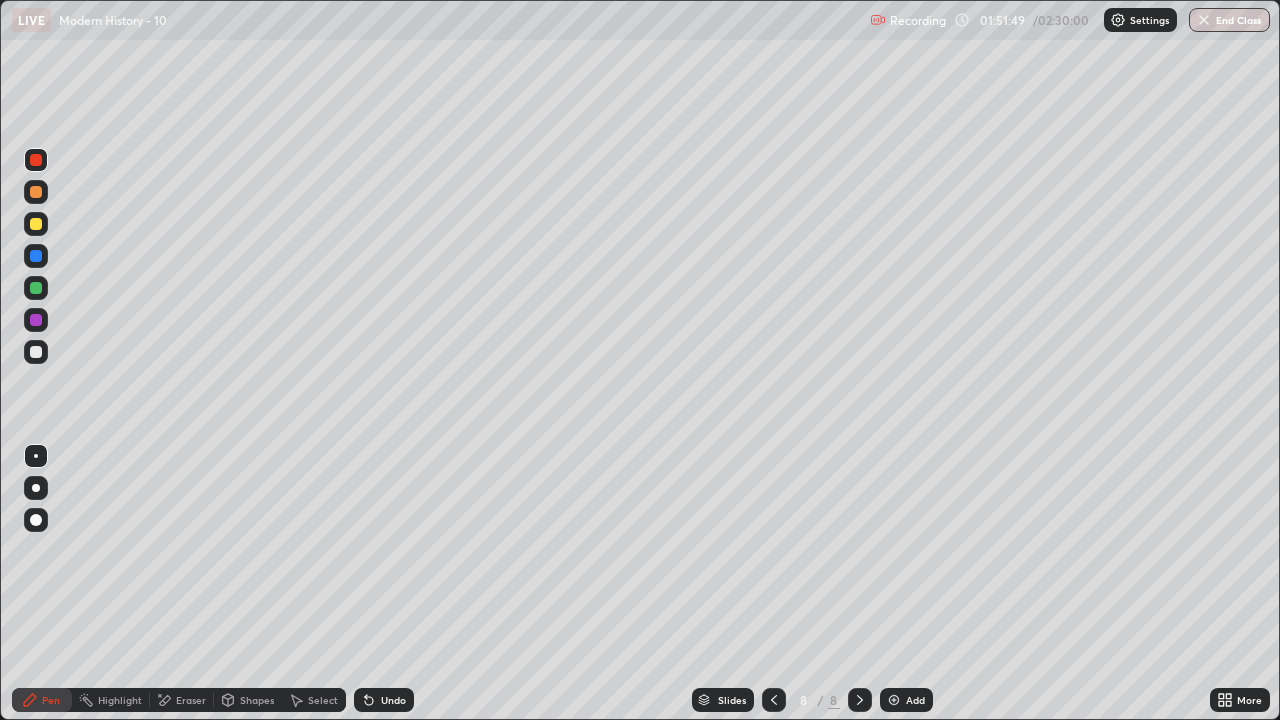 click at bounding box center [36, 352] 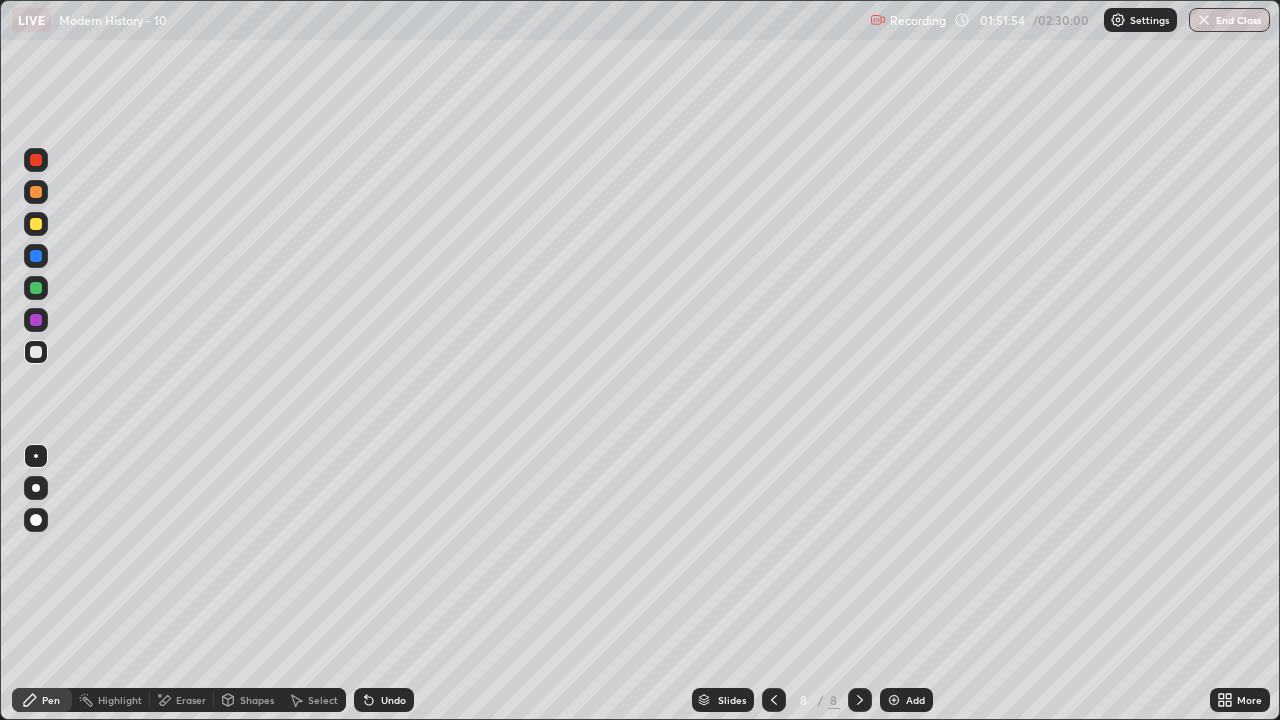 click at bounding box center [36, 224] 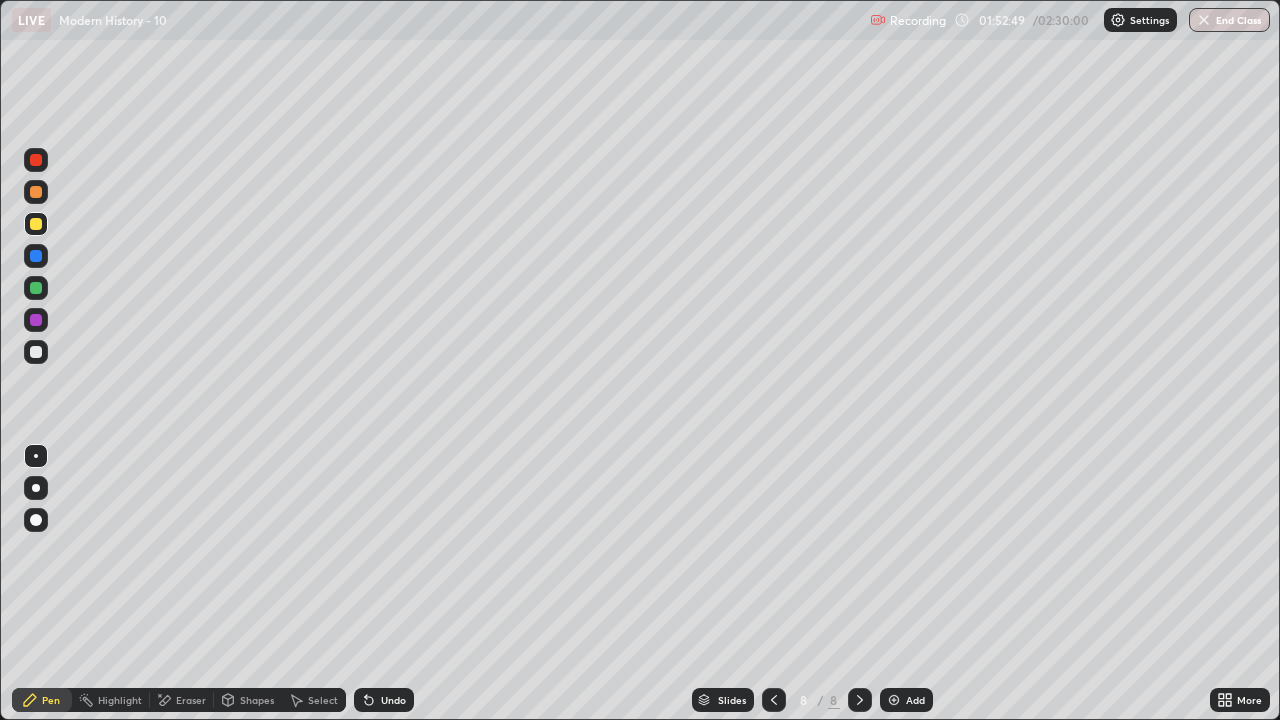 click at bounding box center [36, 320] 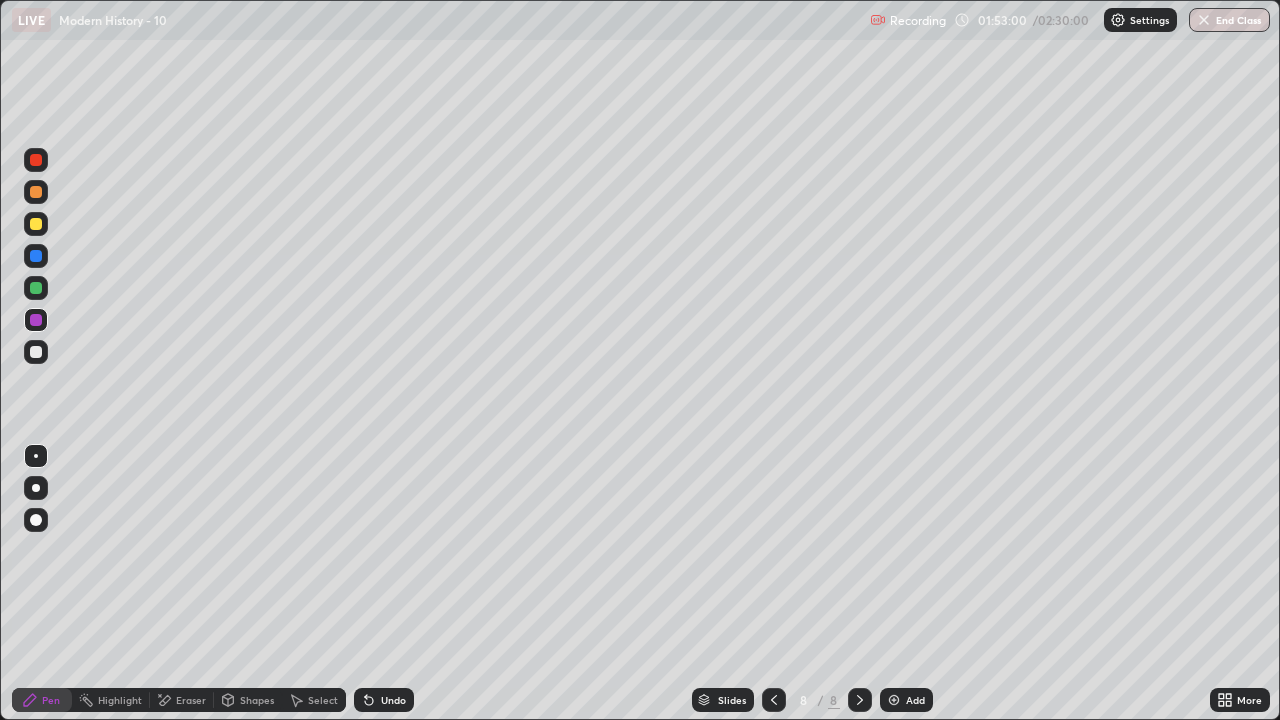 click at bounding box center (36, 288) 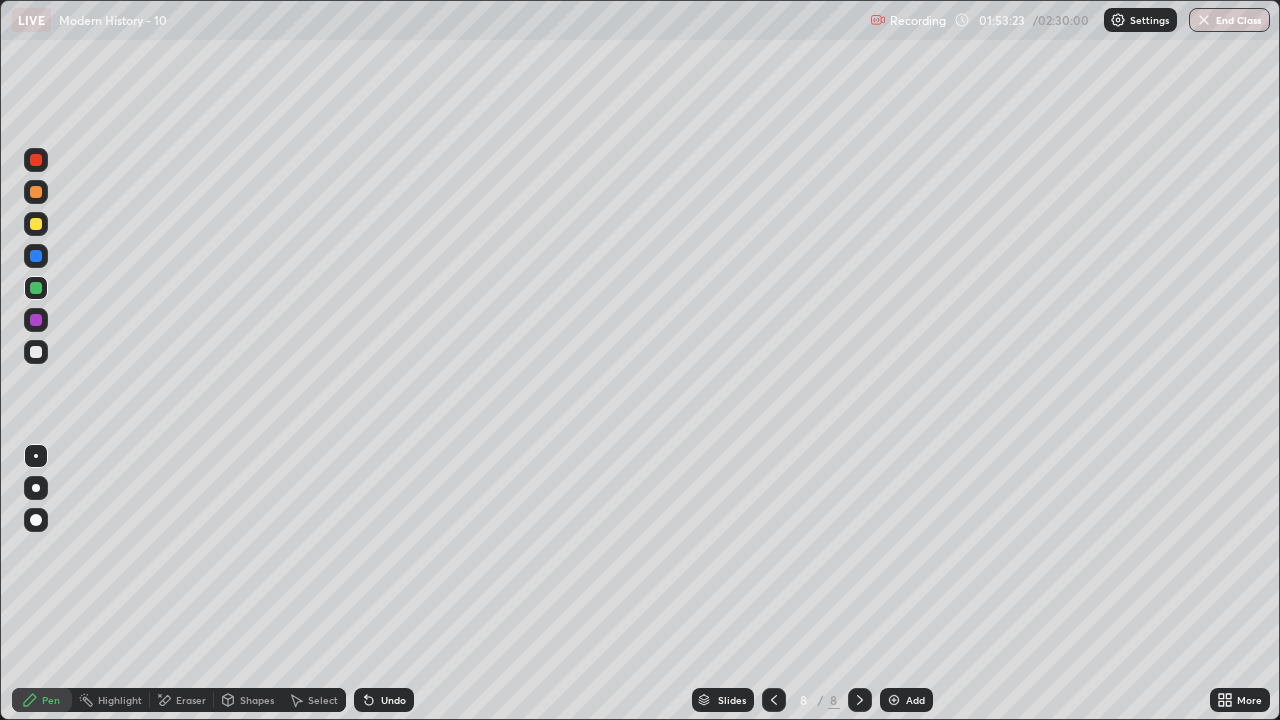 click at bounding box center [36, 160] 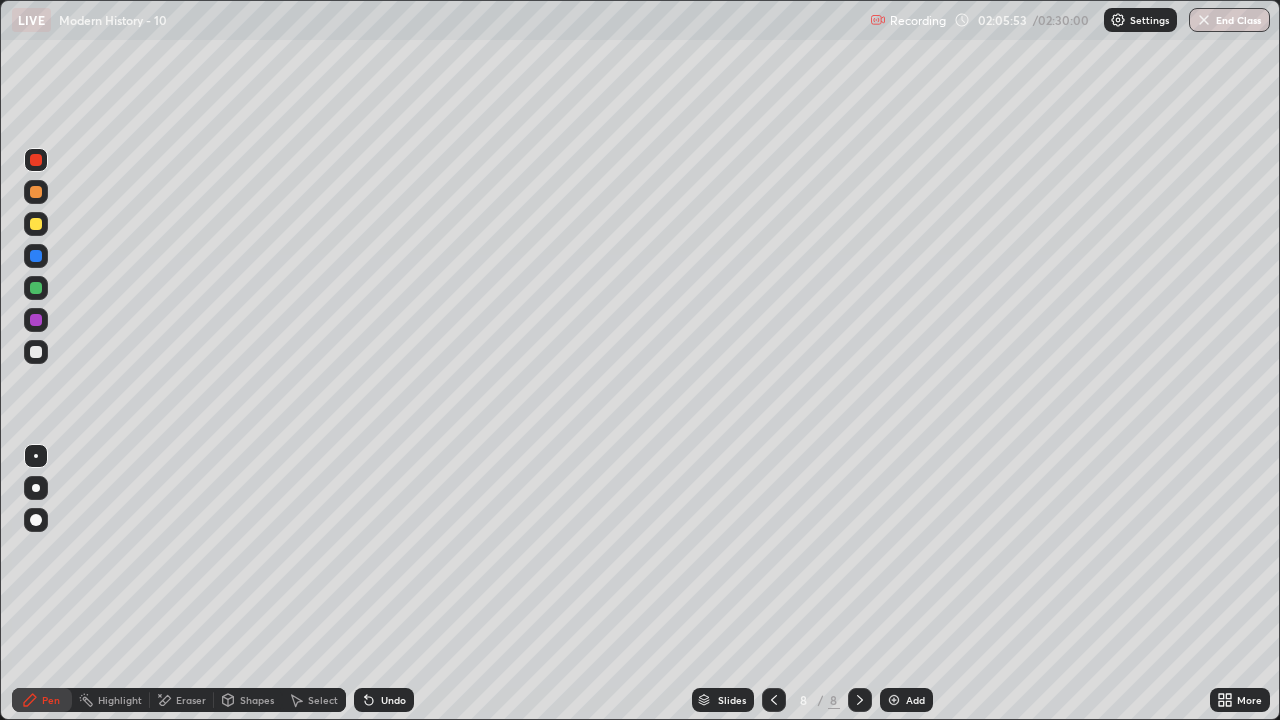 click on "Add" at bounding box center [906, 700] 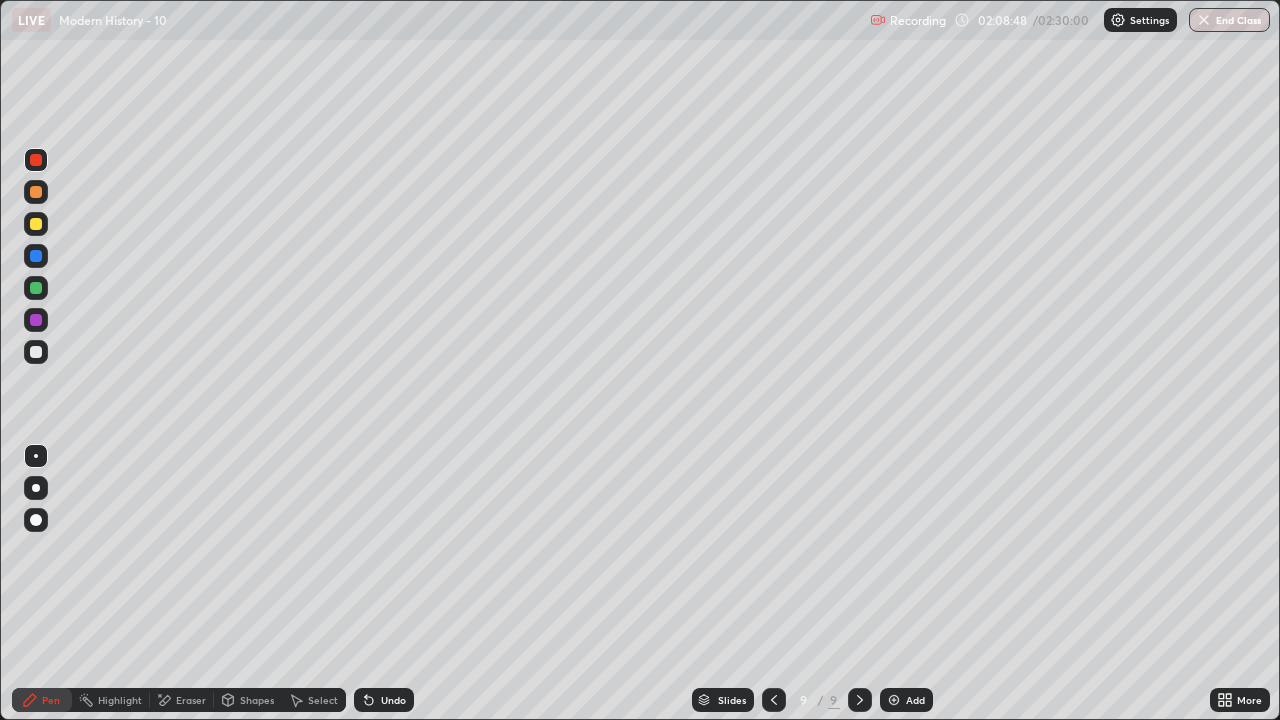 click at bounding box center [36, 352] 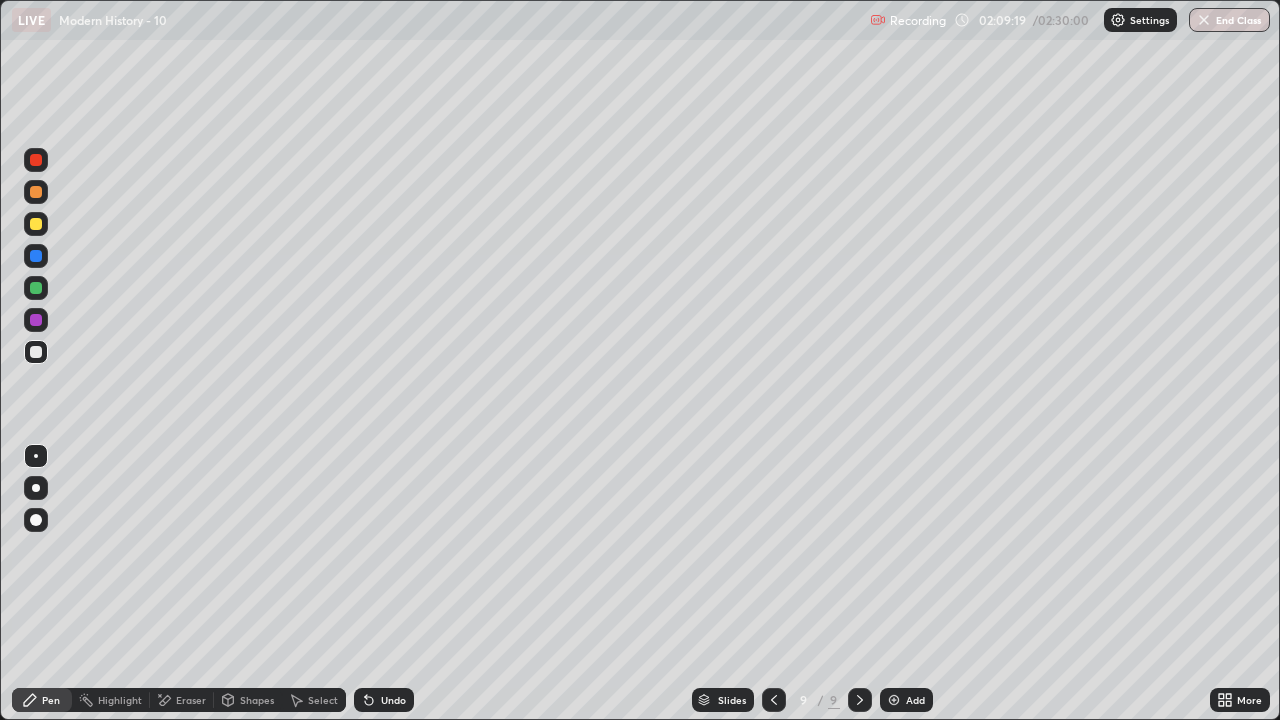 click on "Add" at bounding box center [906, 700] 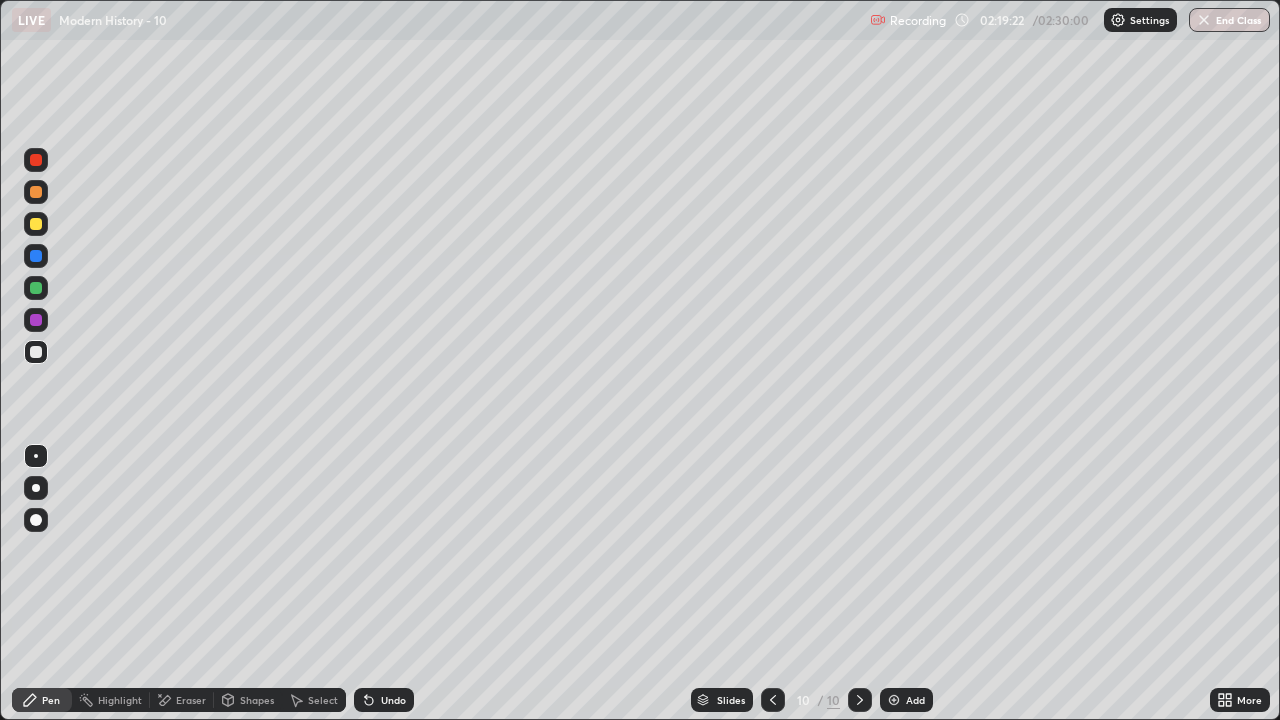click 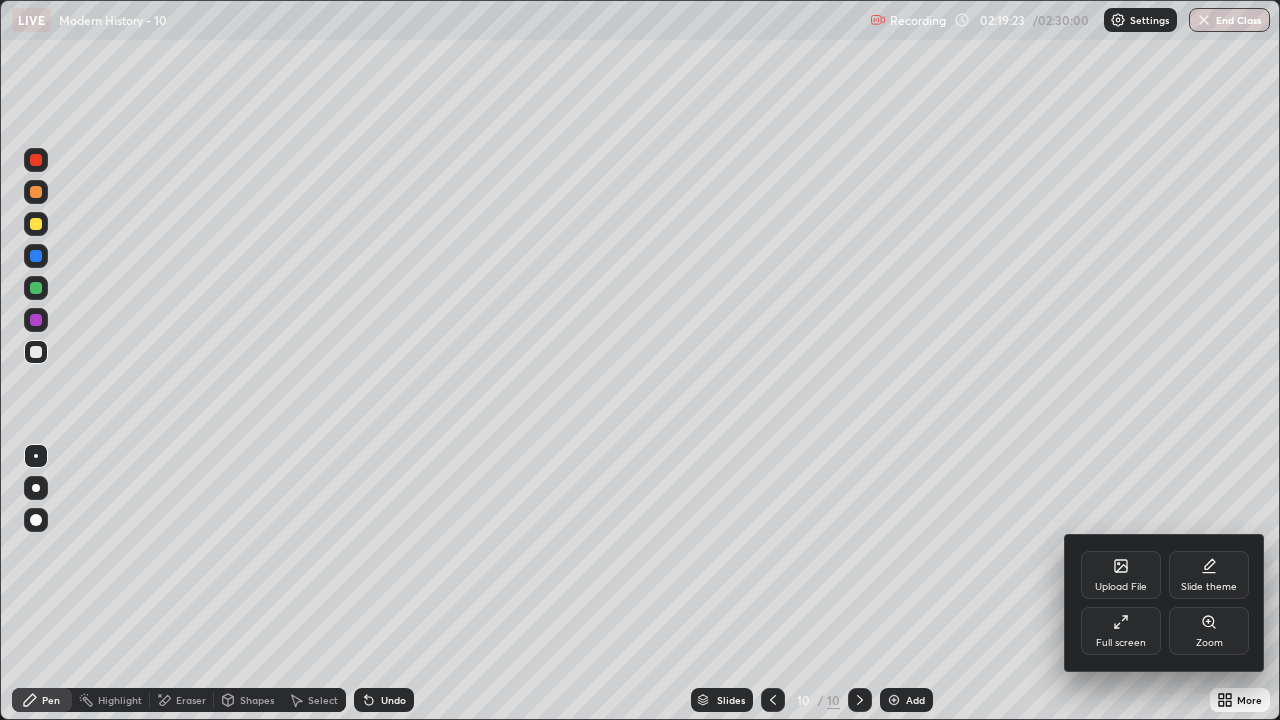 click on "Full screen" at bounding box center (1121, 631) 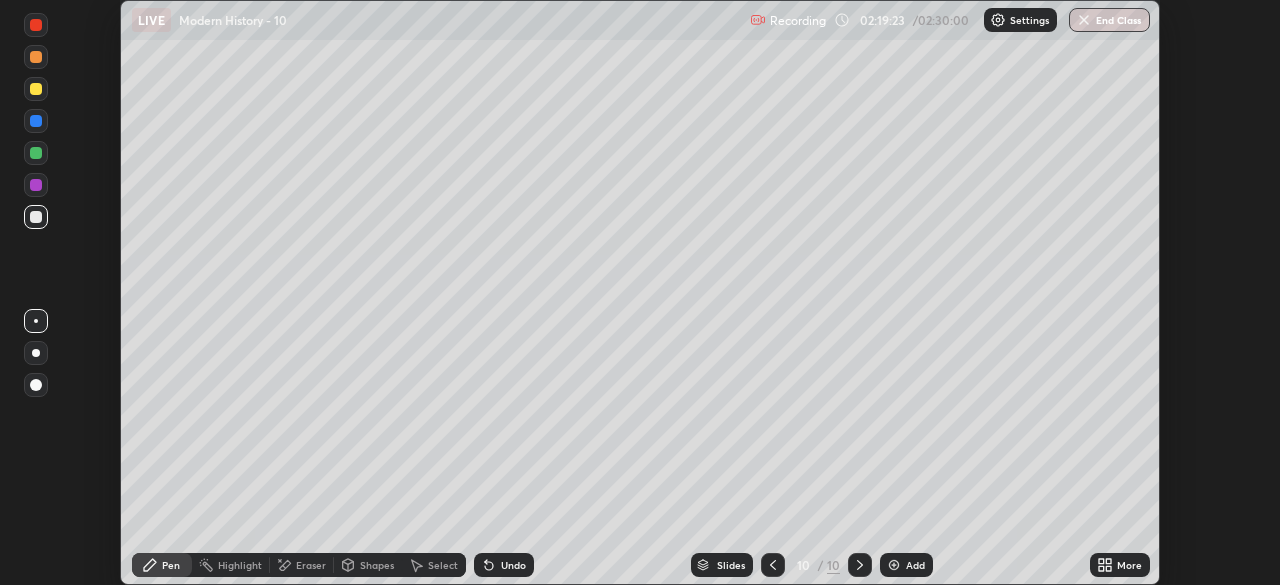 scroll, scrollTop: 585, scrollLeft: 1280, axis: both 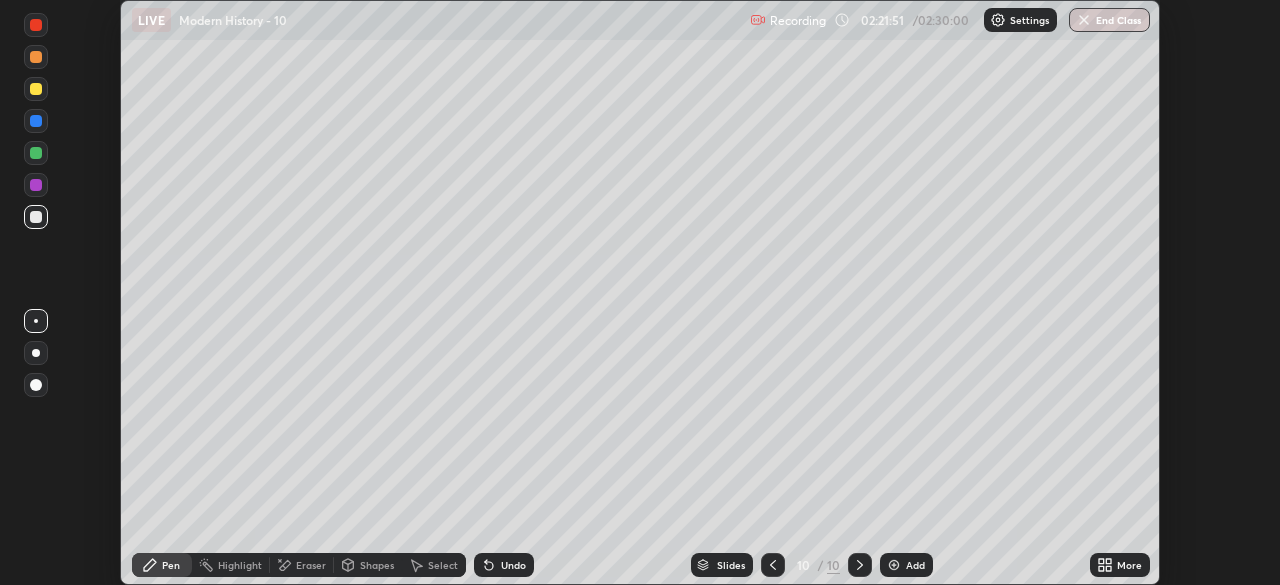 click 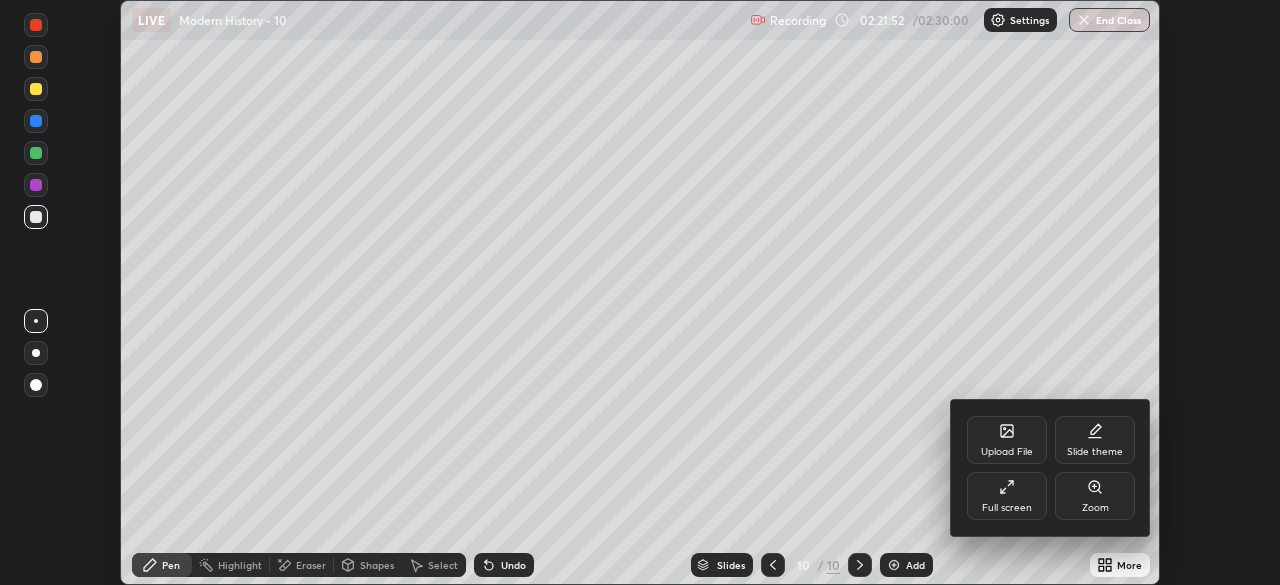 click 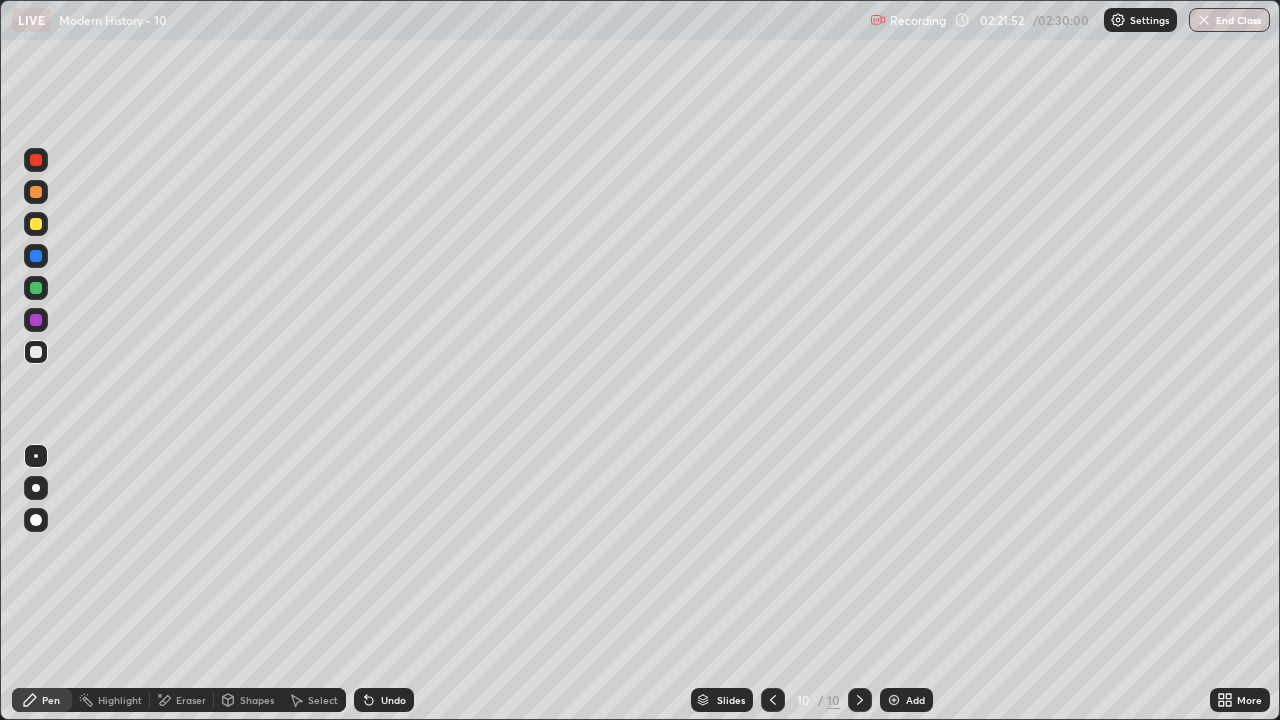 scroll, scrollTop: 99280, scrollLeft: 98720, axis: both 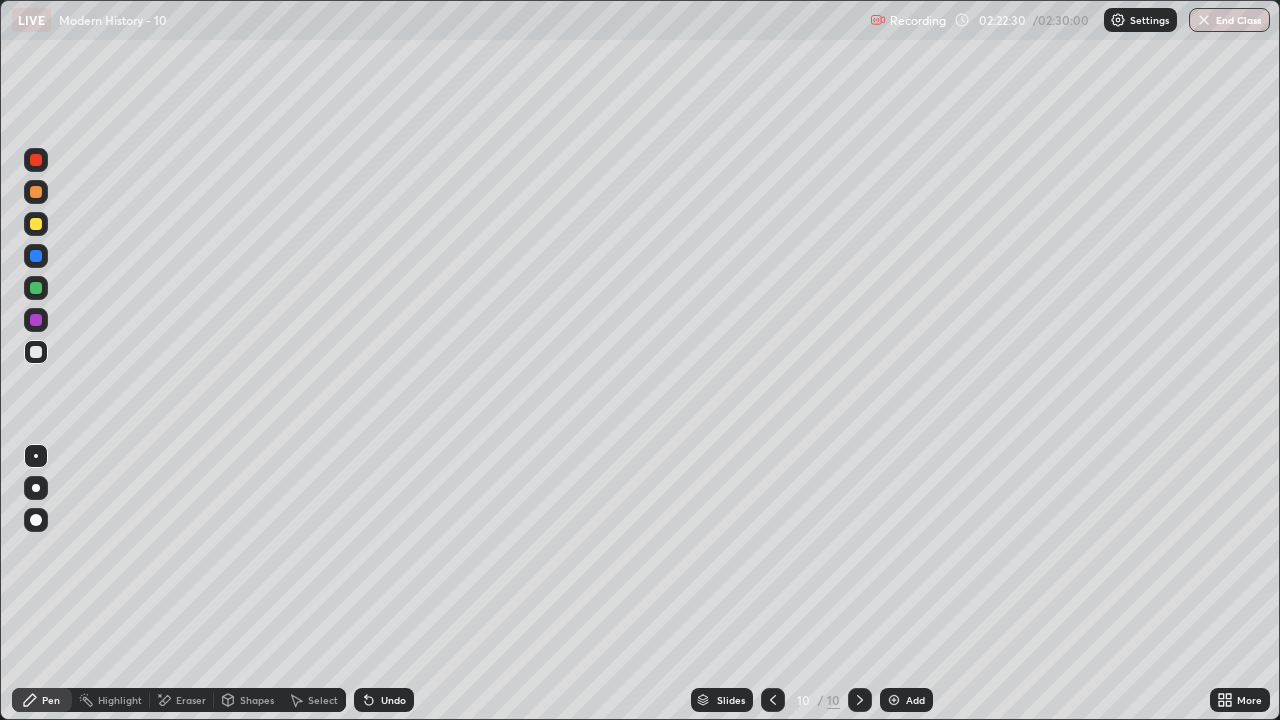 click on "End Class" at bounding box center [1229, 20] 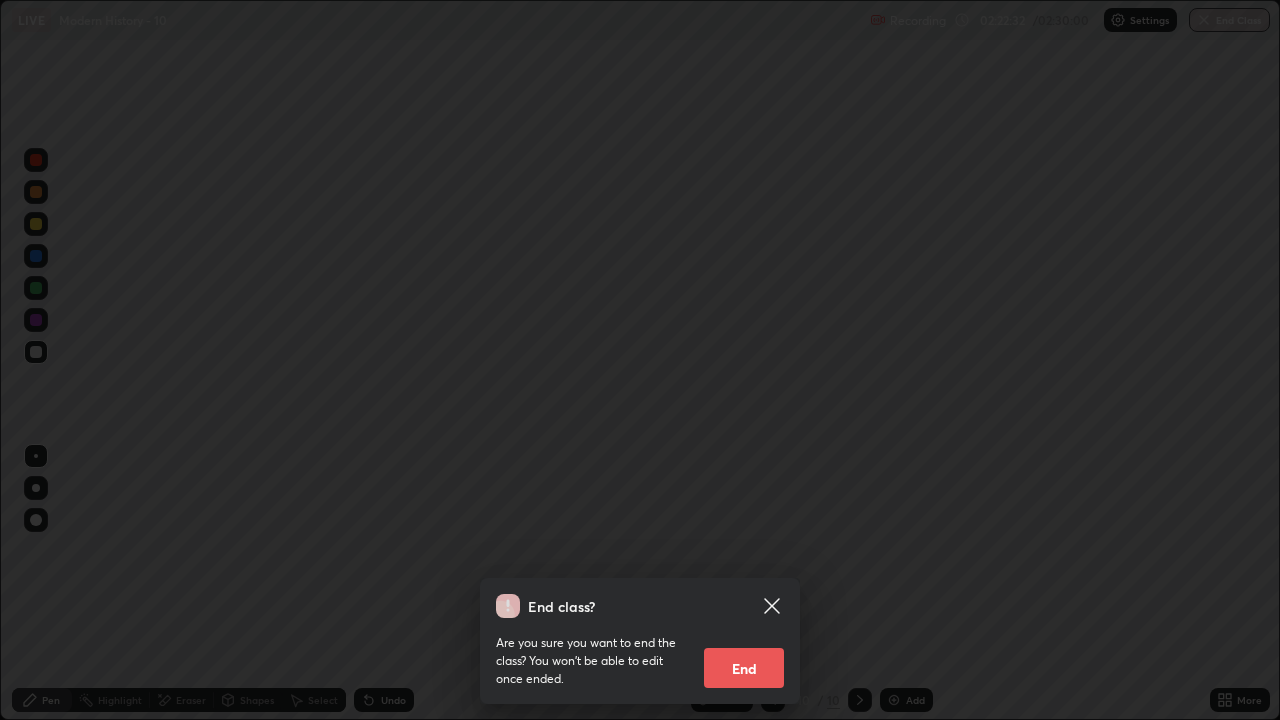 click on "End" at bounding box center [744, 668] 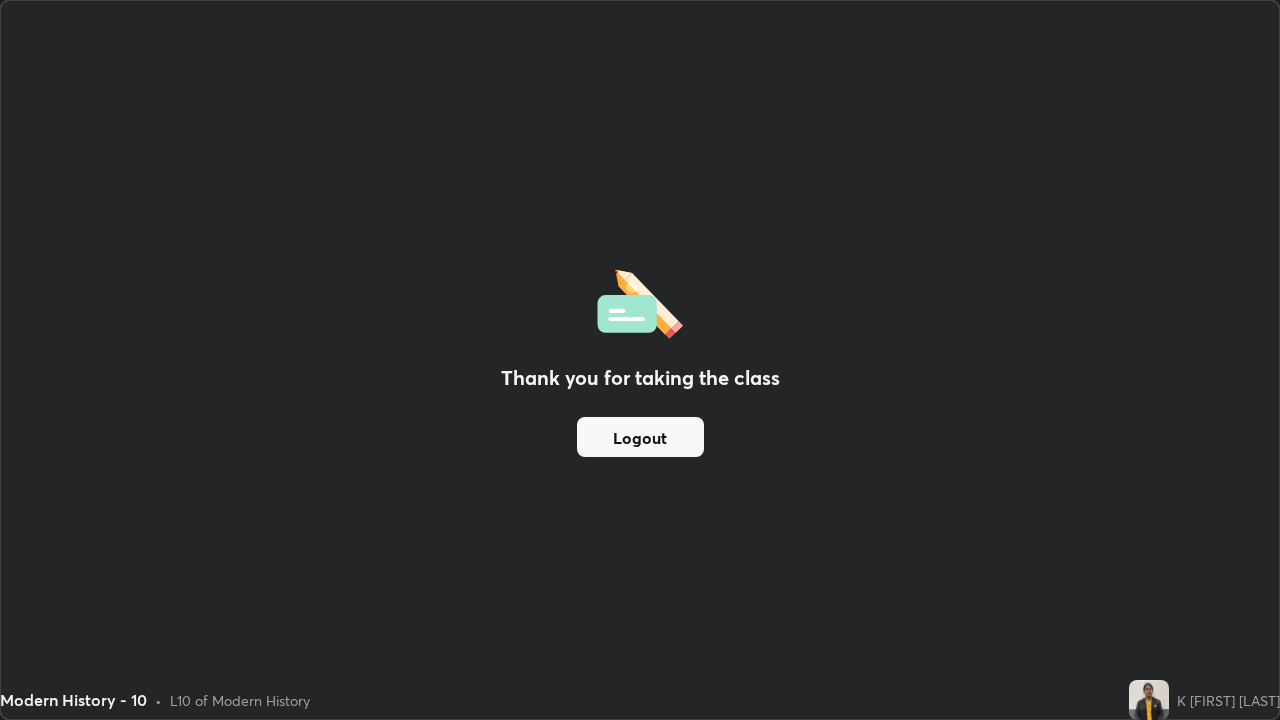 click on "Thank you for taking the class Logout" at bounding box center [640, 360] 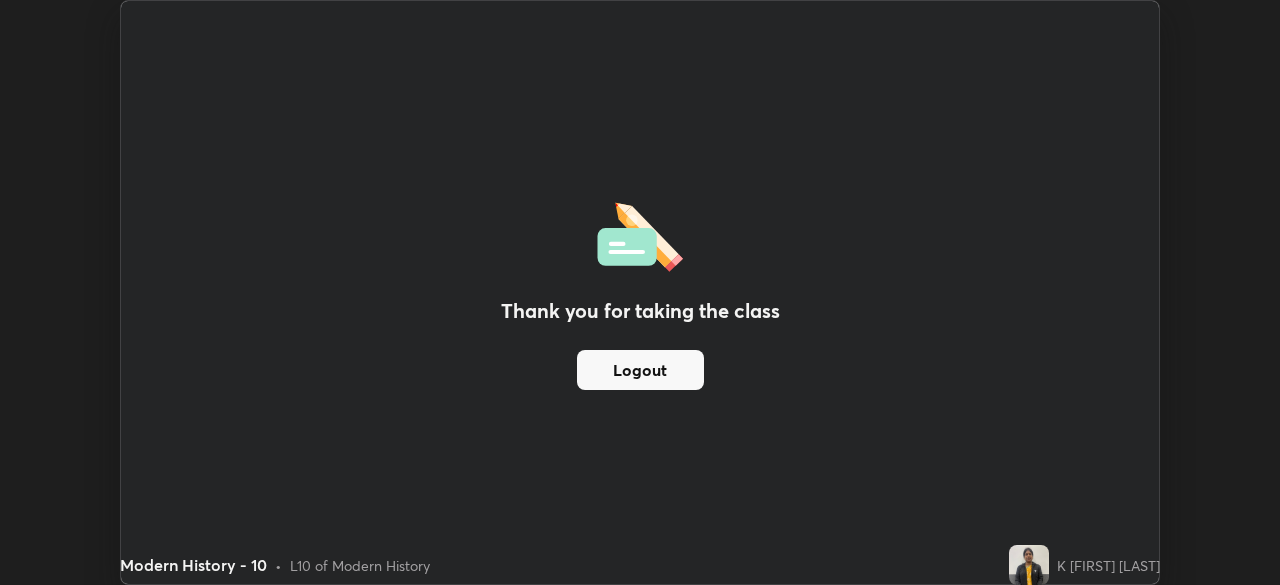 scroll, scrollTop: 585, scrollLeft: 1280, axis: both 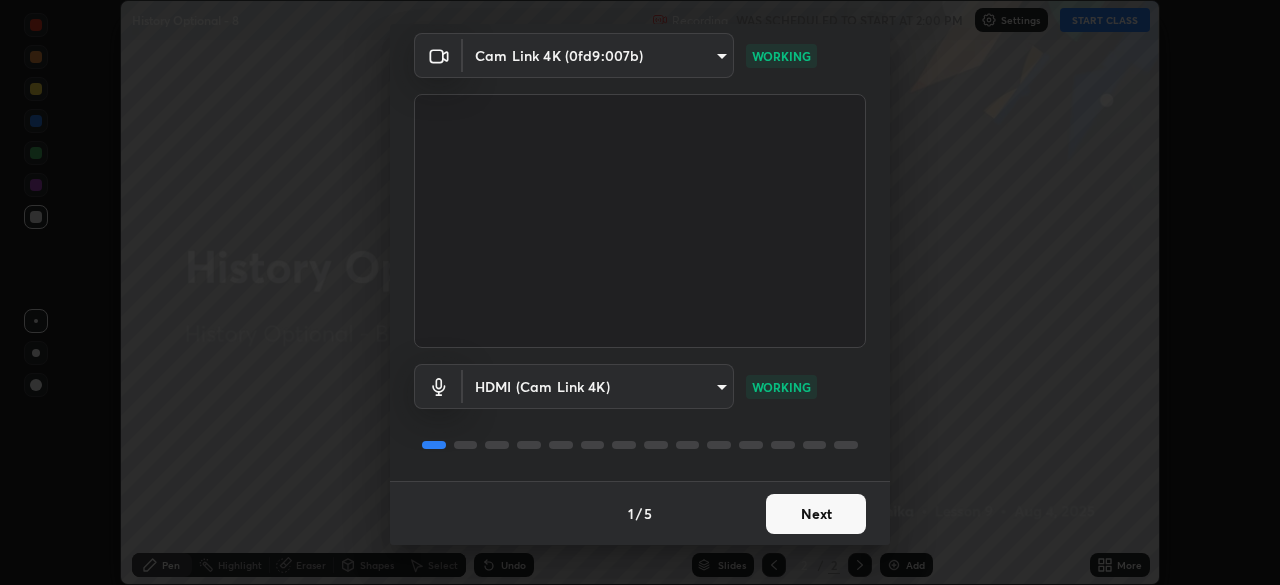 click on "Next" at bounding box center [816, 514] 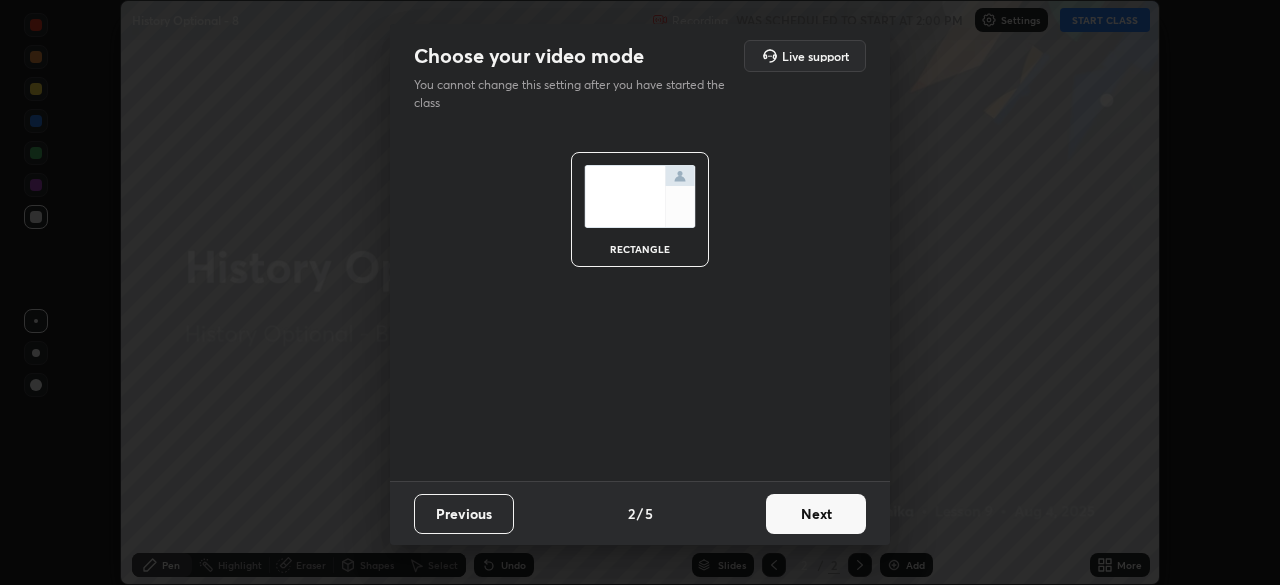 click on "Next" at bounding box center [816, 514] 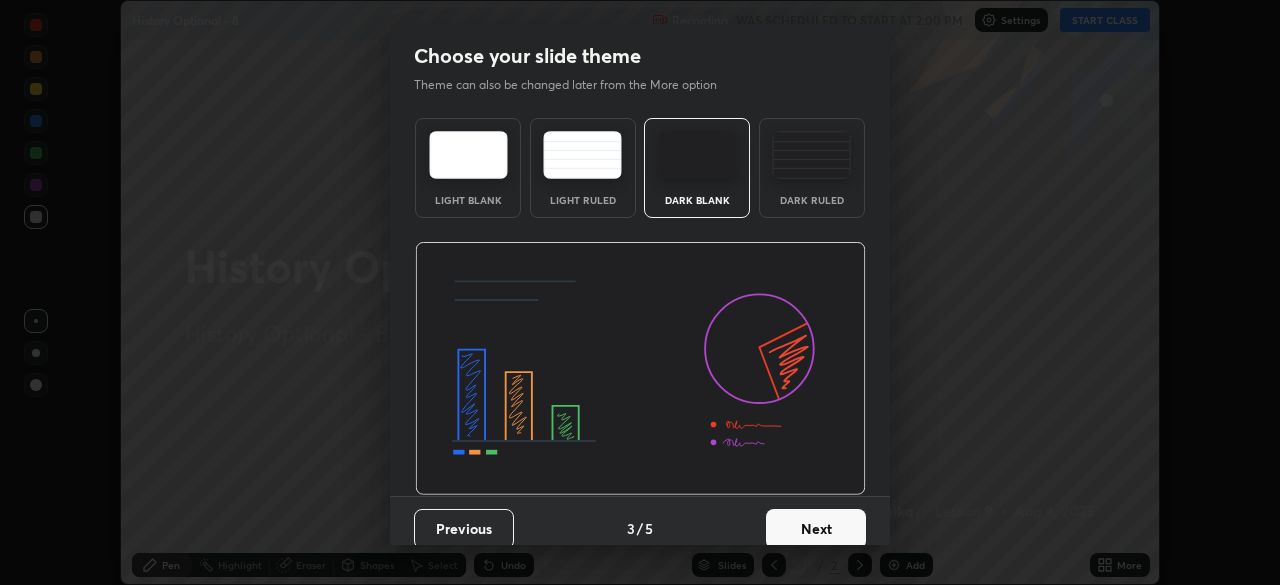 click on "Next" at bounding box center (816, 529) 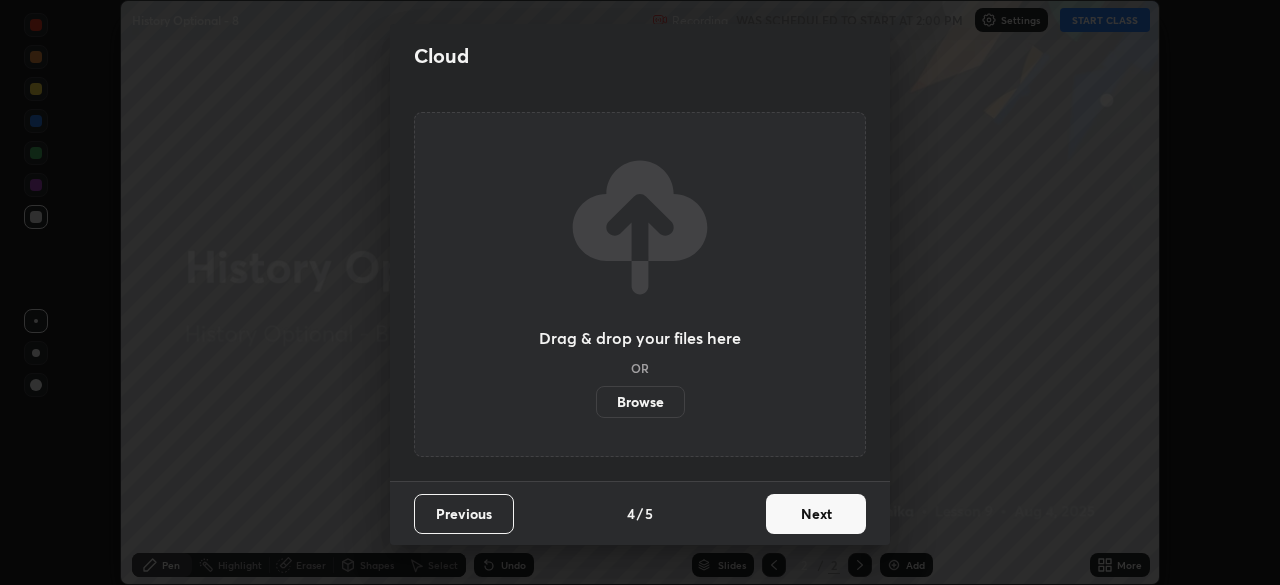 click on "Next" at bounding box center [816, 514] 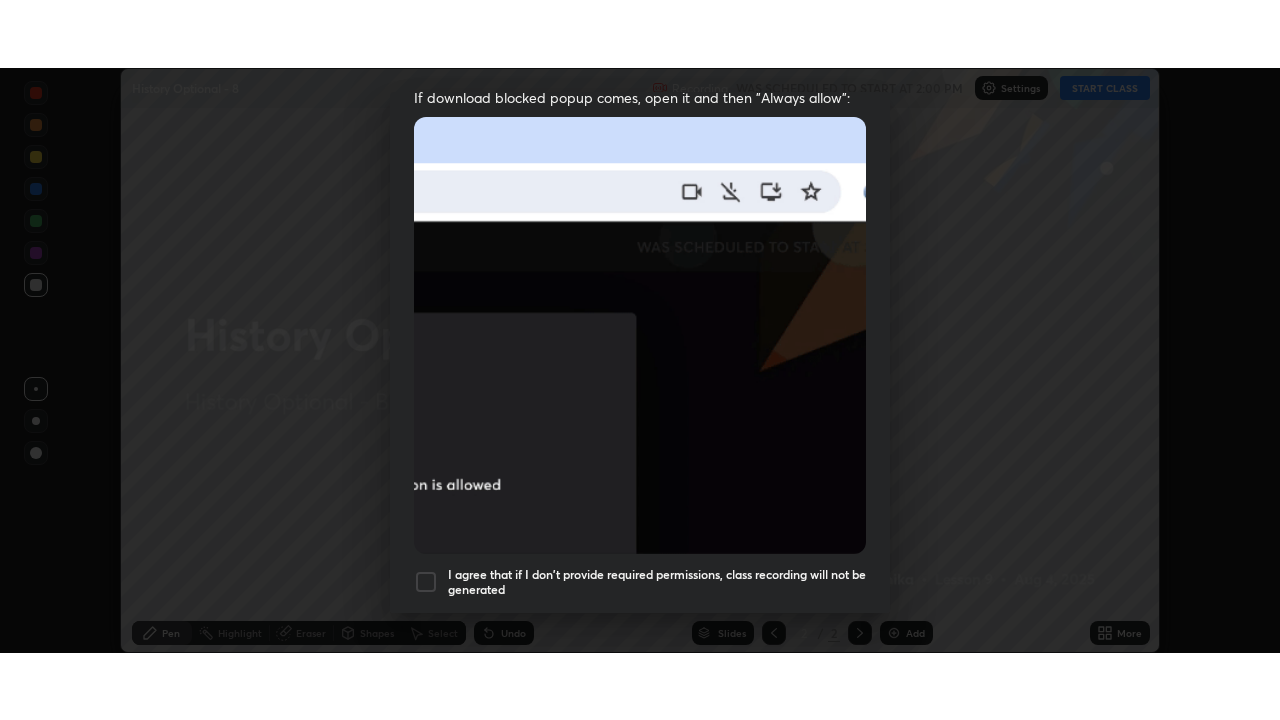 scroll, scrollTop: 479, scrollLeft: 0, axis: vertical 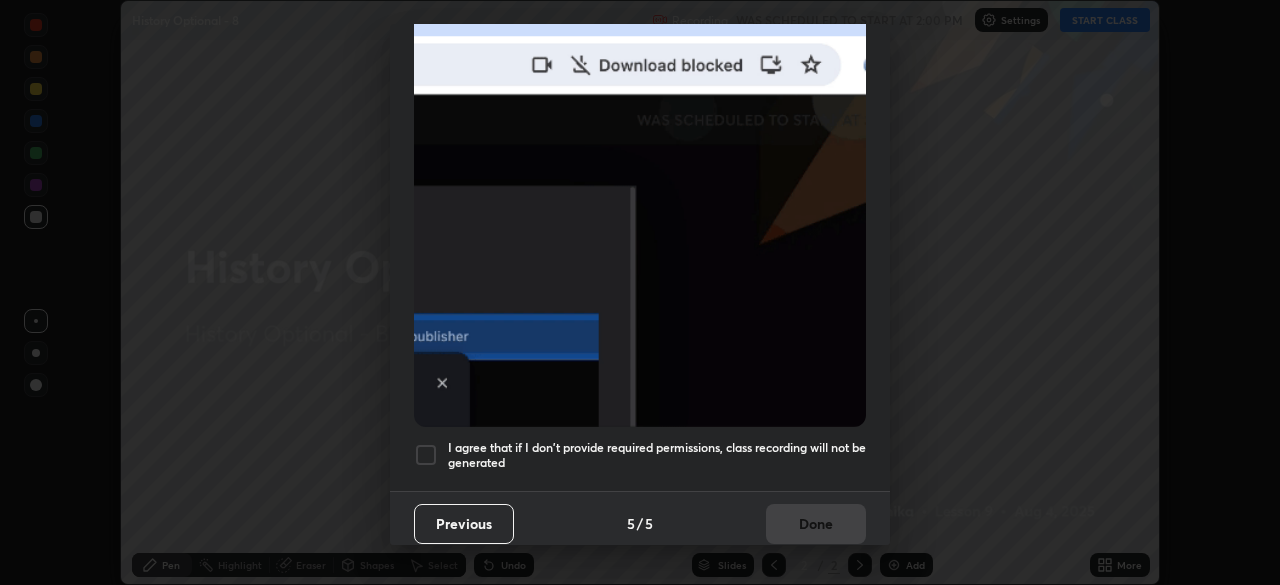 click at bounding box center [426, 455] 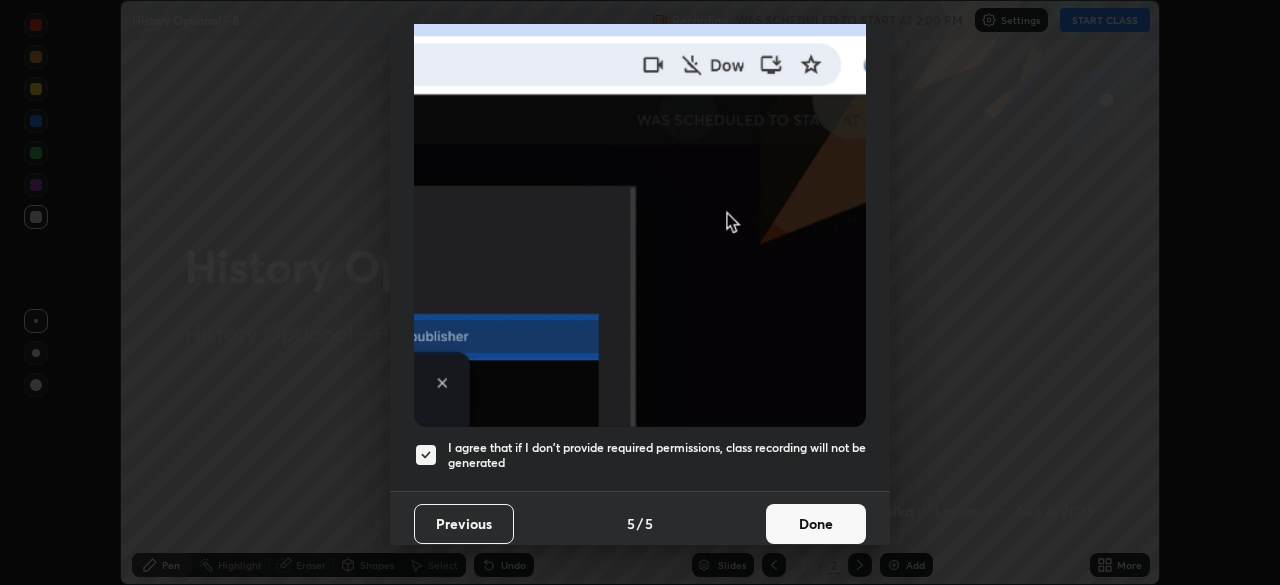 click on "Done" at bounding box center [816, 524] 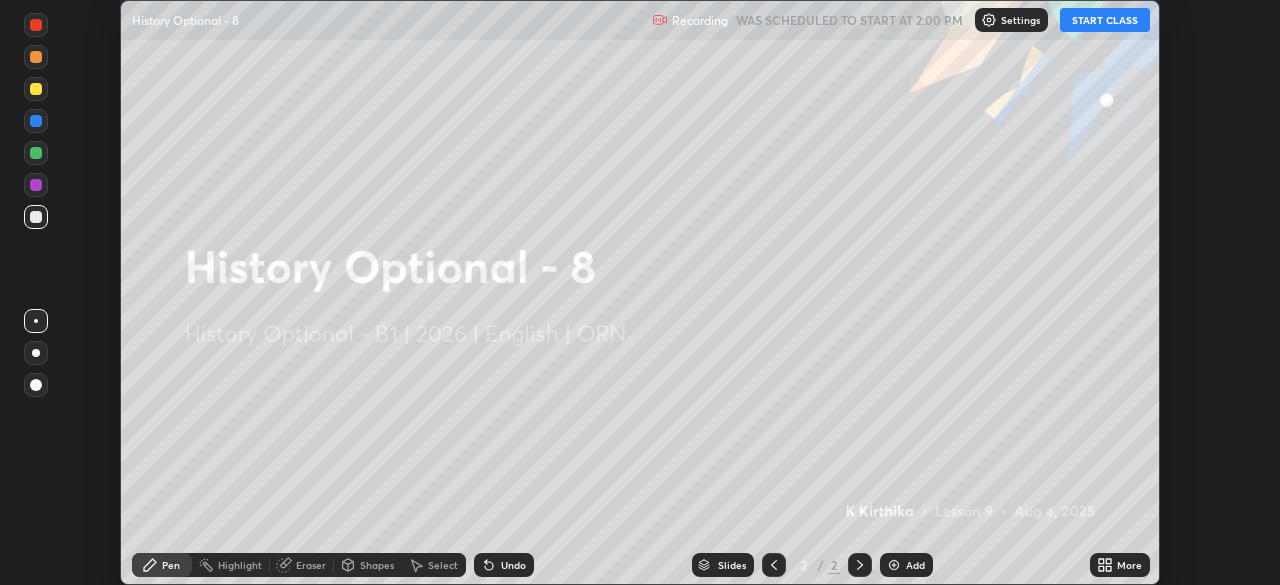 click 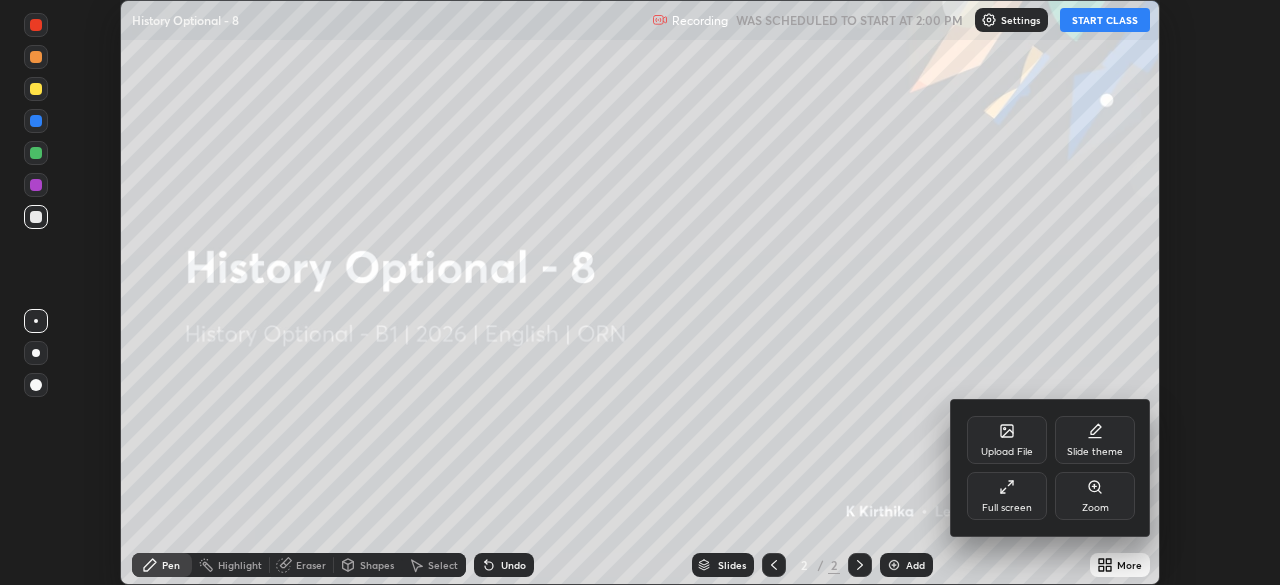 click on "Full screen" at bounding box center (1007, 496) 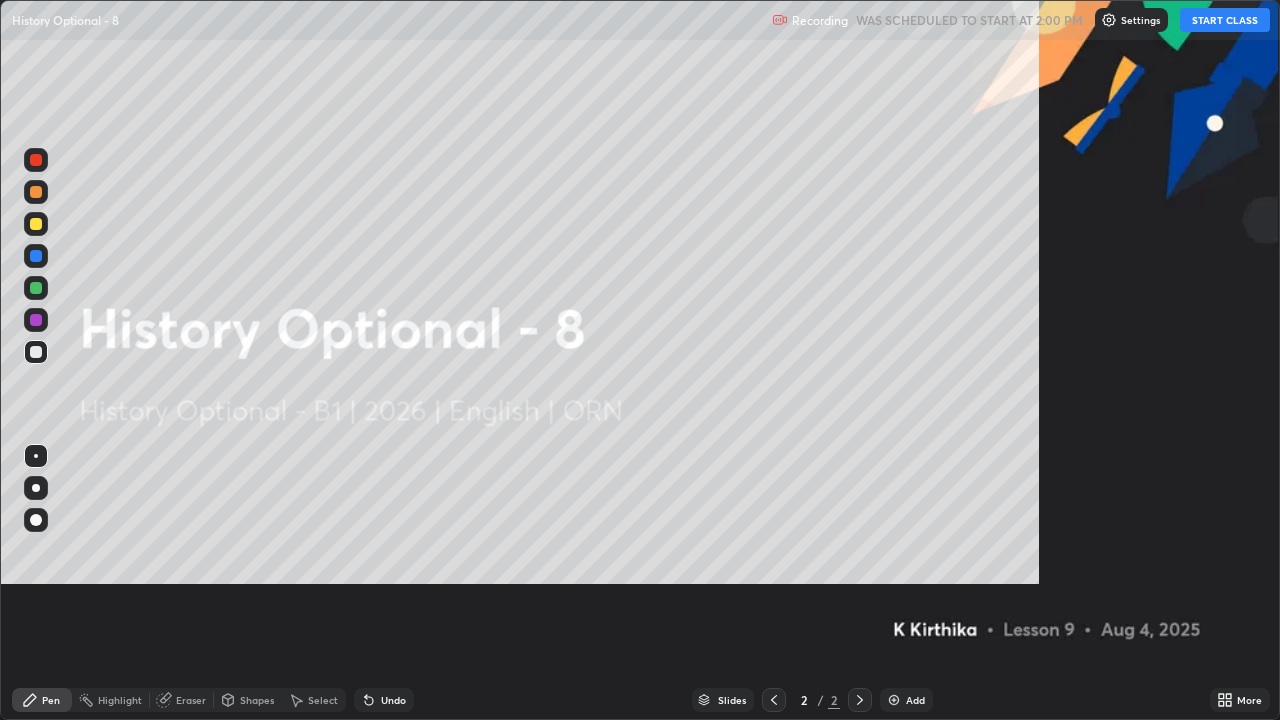 scroll, scrollTop: 99280, scrollLeft: 98720, axis: both 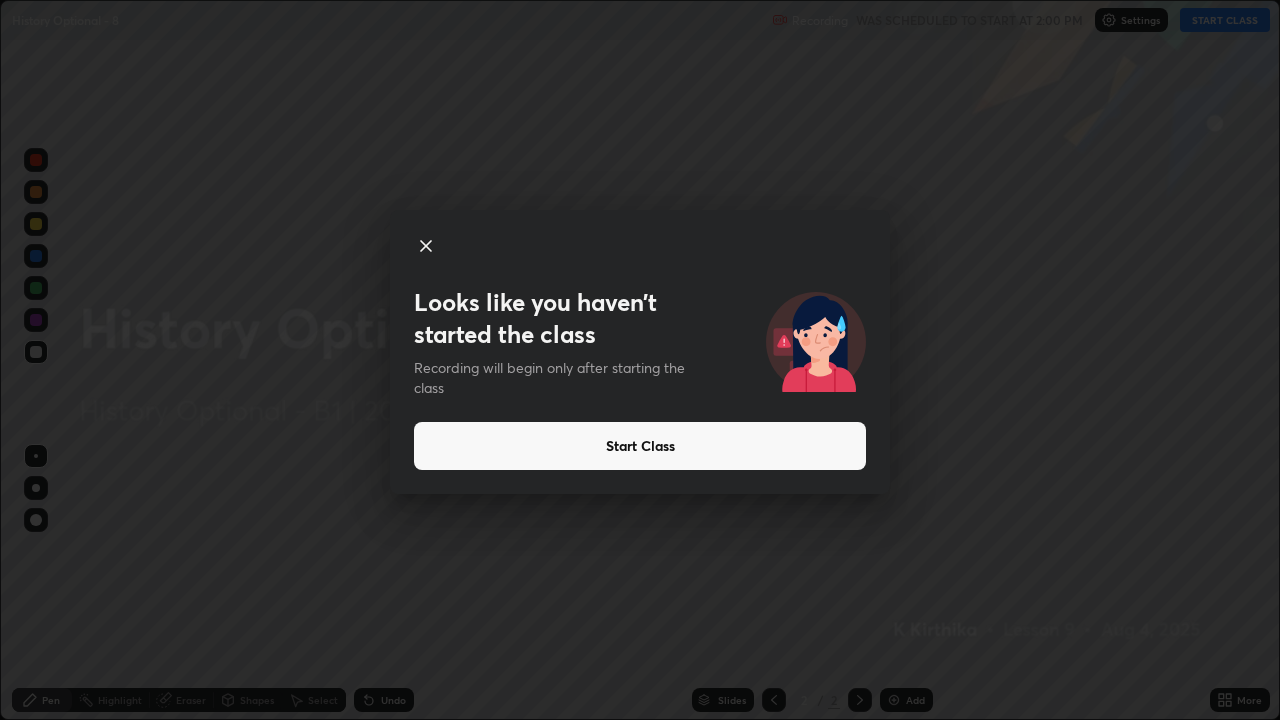 click on "Start Class" at bounding box center [640, 446] 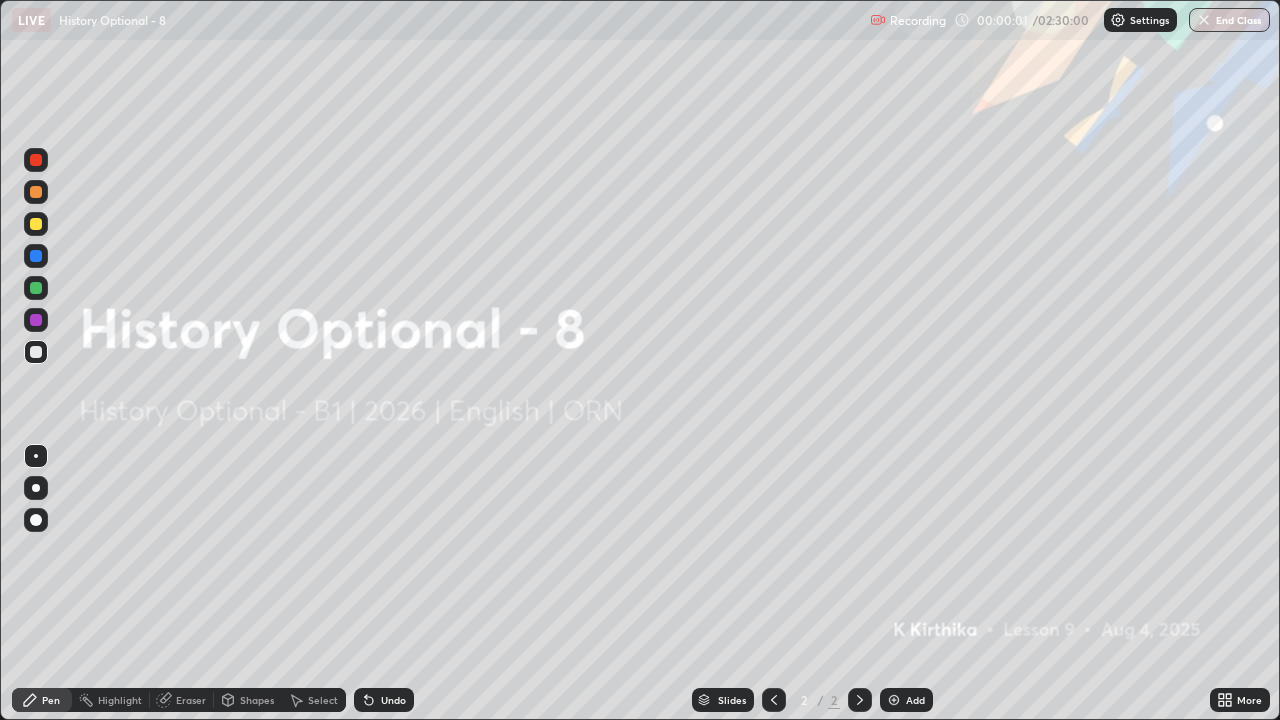 click on "Eraser" at bounding box center [191, 700] 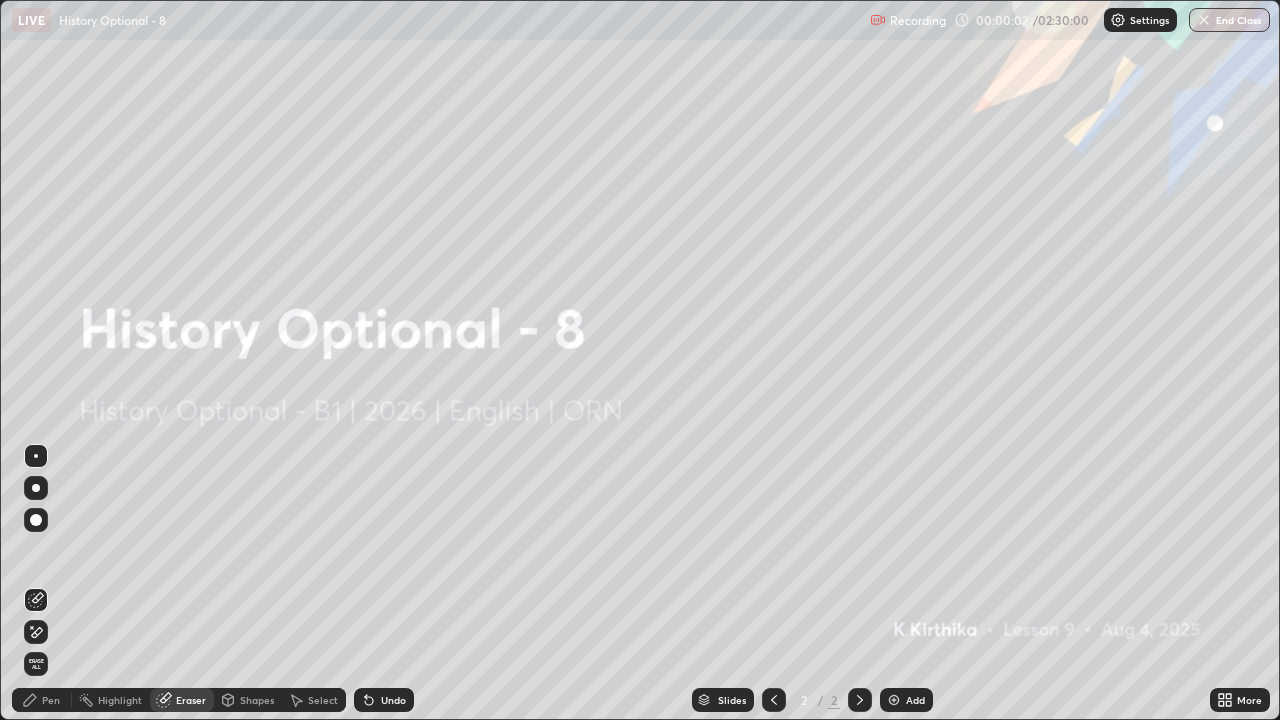 click 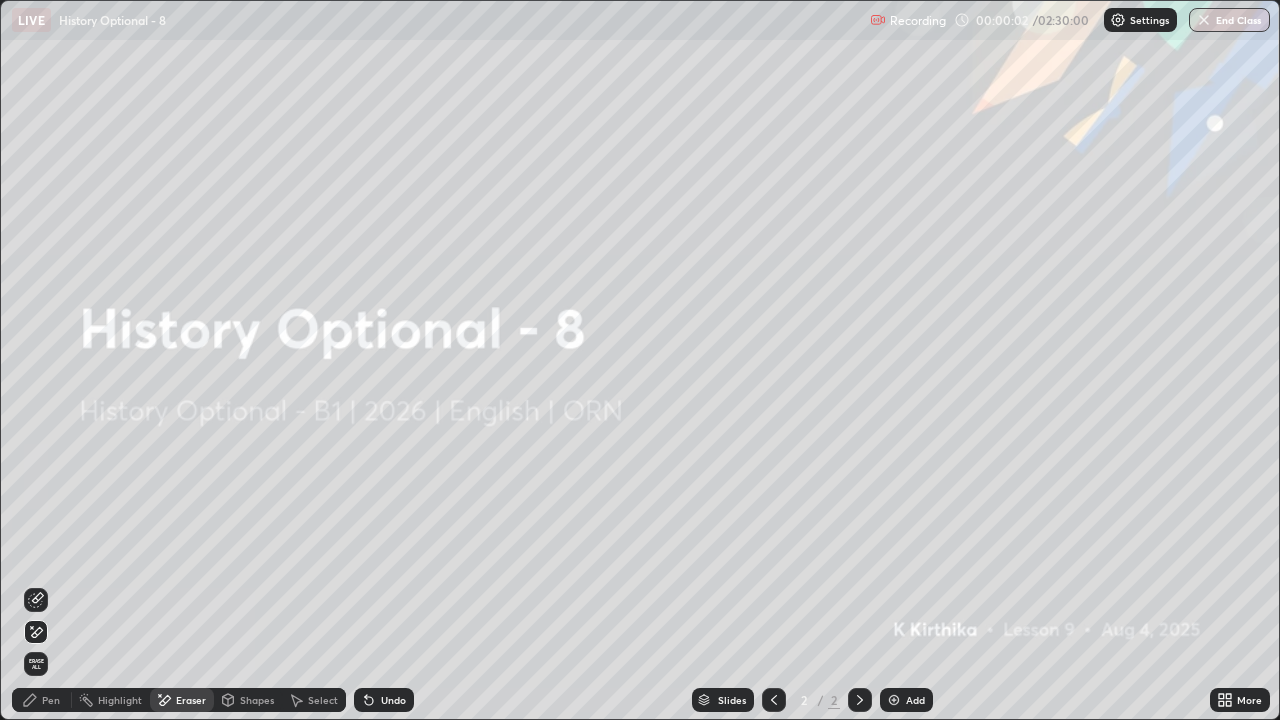 click 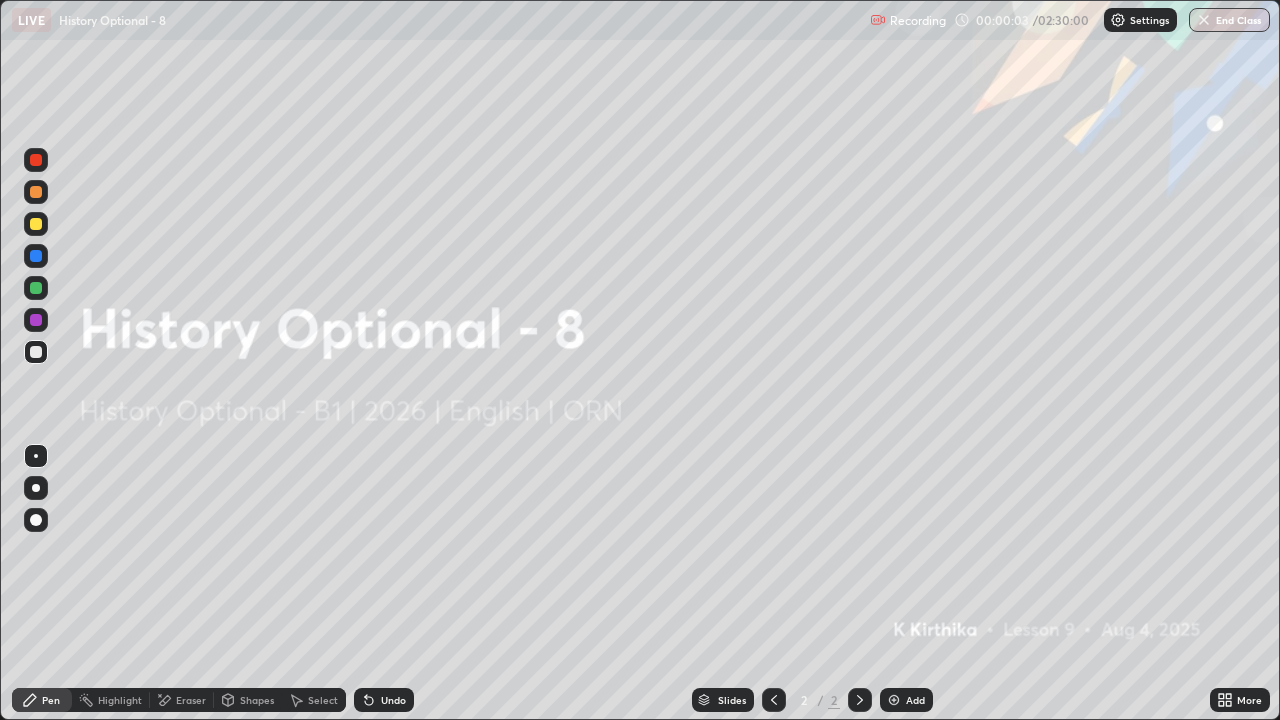 click at bounding box center (894, 700) 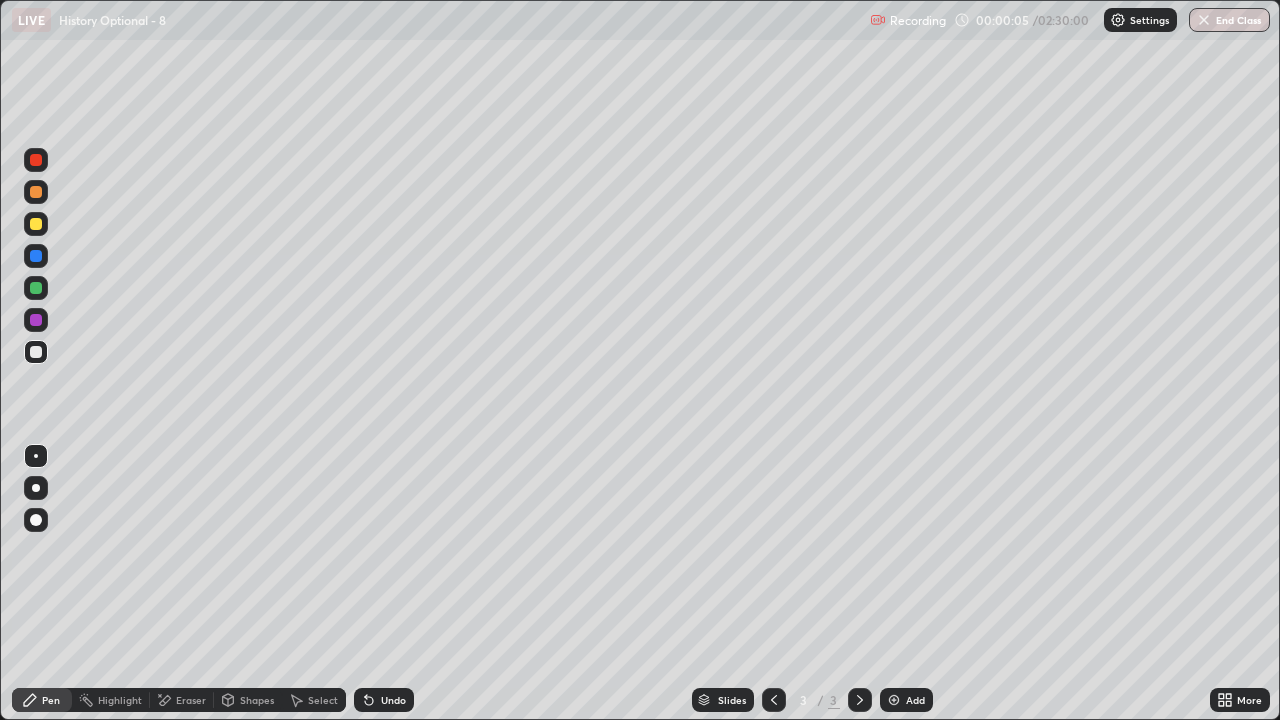 click at bounding box center [36, 352] 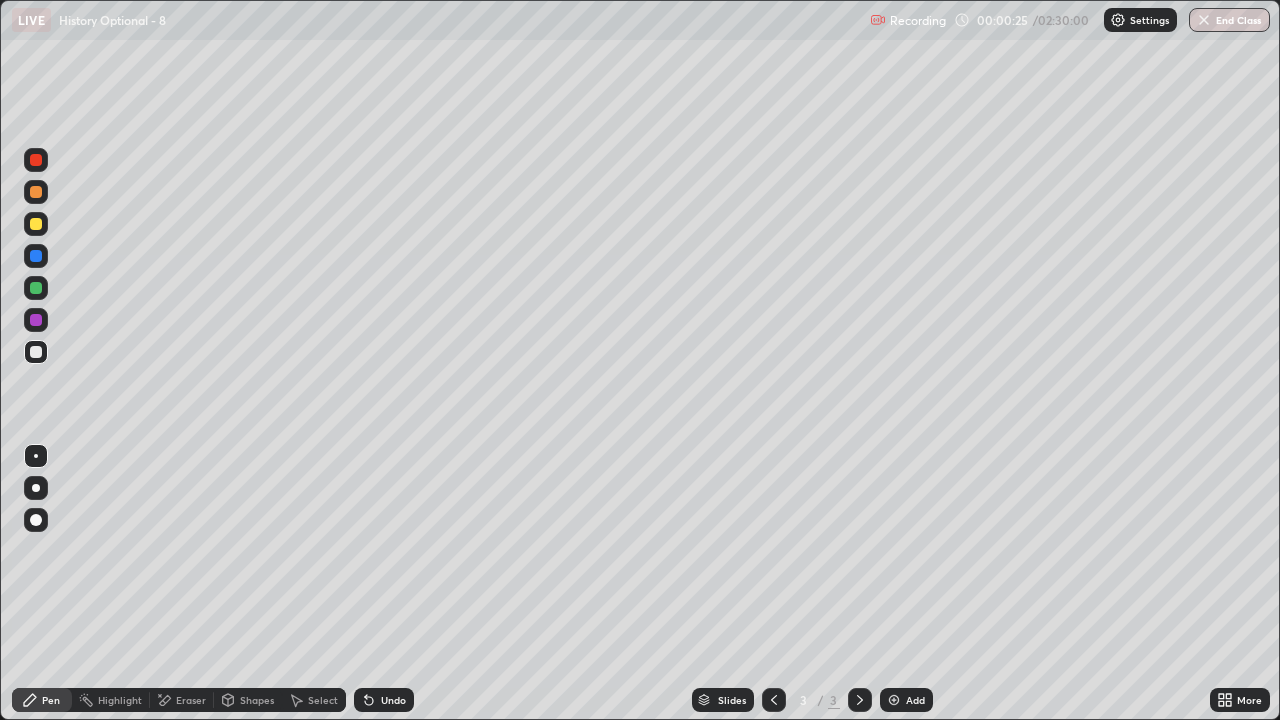 click at bounding box center (36, 352) 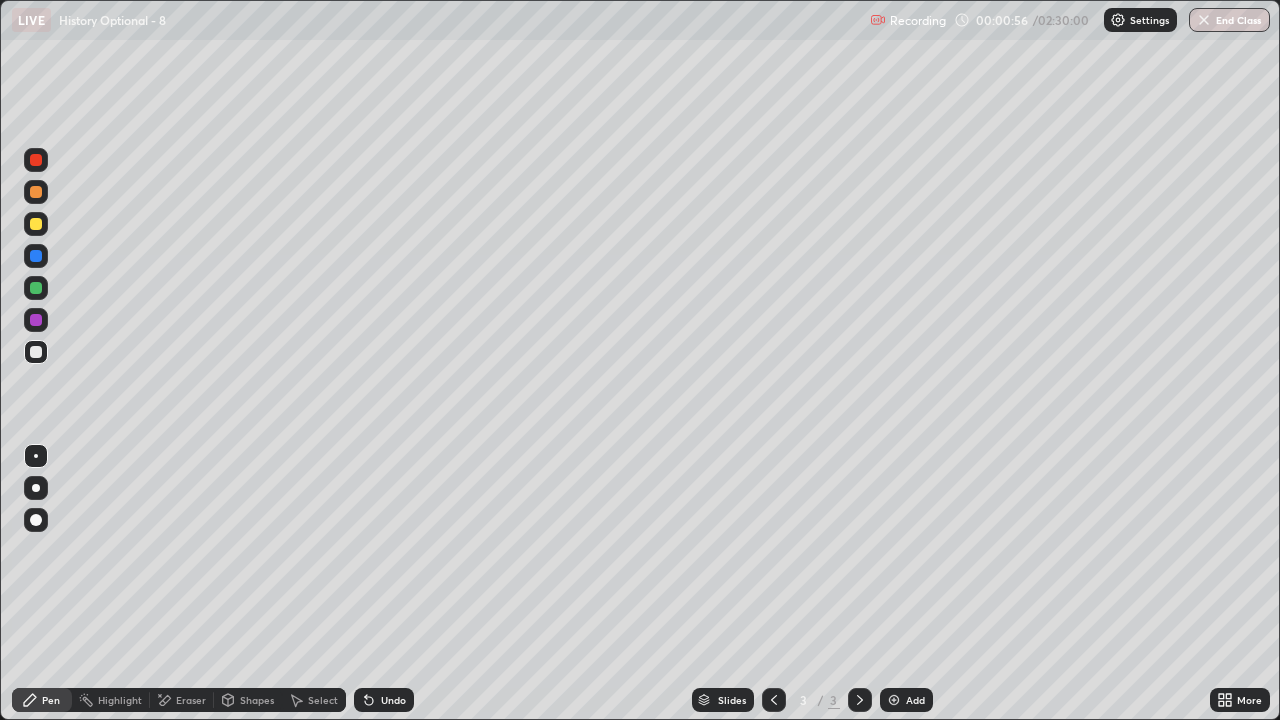 click at bounding box center [36, 160] 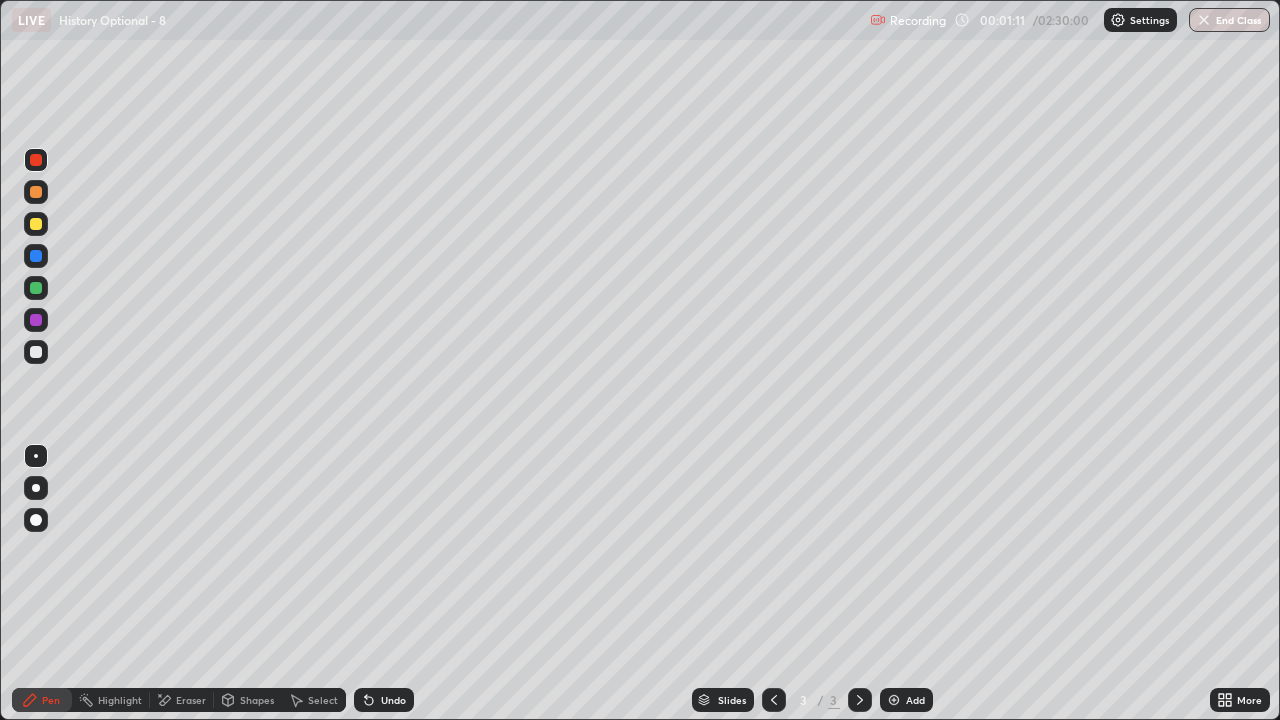 click at bounding box center [36, 288] 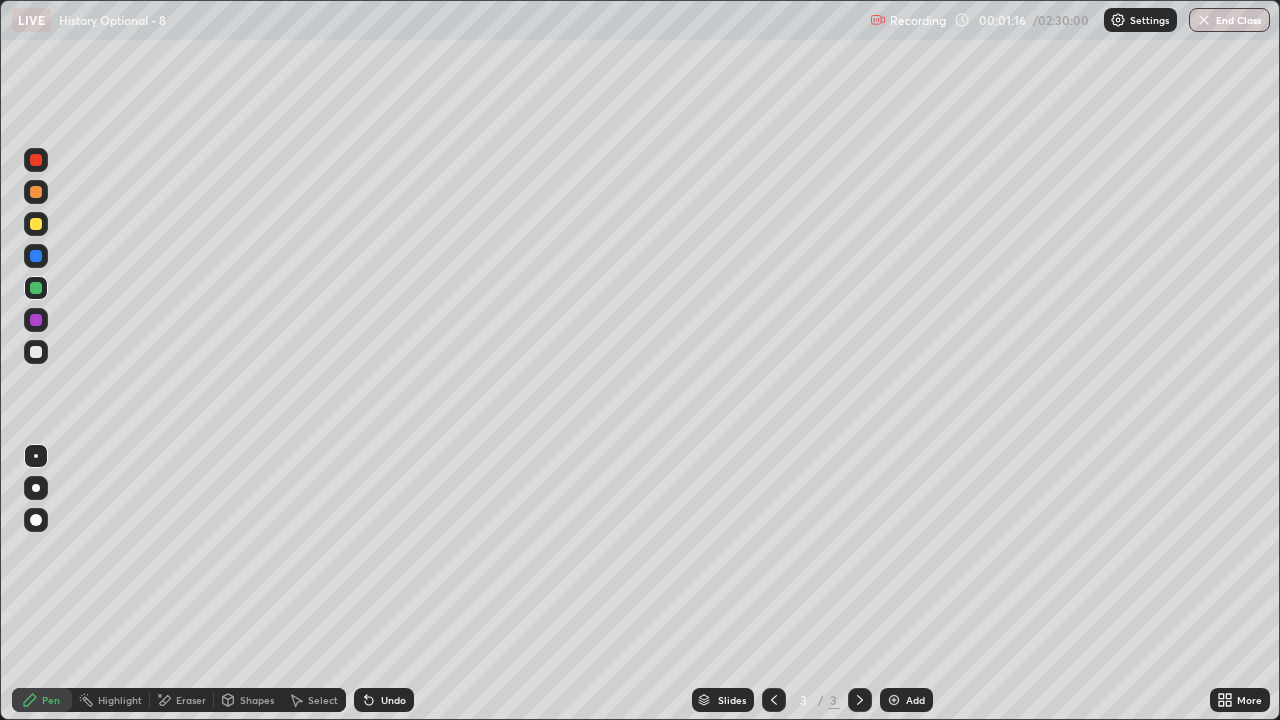 click at bounding box center (36, 352) 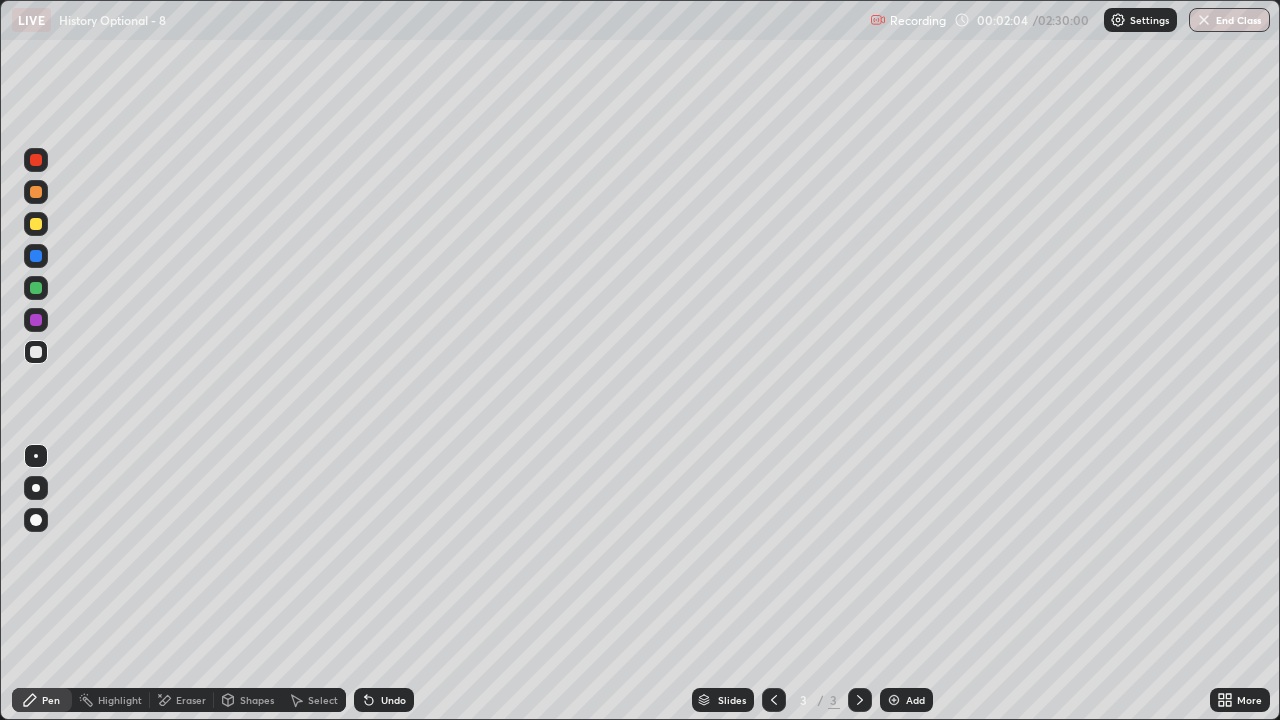 click at bounding box center (36, 288) 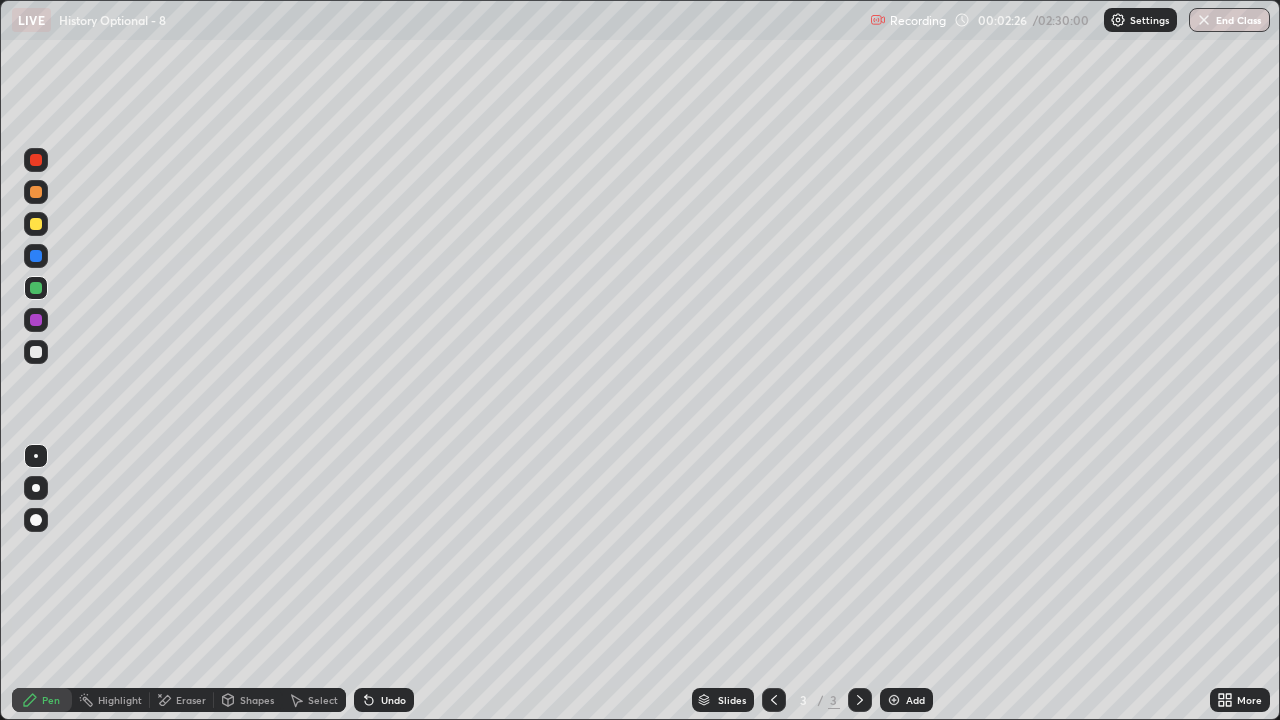 click at bounding box center [36, 352] 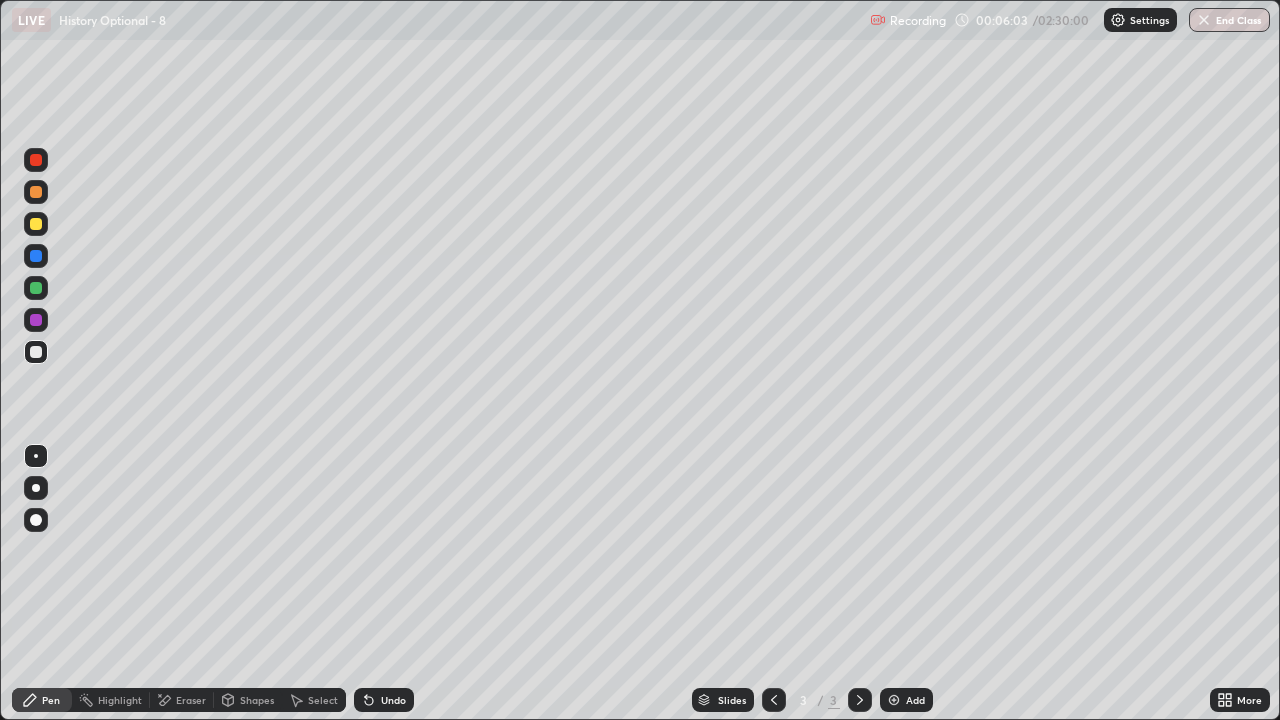 click at bounding box center (36, 256) 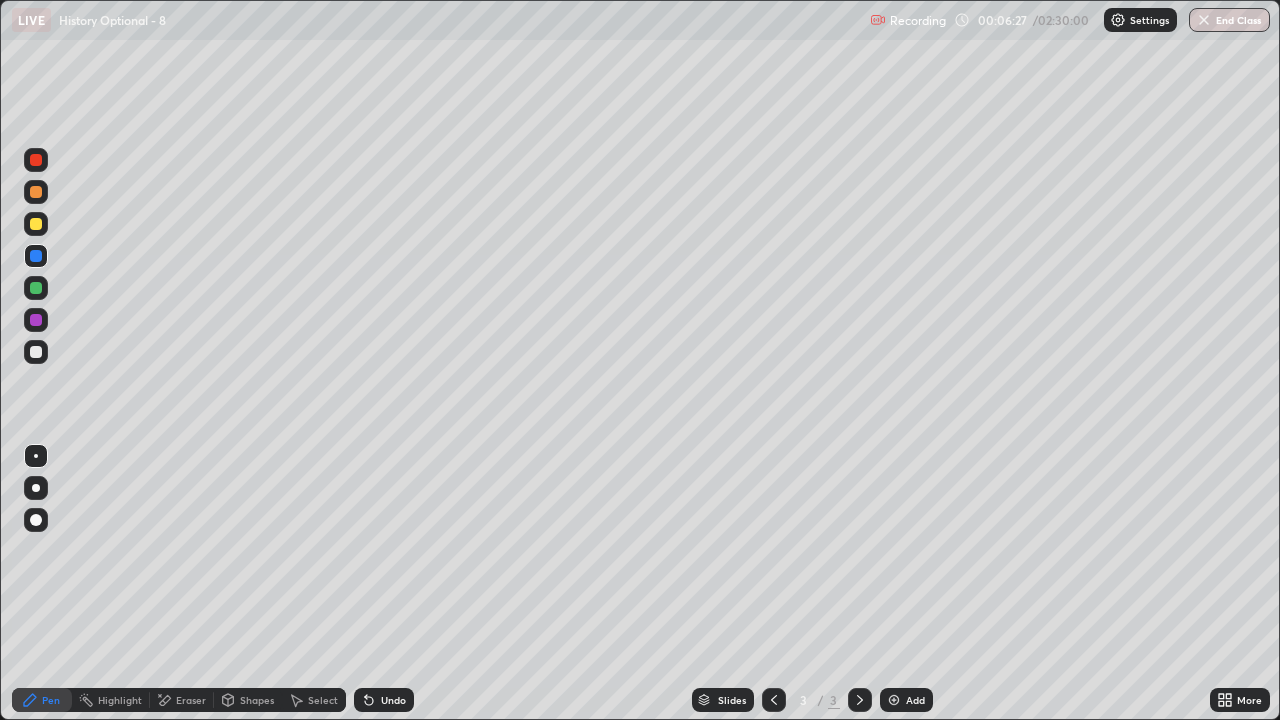 click at bounding box center [36, 224] 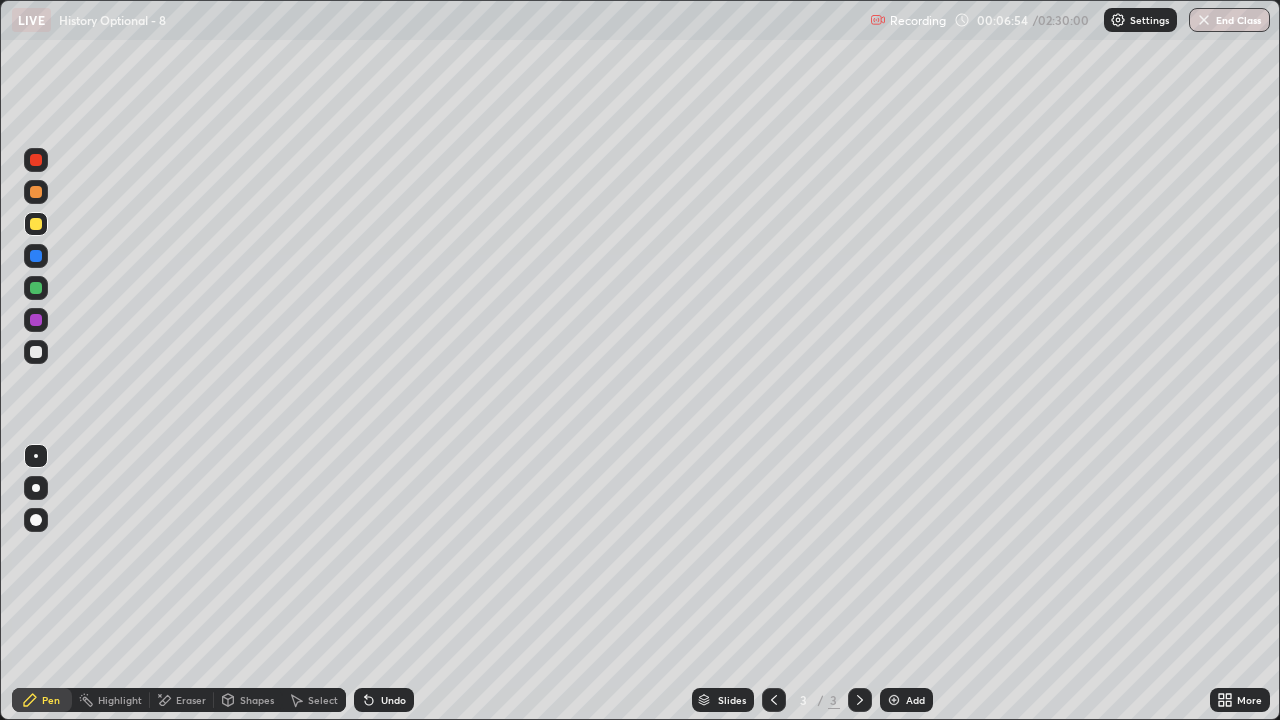 click at bounding box center [36, 256] 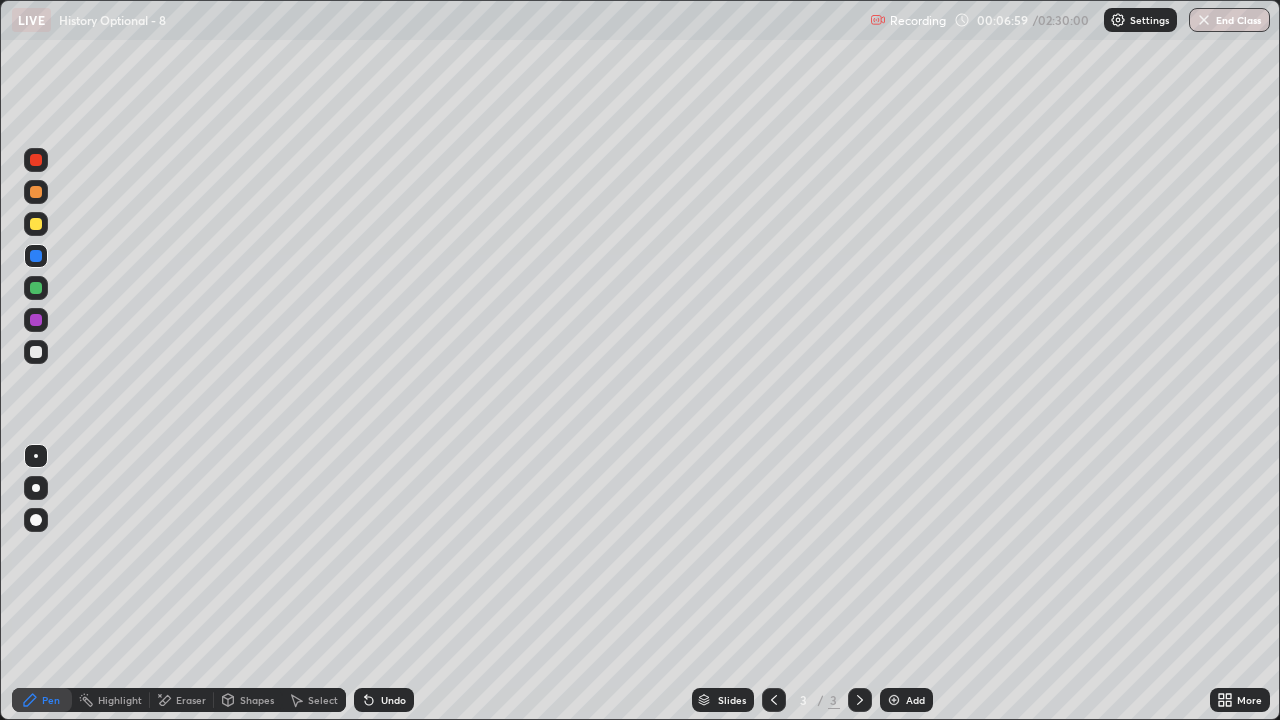 click at bounding box center [36, 352] 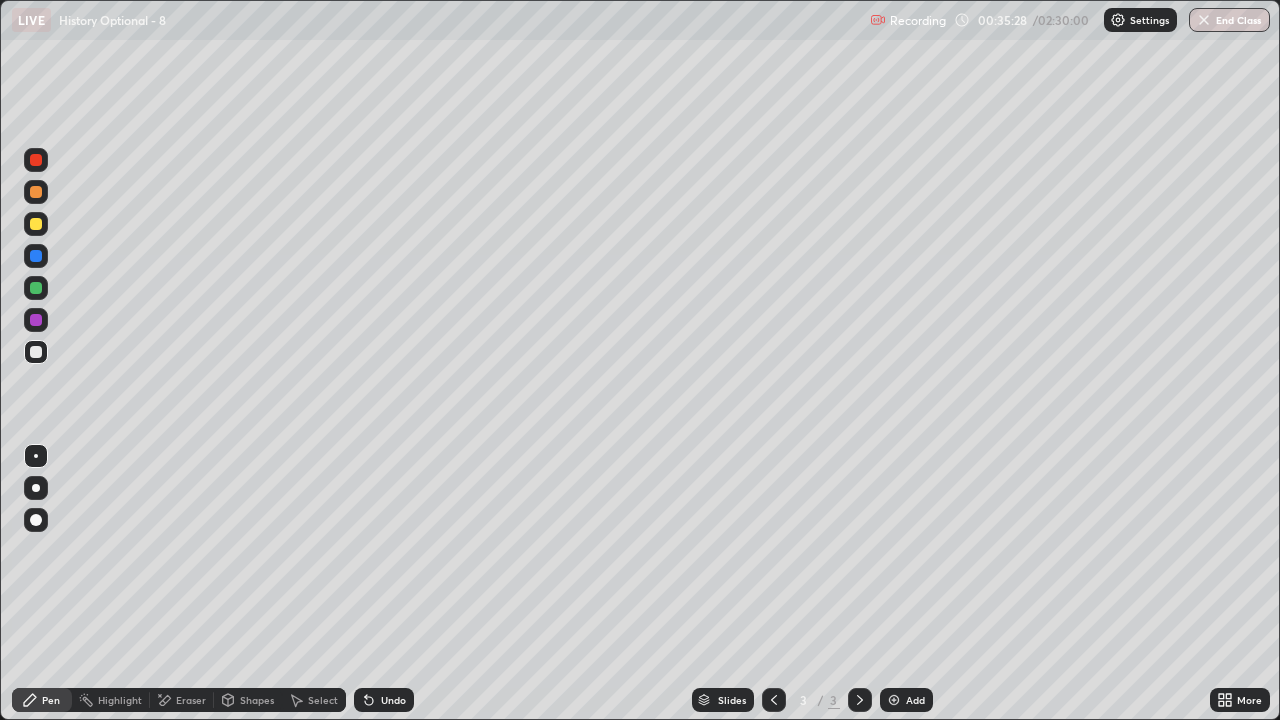 click at bounding box center [894, 700] 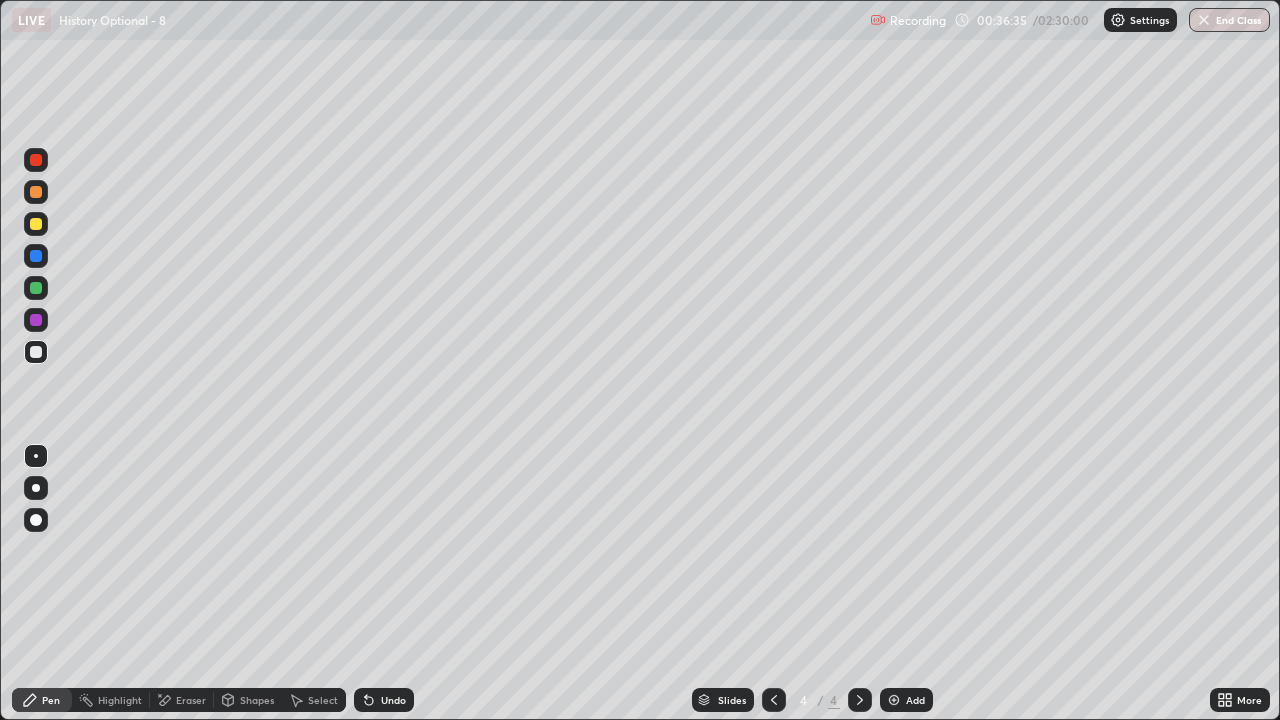 click 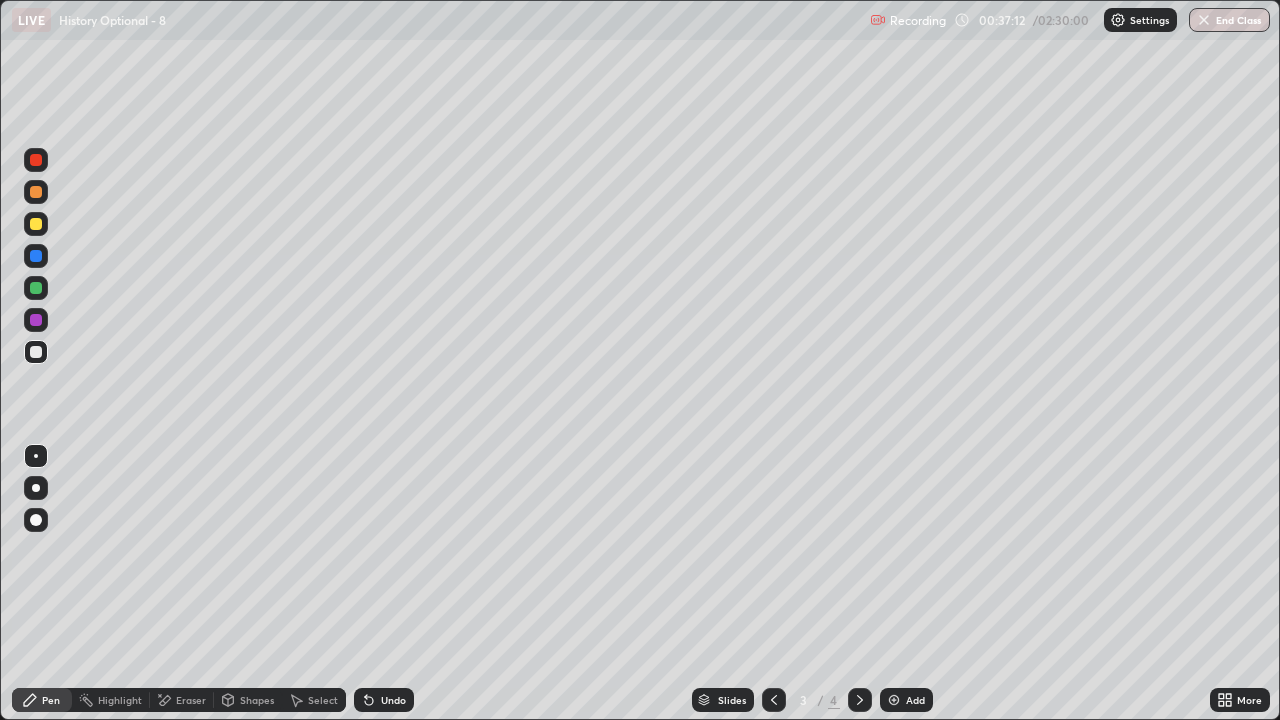 click at bounding box center [36, 352] 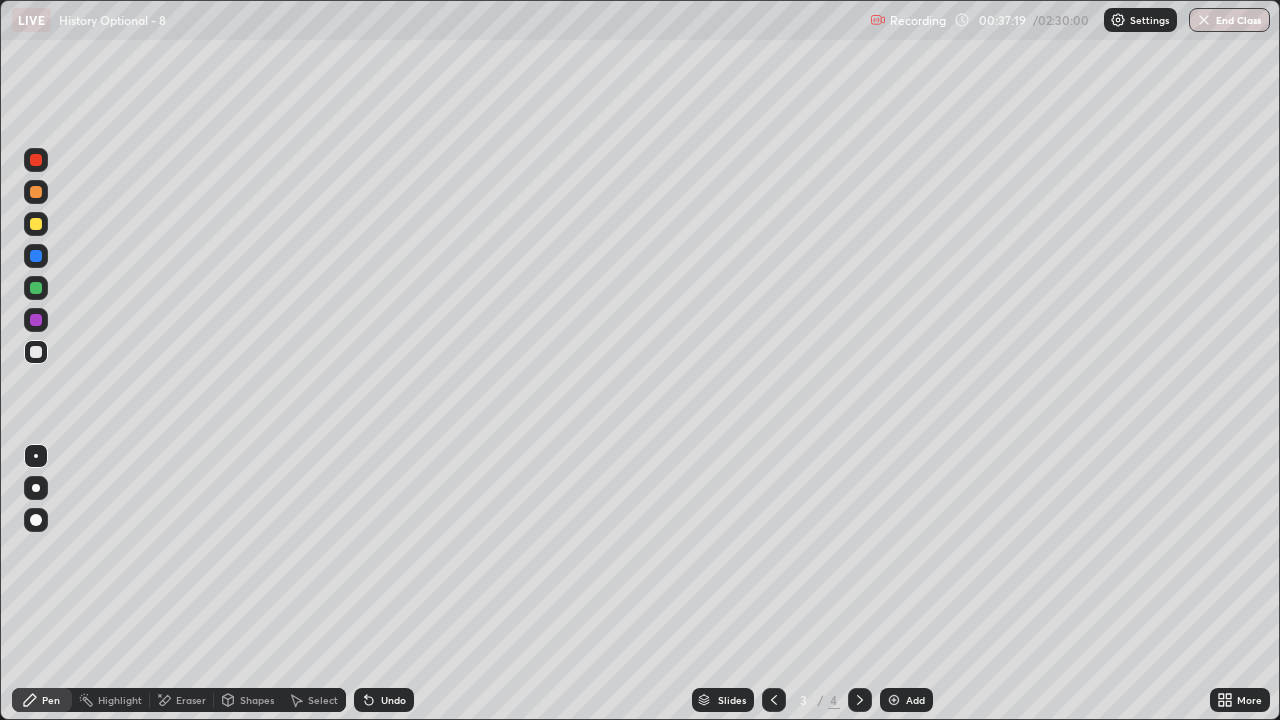 click at bounding box center (36, 288) 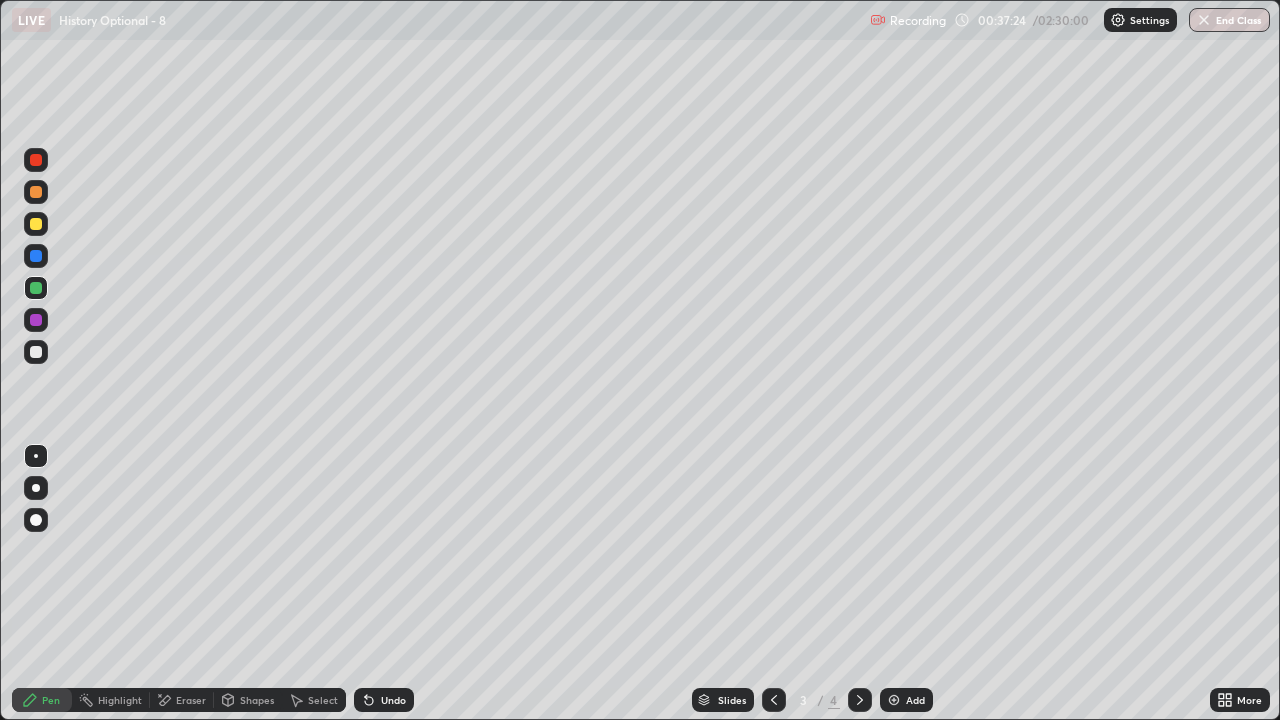click at bounding box center (860, 700) 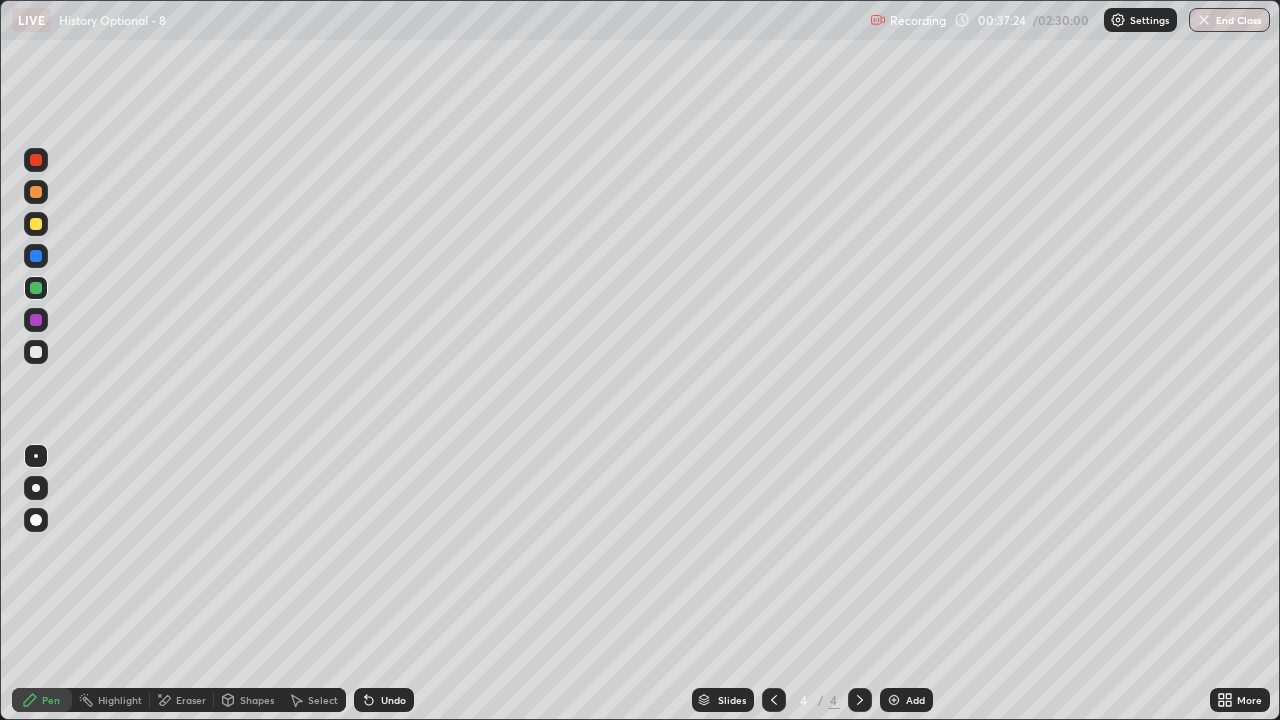 click at bounding box center [894, 700] 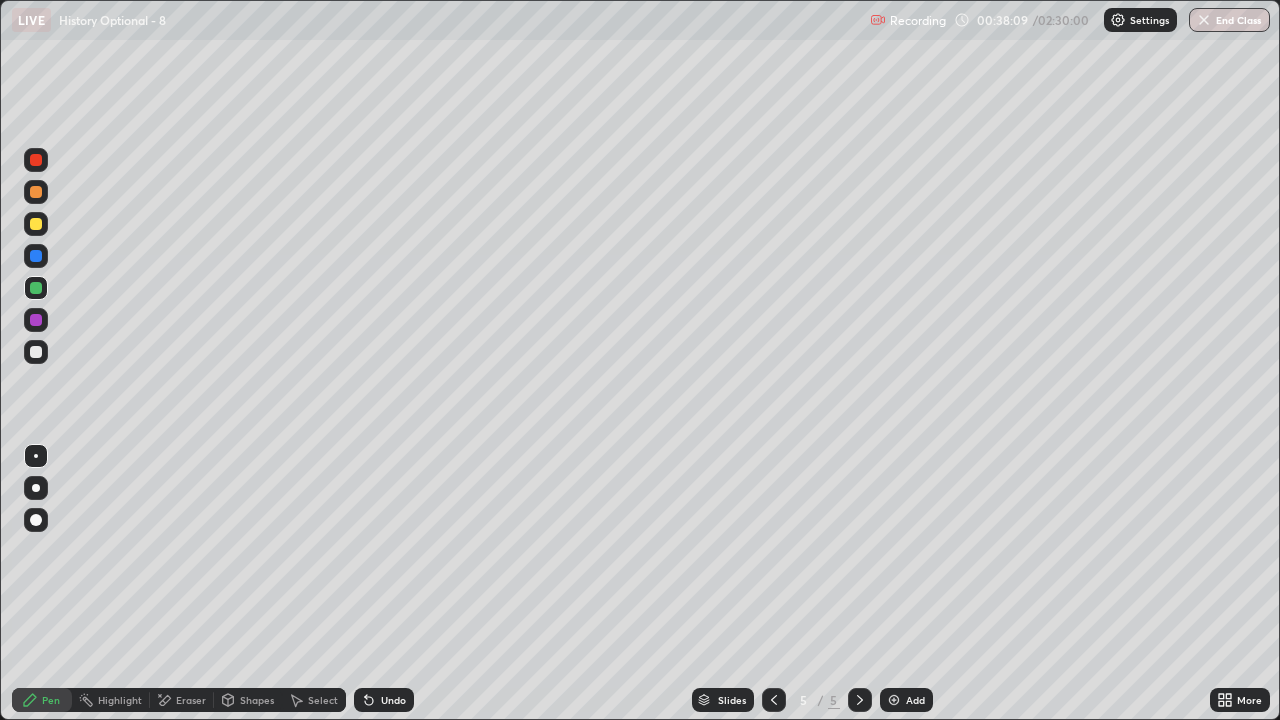 click at bounding box center (36, 256) 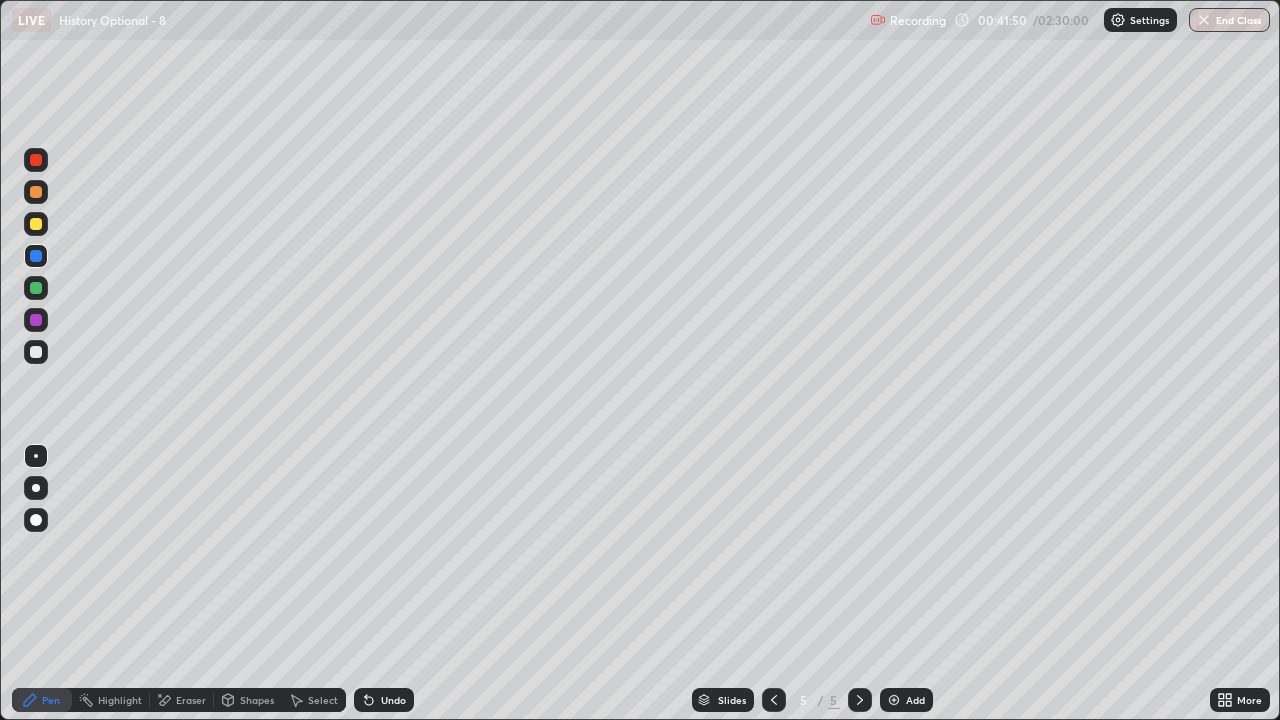 click 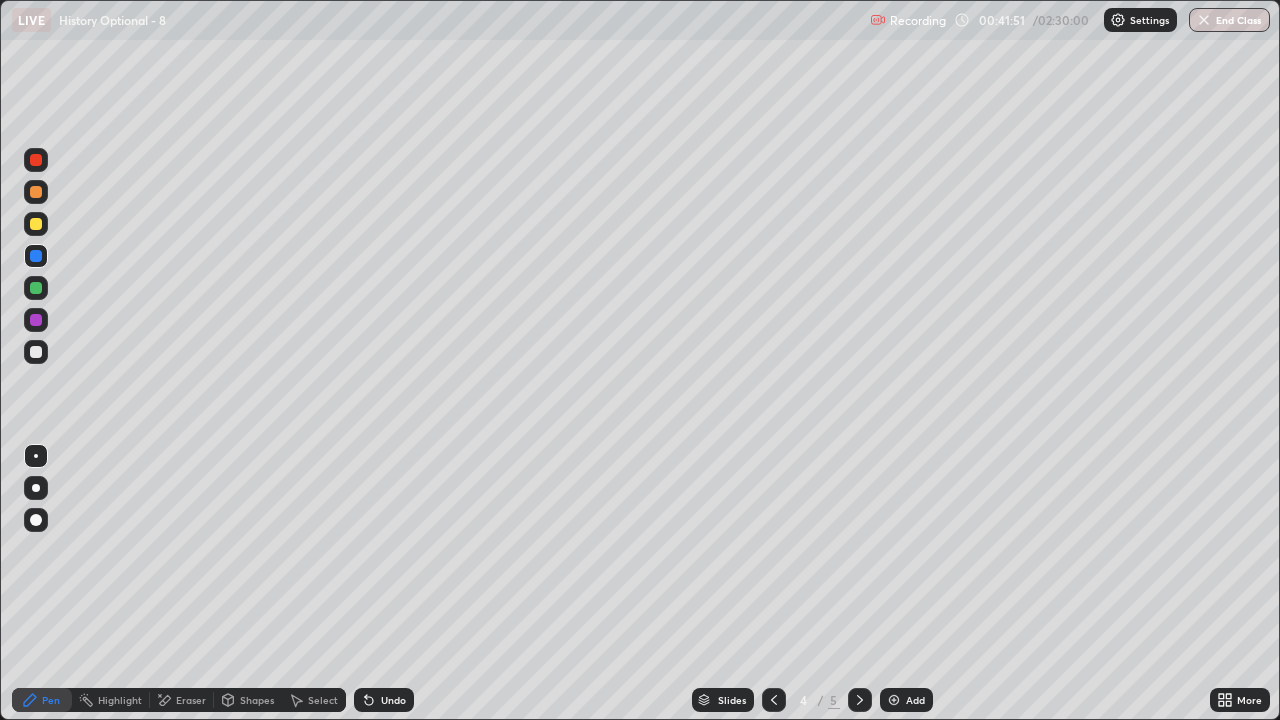 click 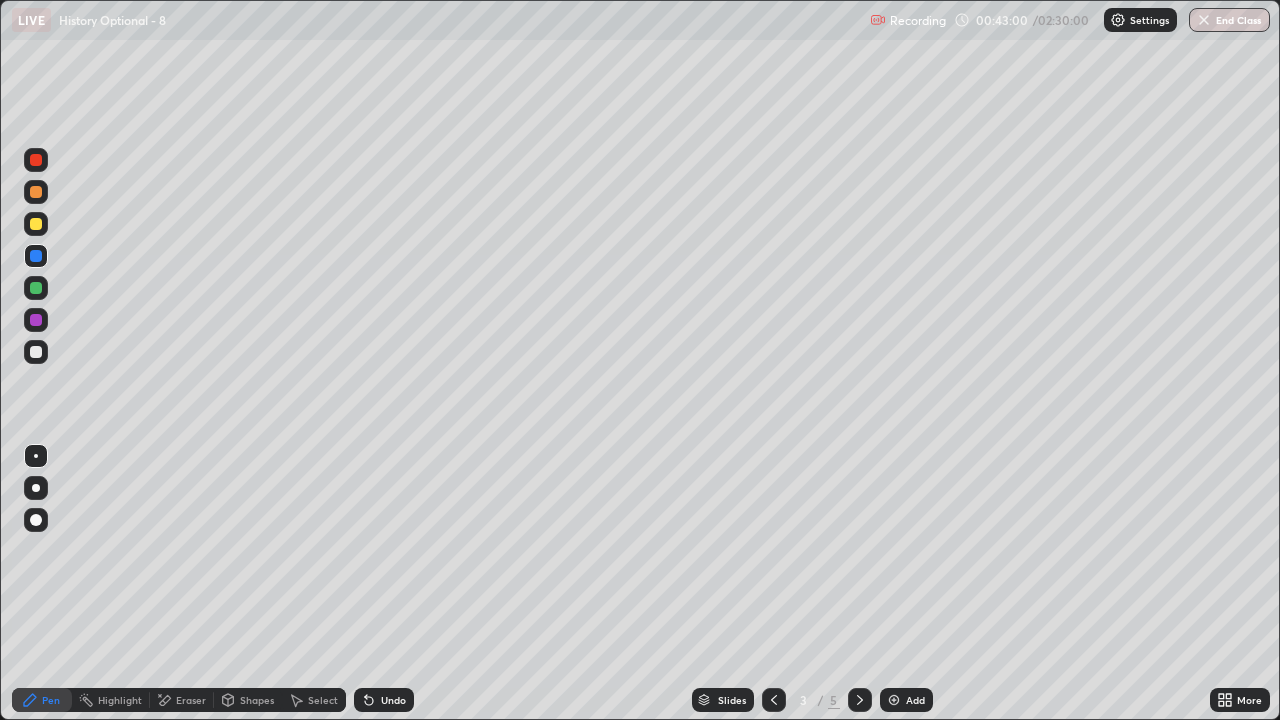 click 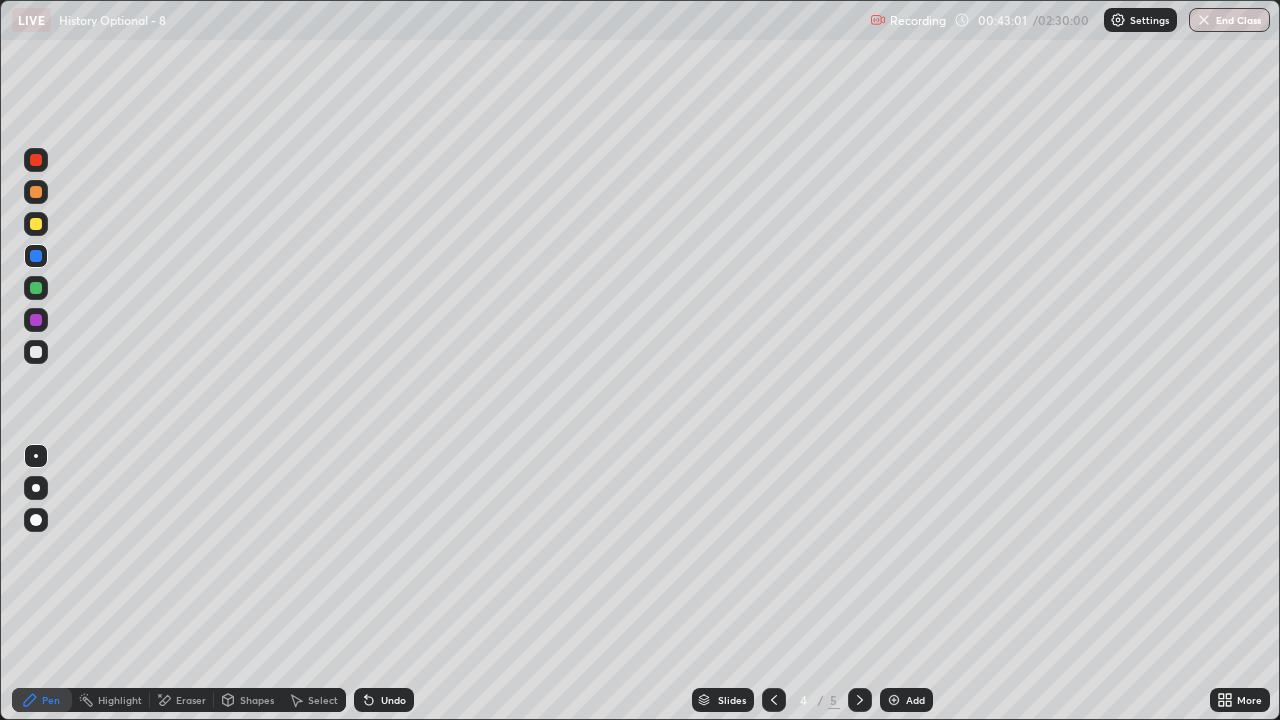 click 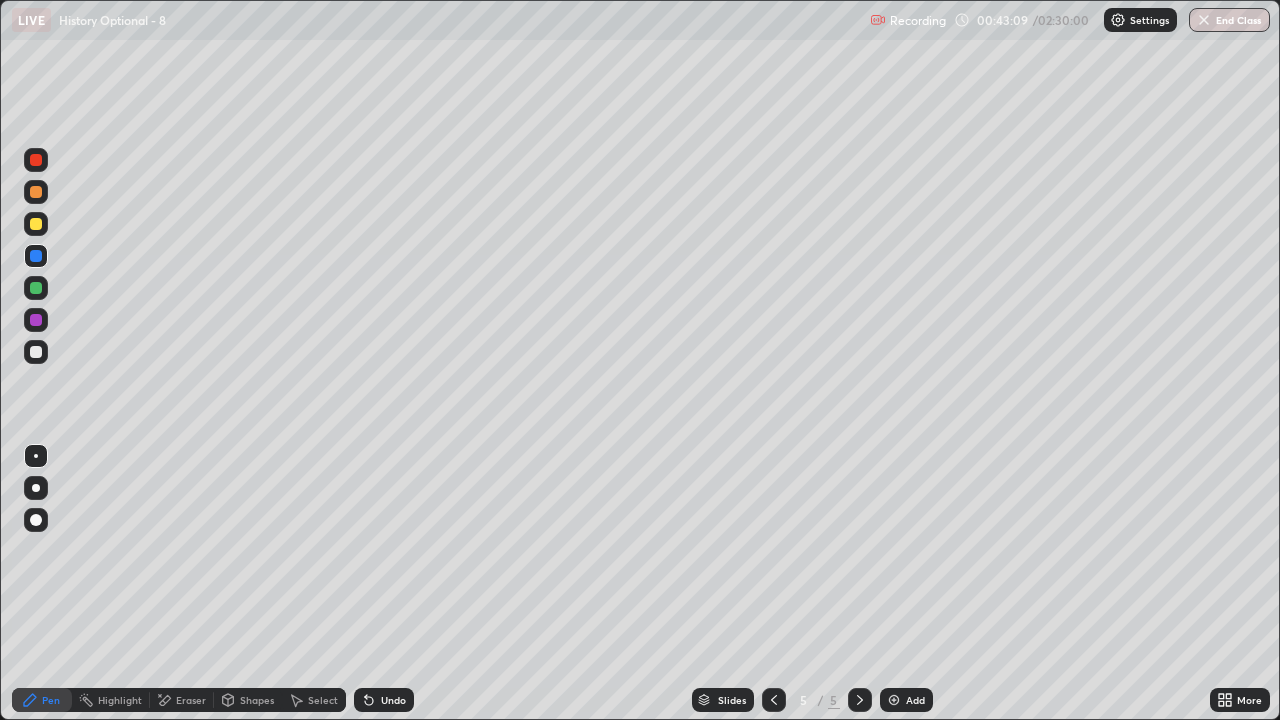 click 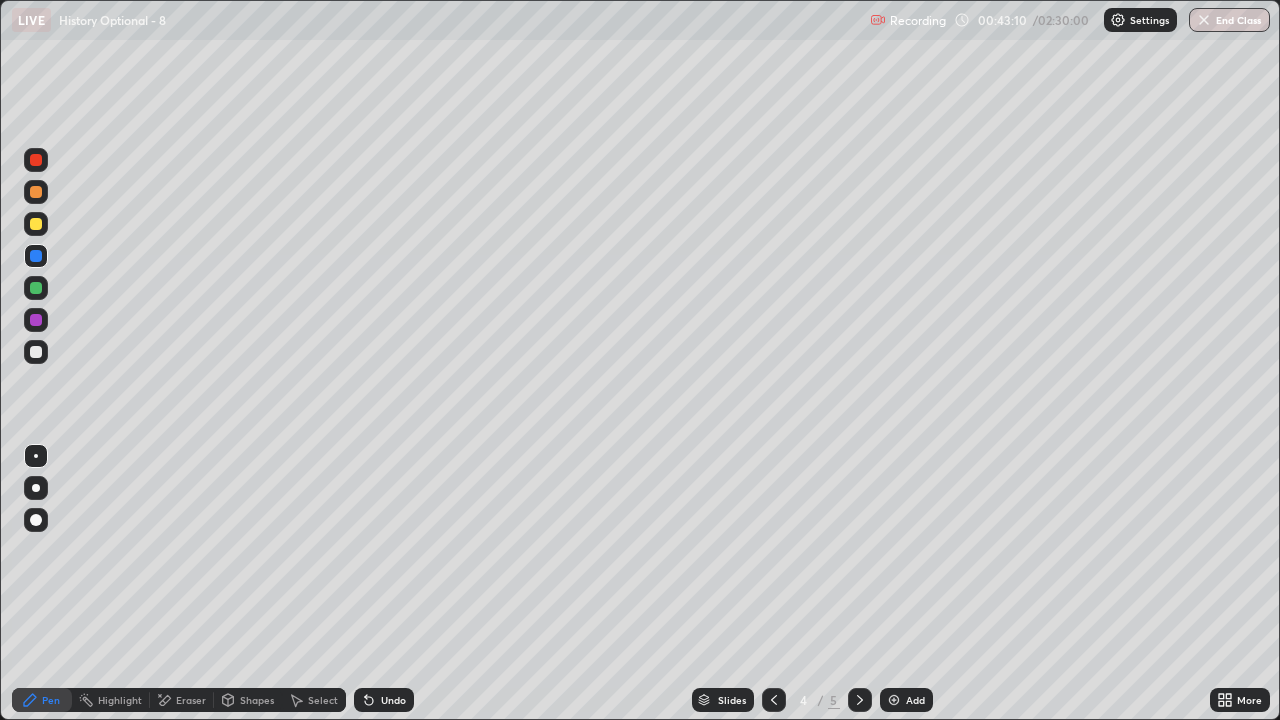 click 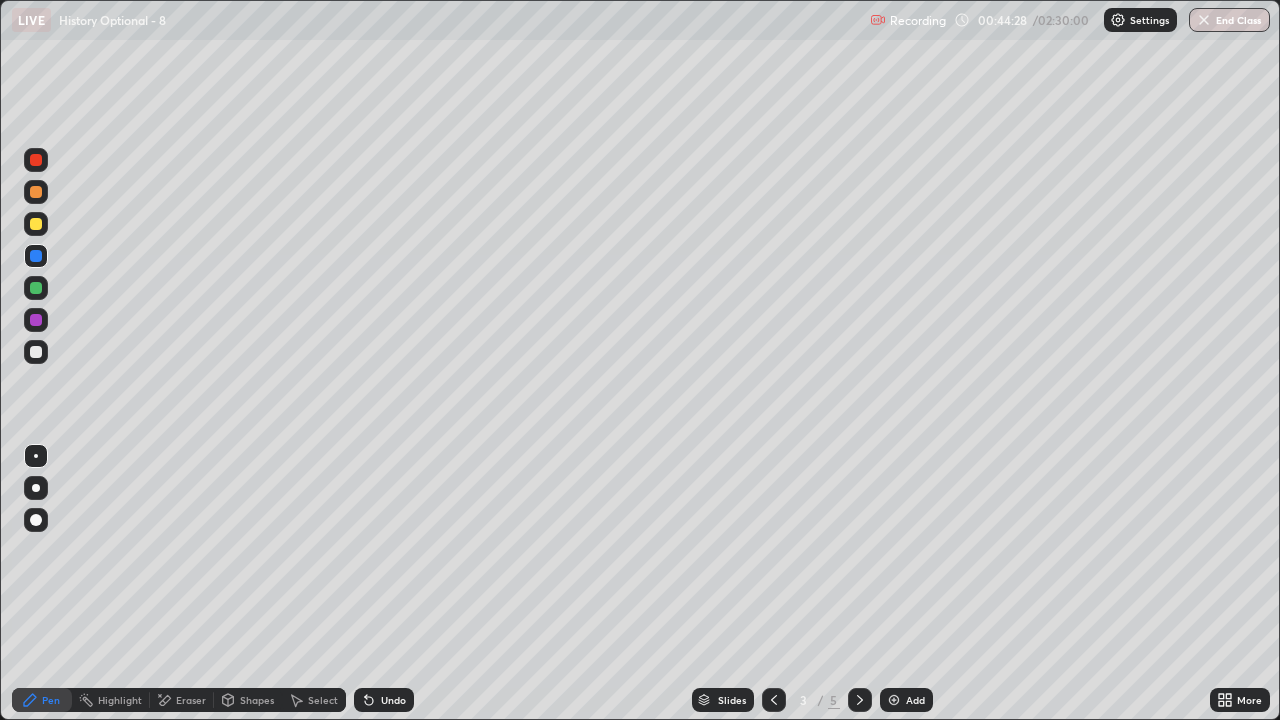 click 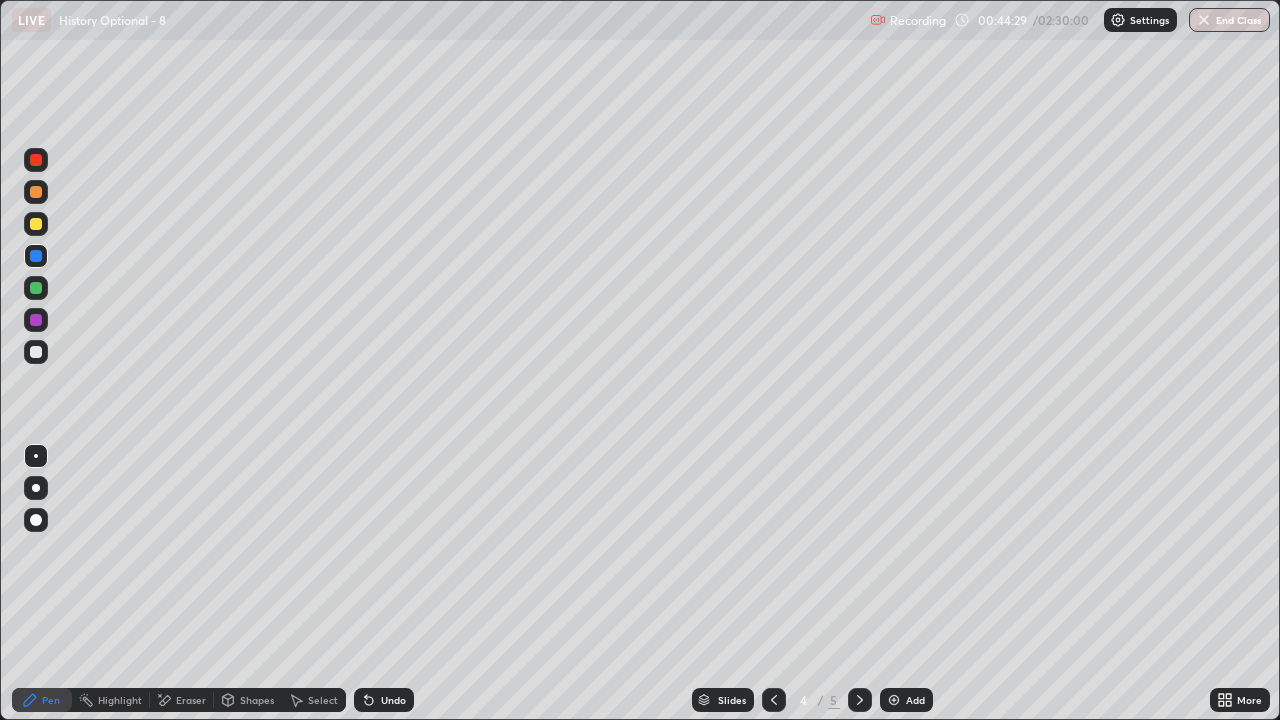 click at bounding box center [36, 352] 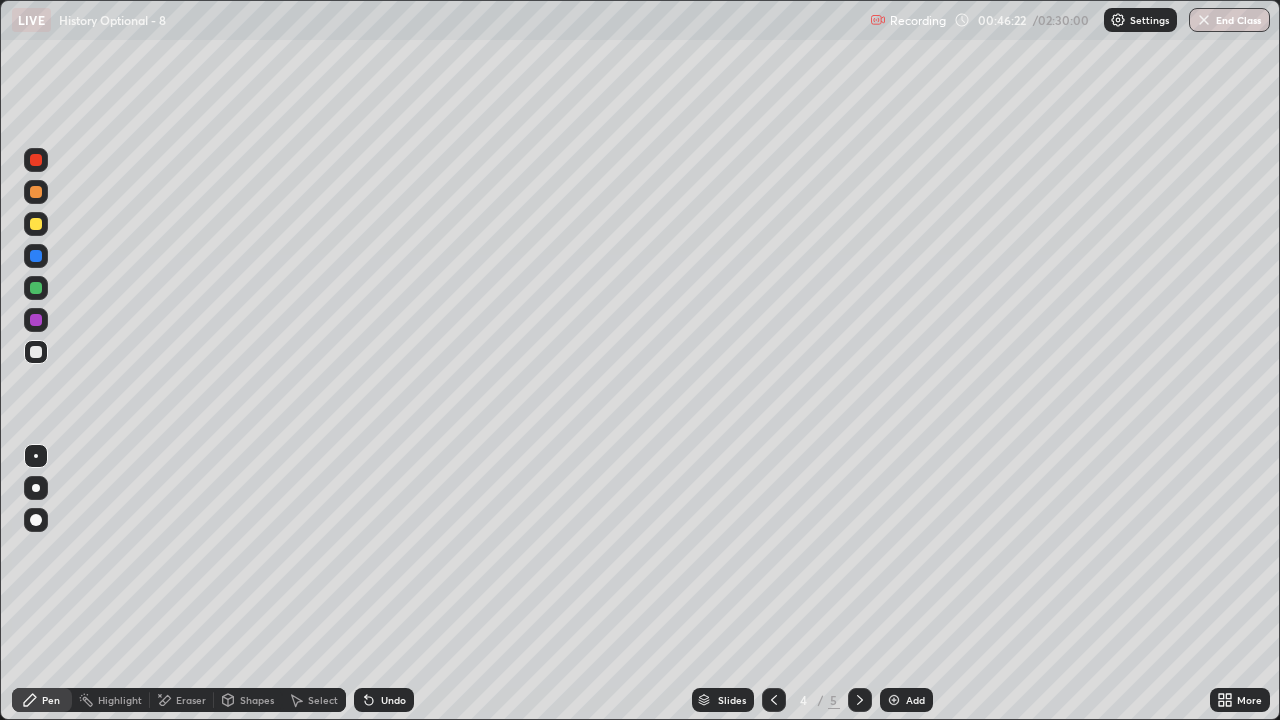 click 